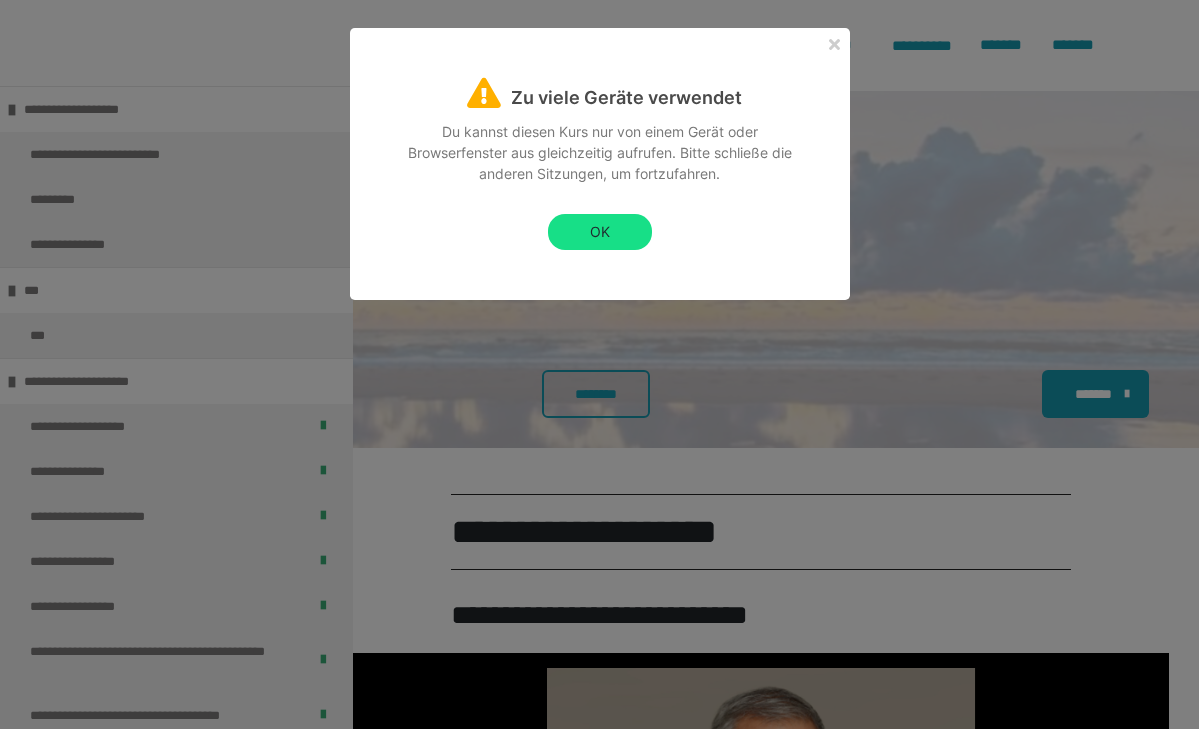 scroll, scrollTop: 3316, scrollLeft: 0, axis: vertical 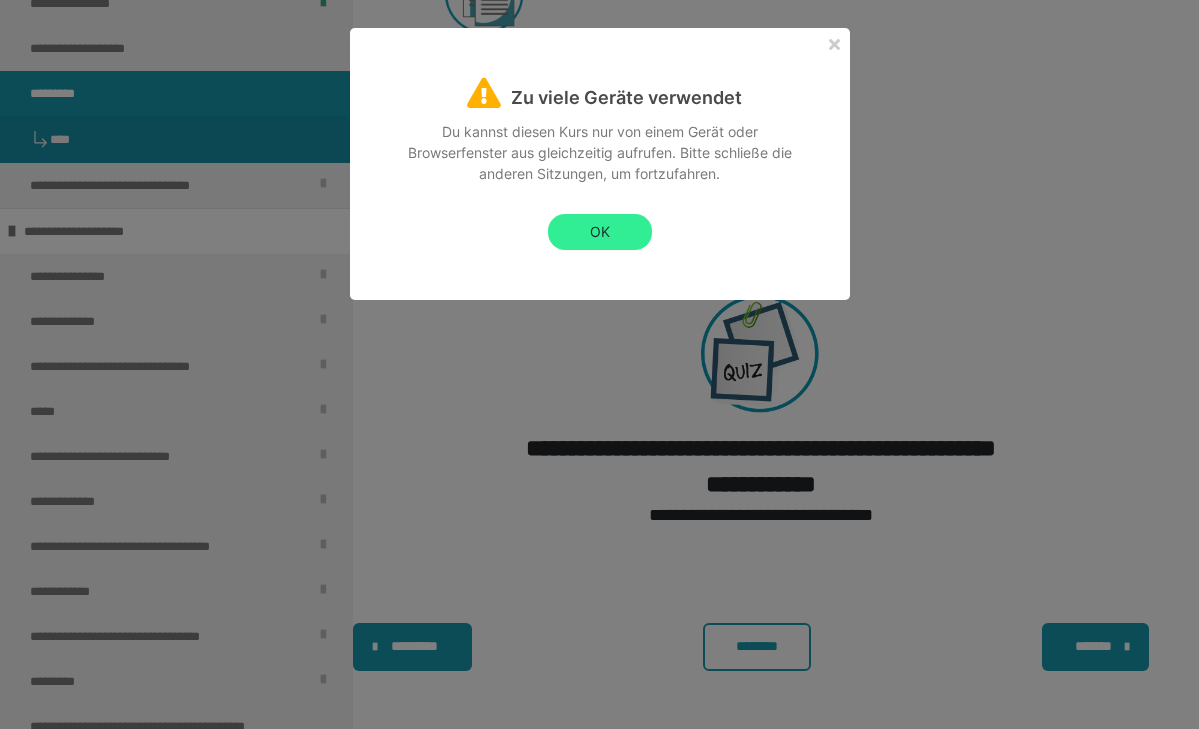 click on "OK" at bounding box center [600, 232] 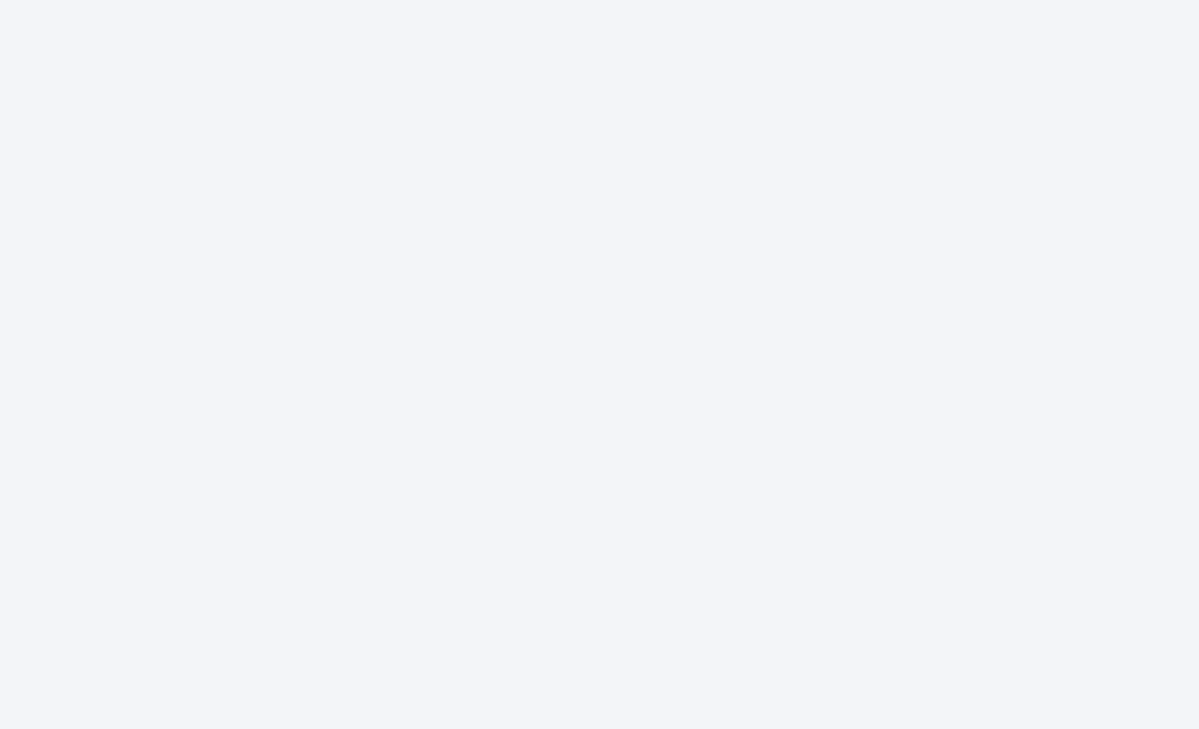 scroll, scrollTop: 0, scrollLeft: 0, axis: both 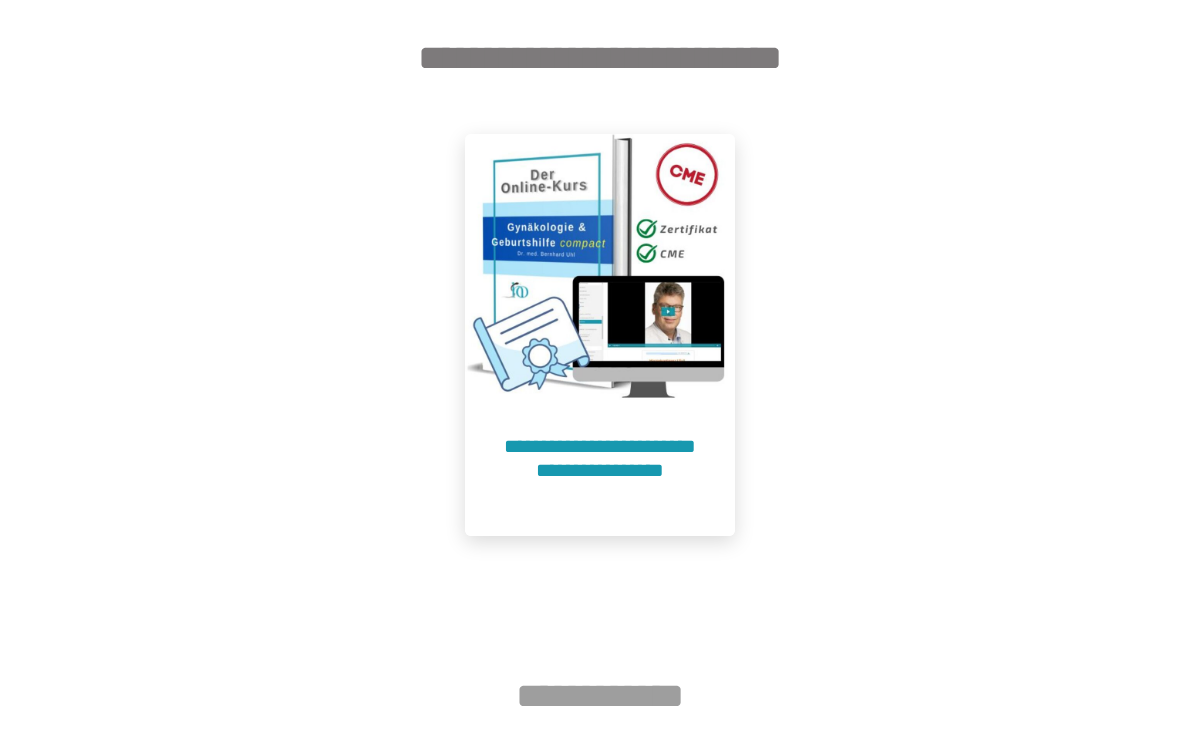click at bounding box center (600, 269) 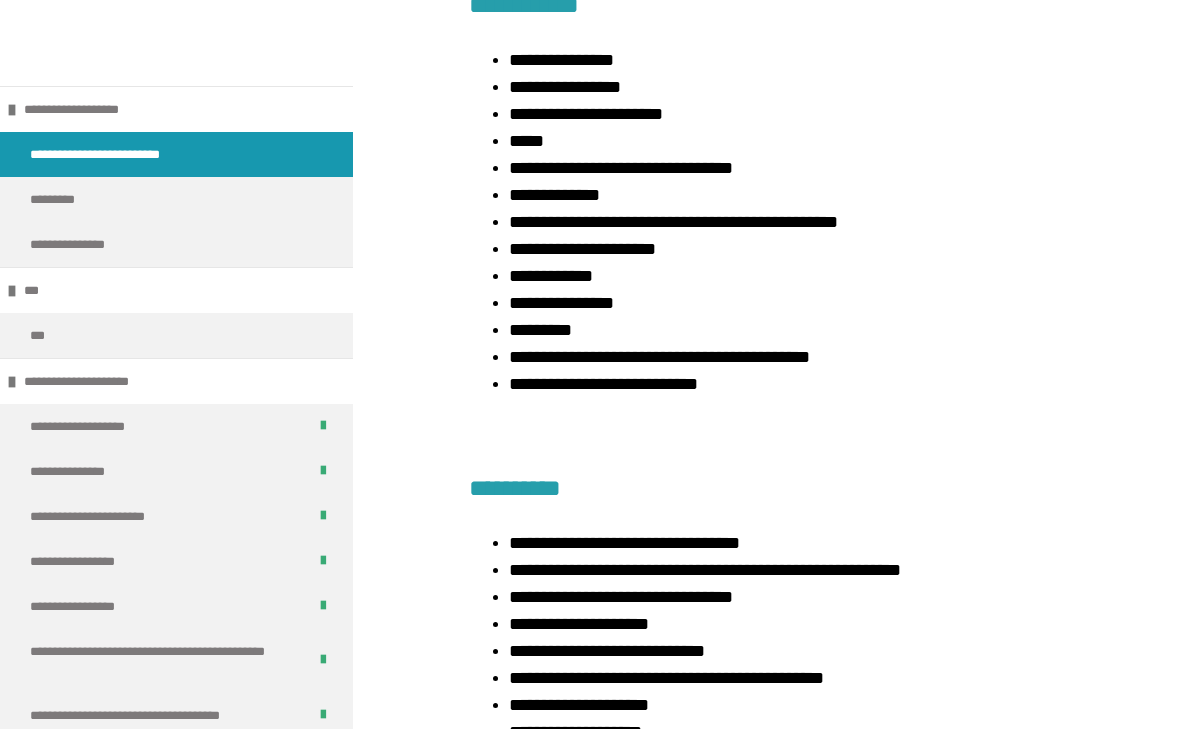 scroll, scrollTop: 2612, scrollLeft: 0, axis: vertical 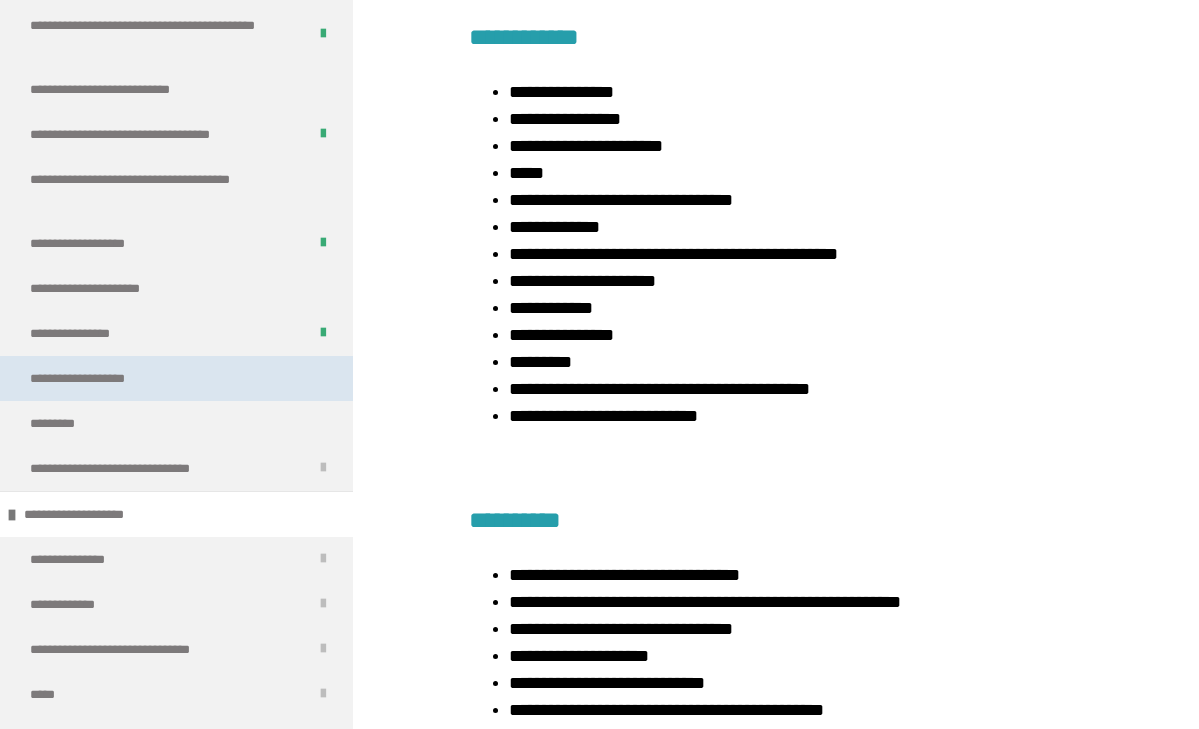 click on "**********" at bounding box center [94, 378] 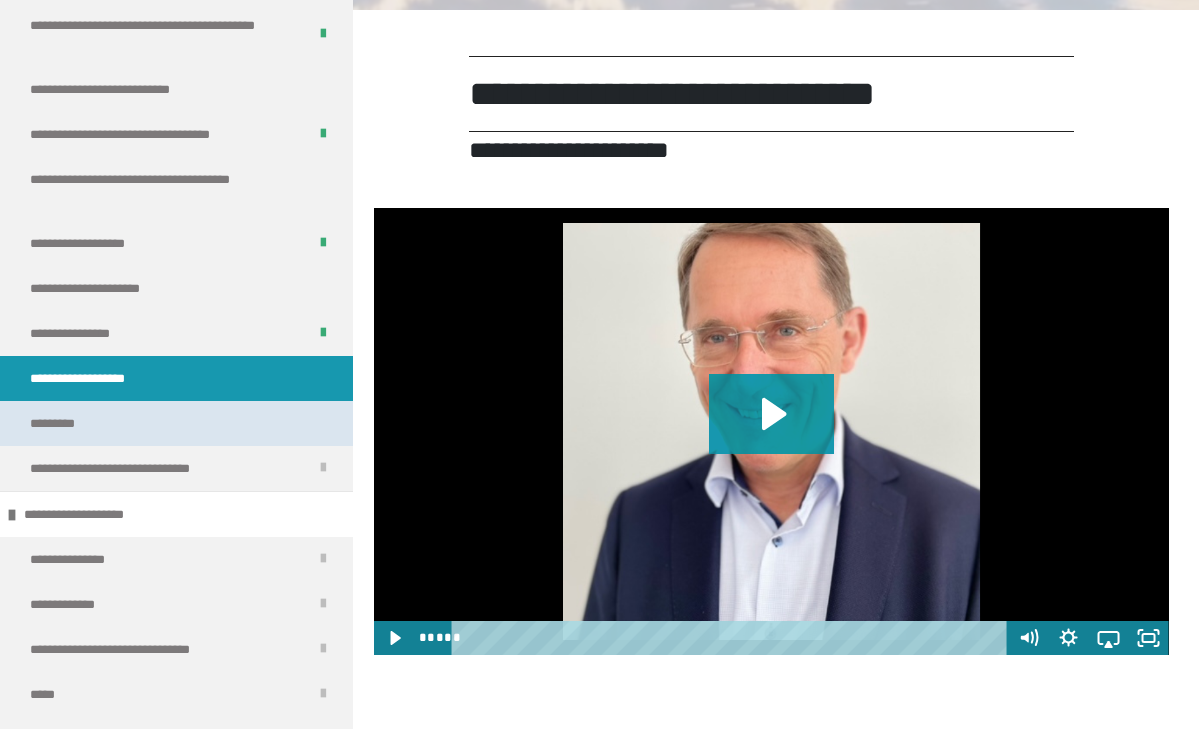 click on "*********" at bounding box center (176, 423) 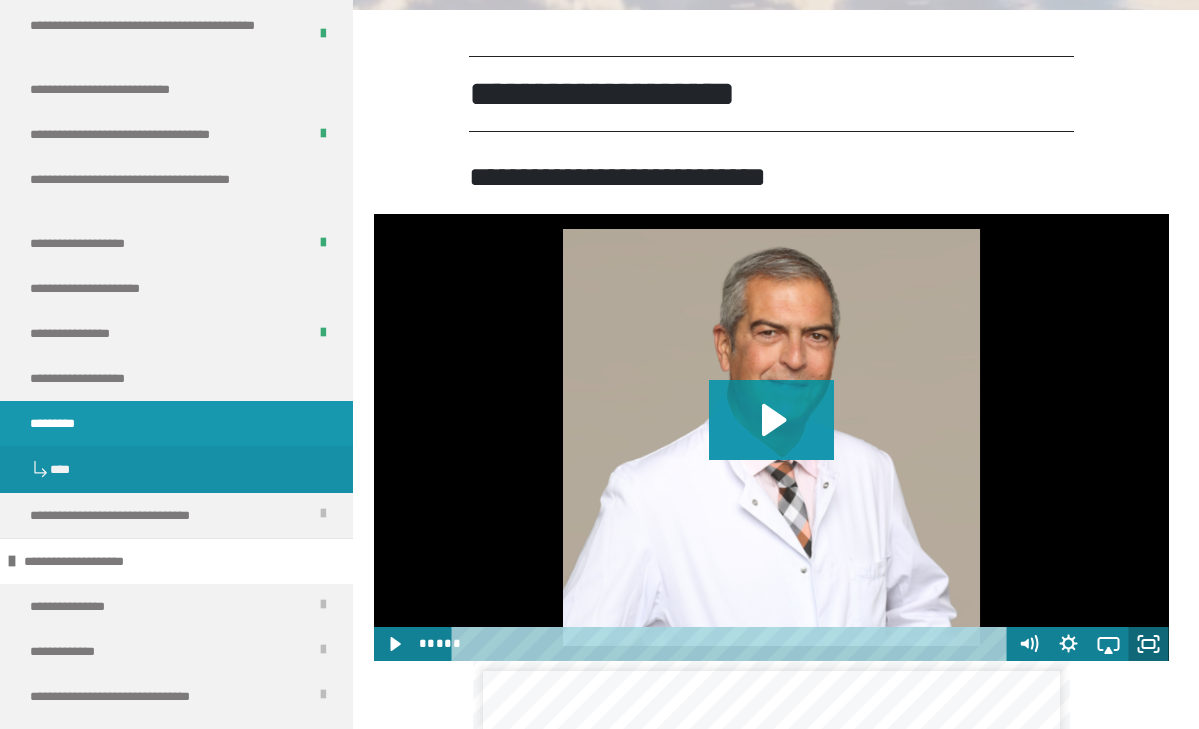 click 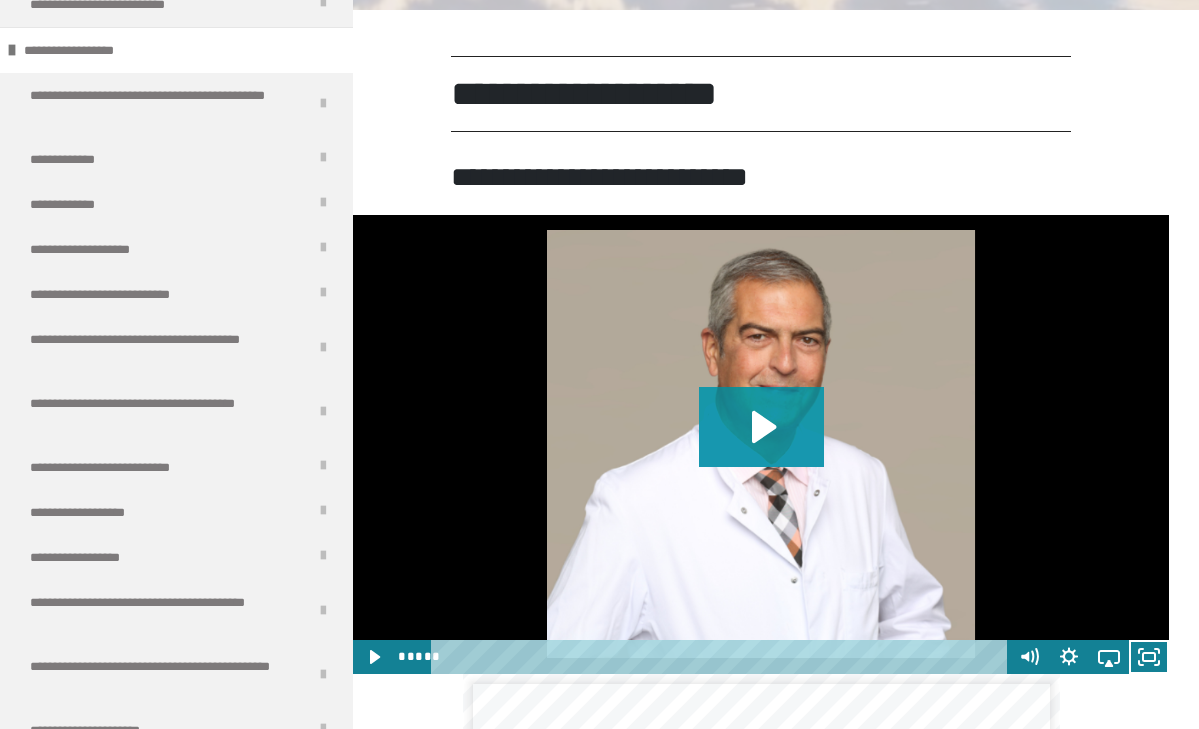 scroll, scrollTop: 2074, scrollLeft: 0, axis: vertical 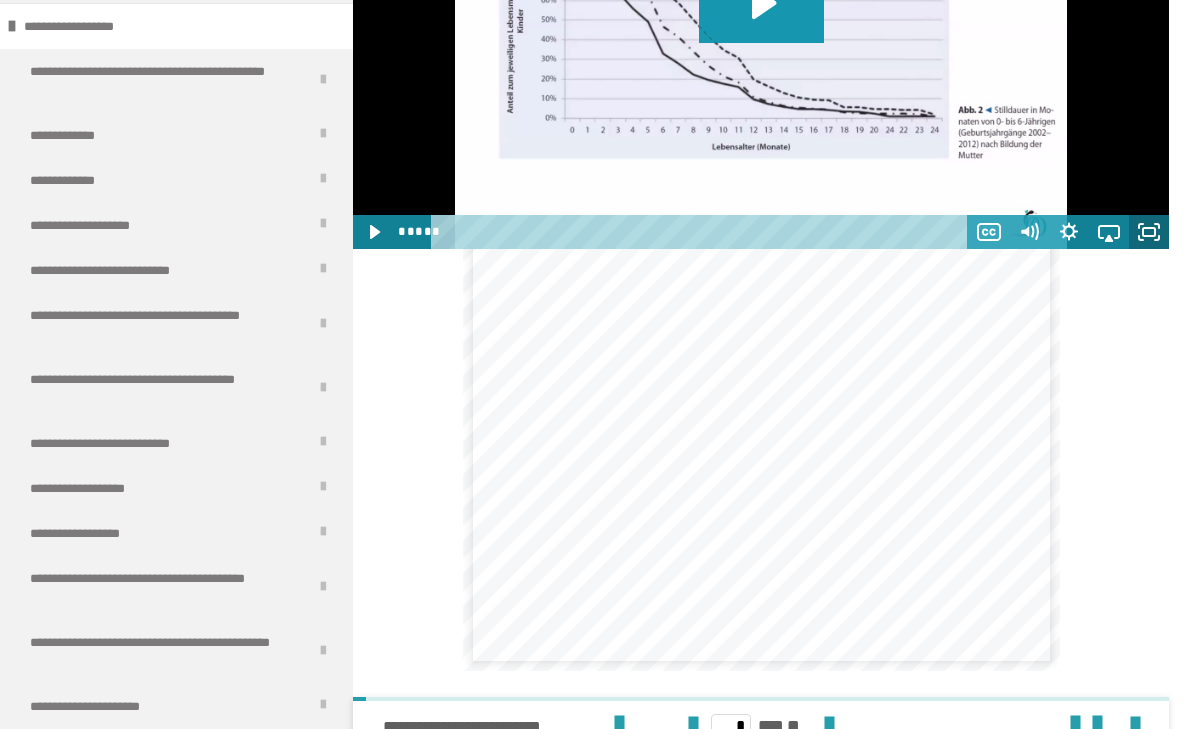 click 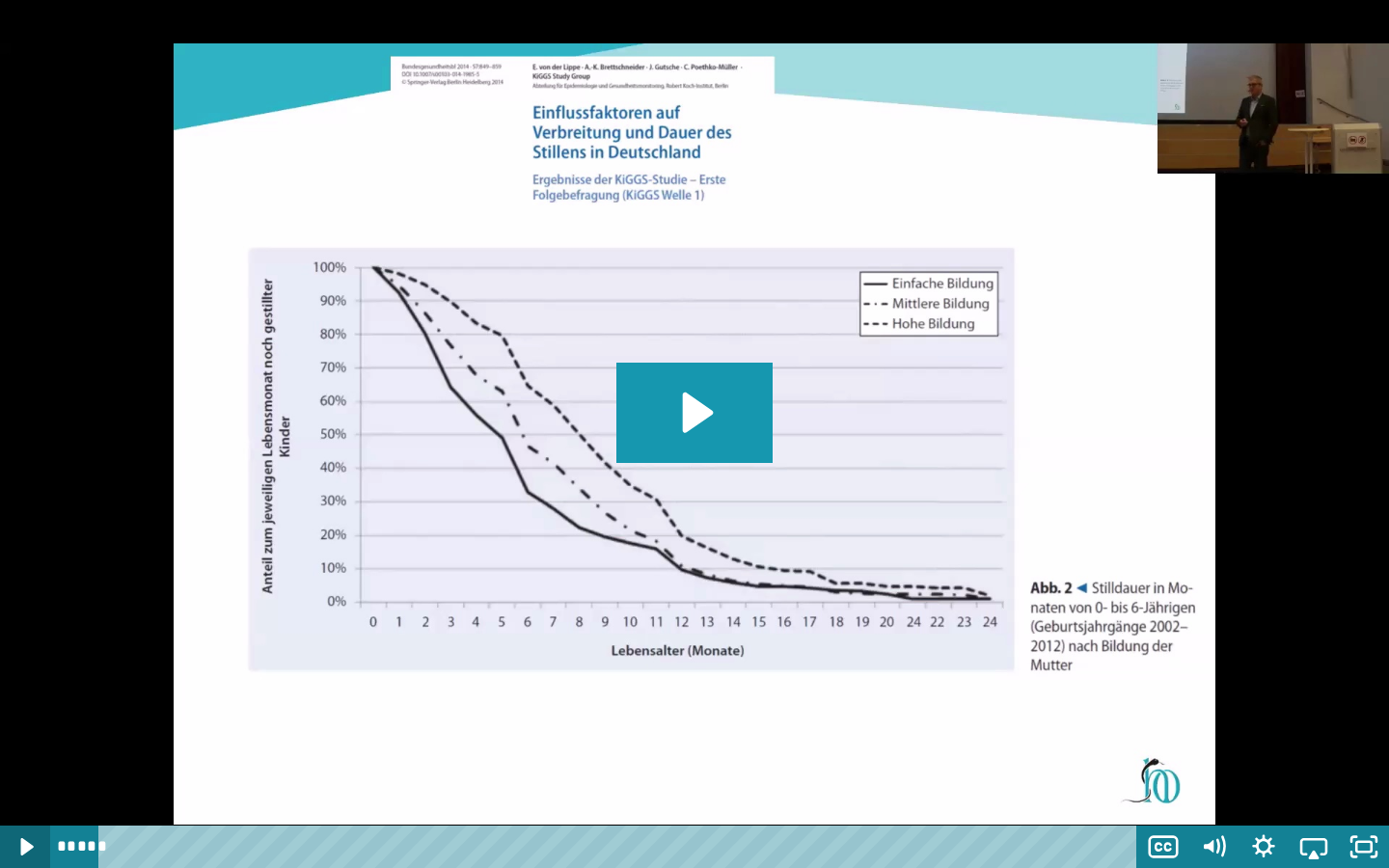 click 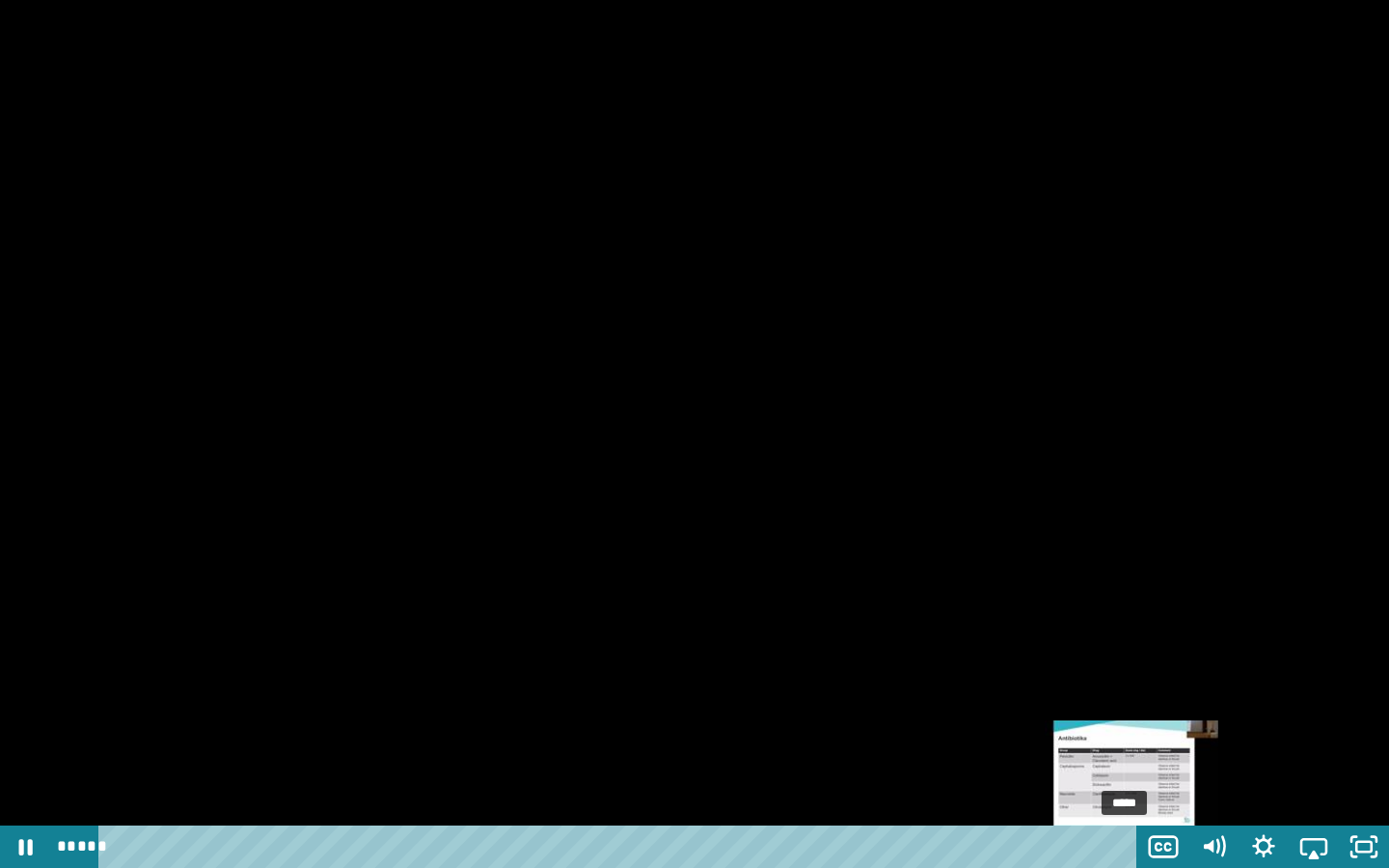 click on "*****" at bounding box center [621, 847] 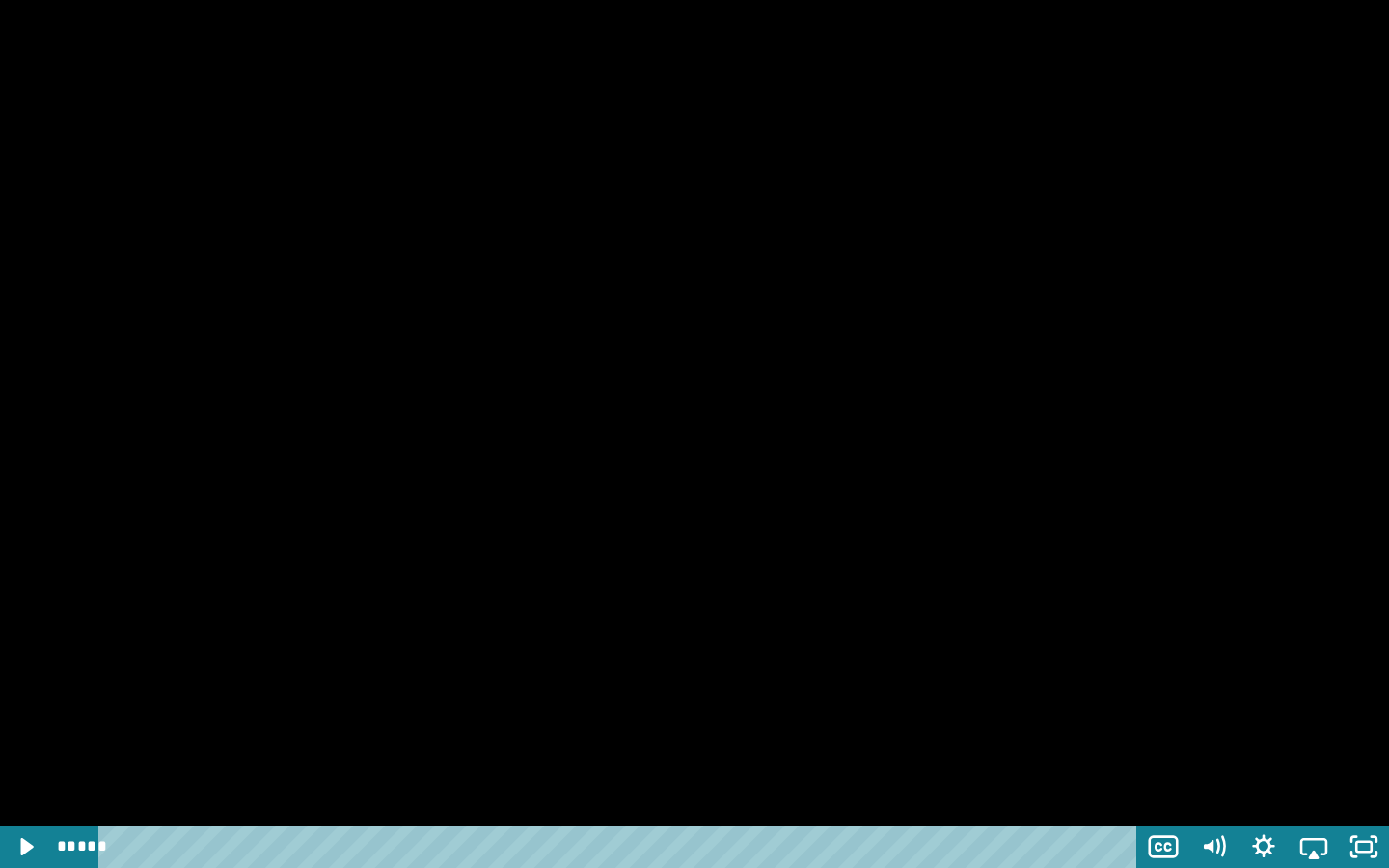 click at bounding box center (694, 434) 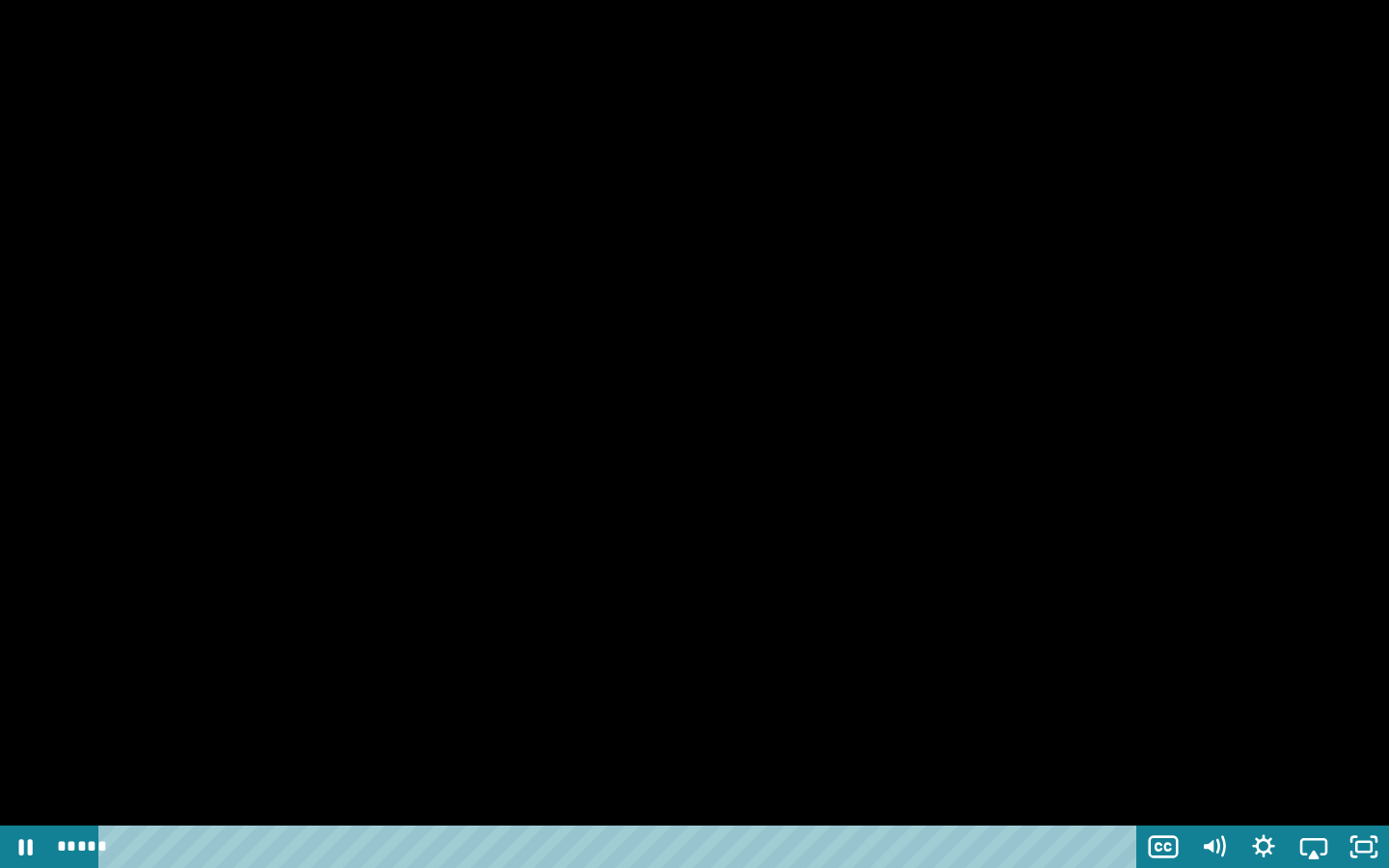 click at bounding box center [694, 434] 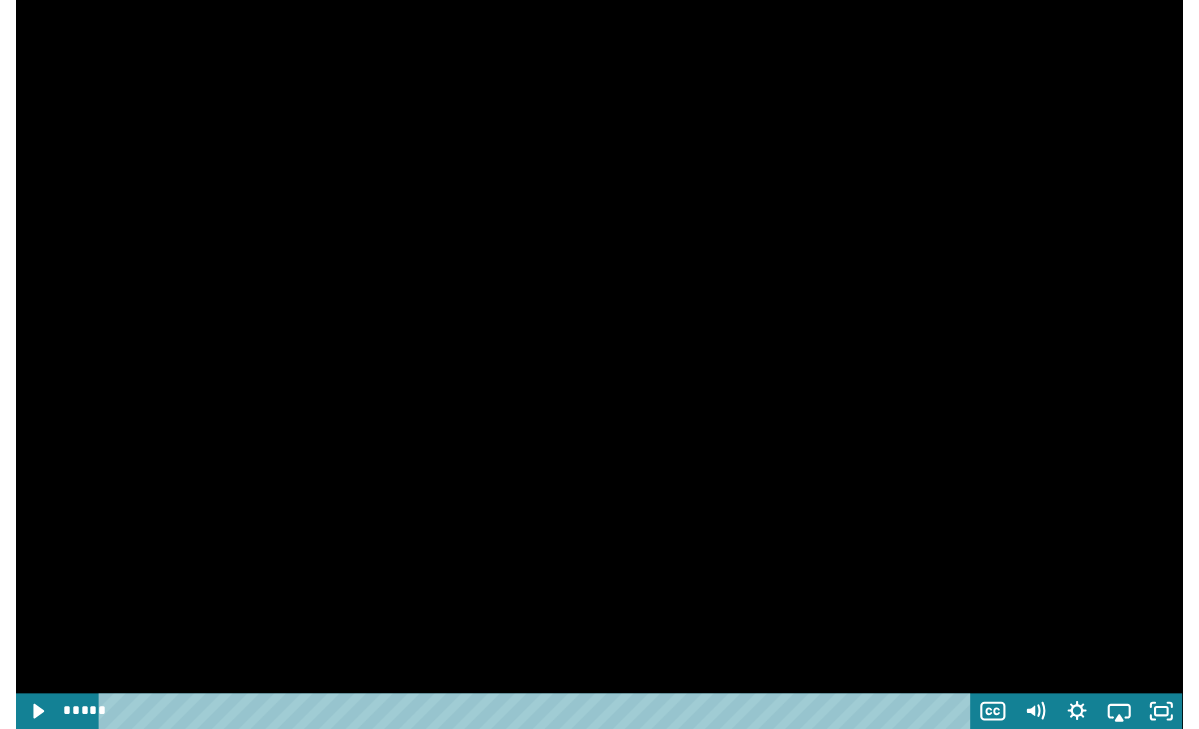 scroll, scrollTop: 0, scrollLeft: 0, axis: both 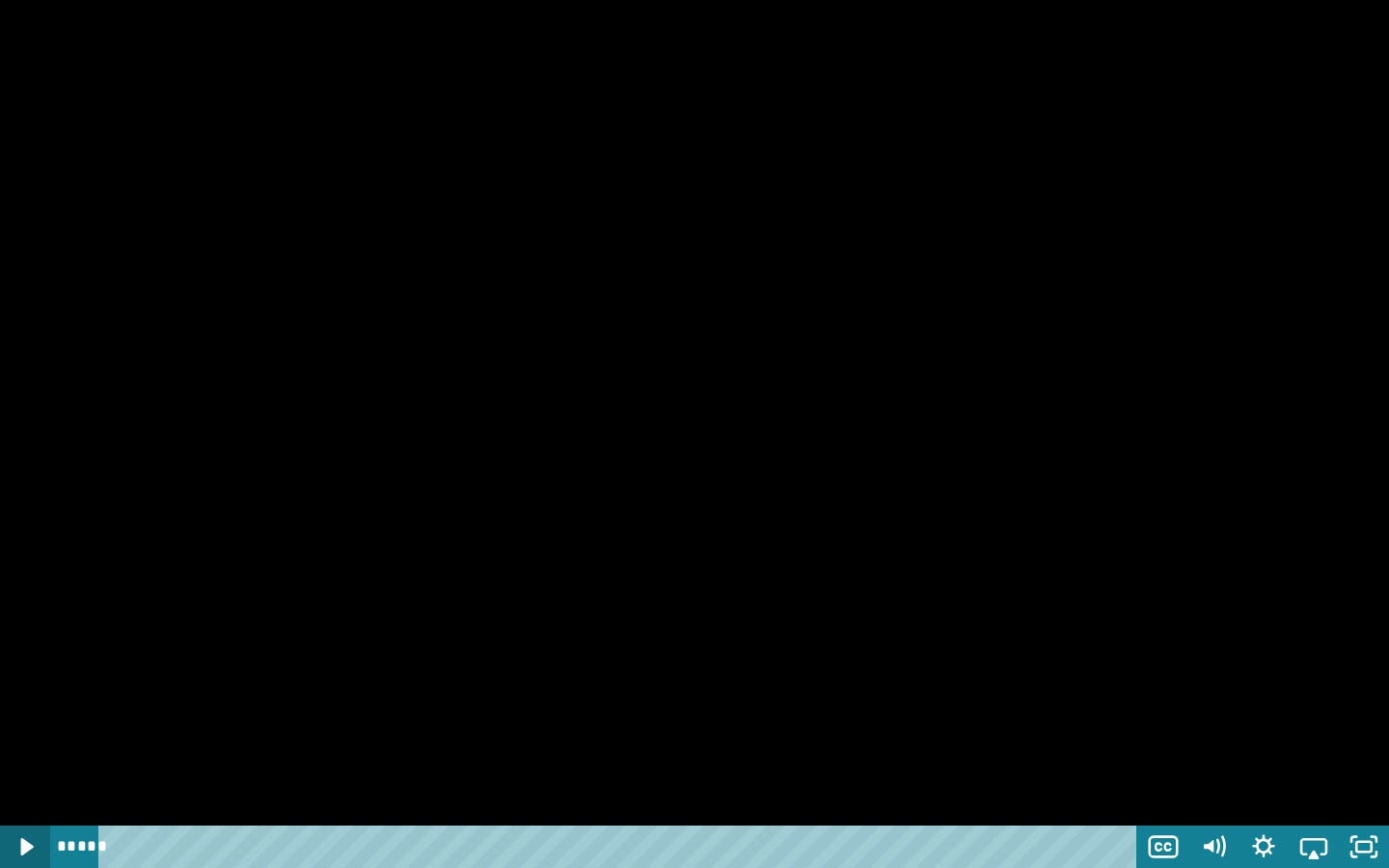 click 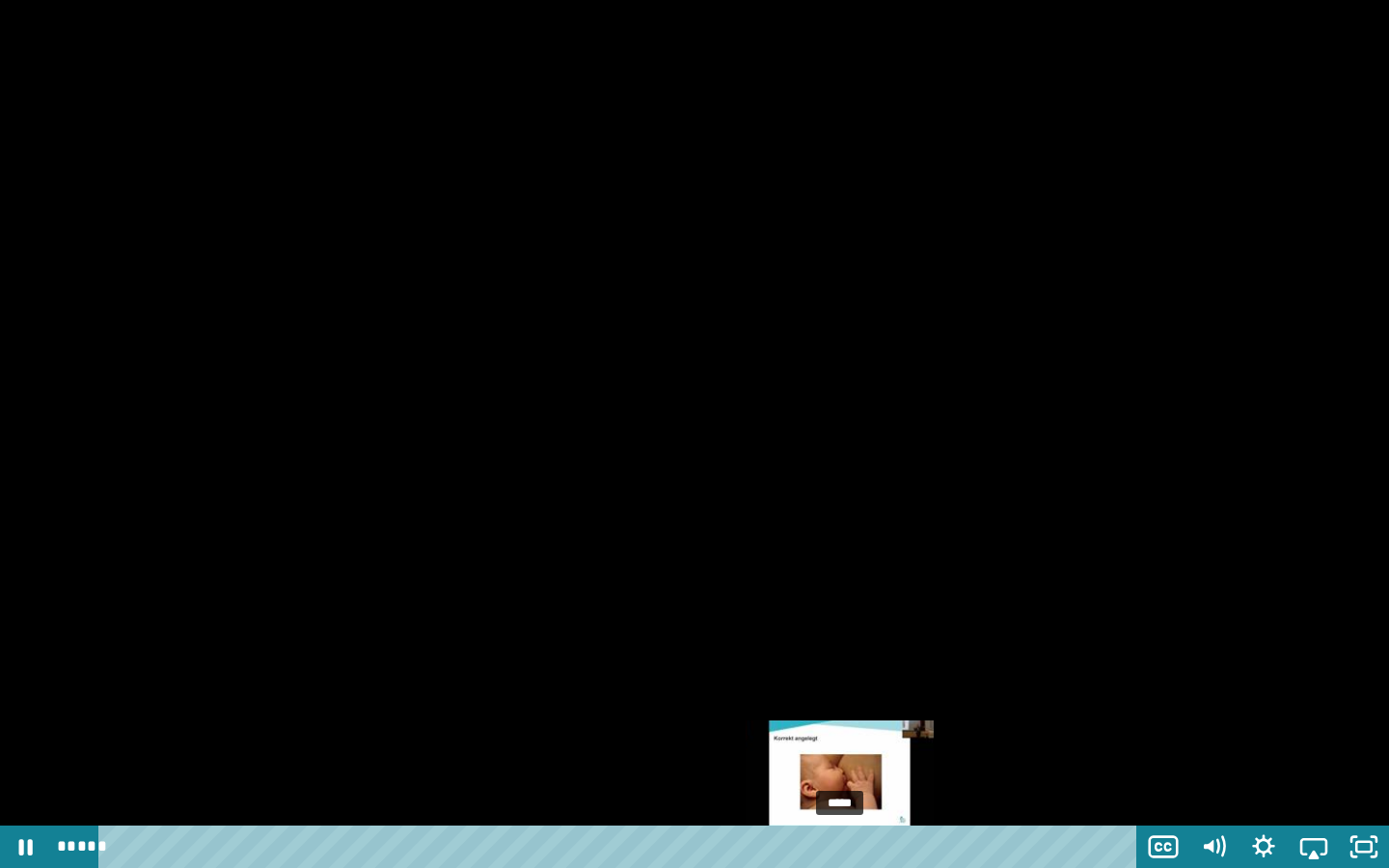 click at bounding box center [849, 847] 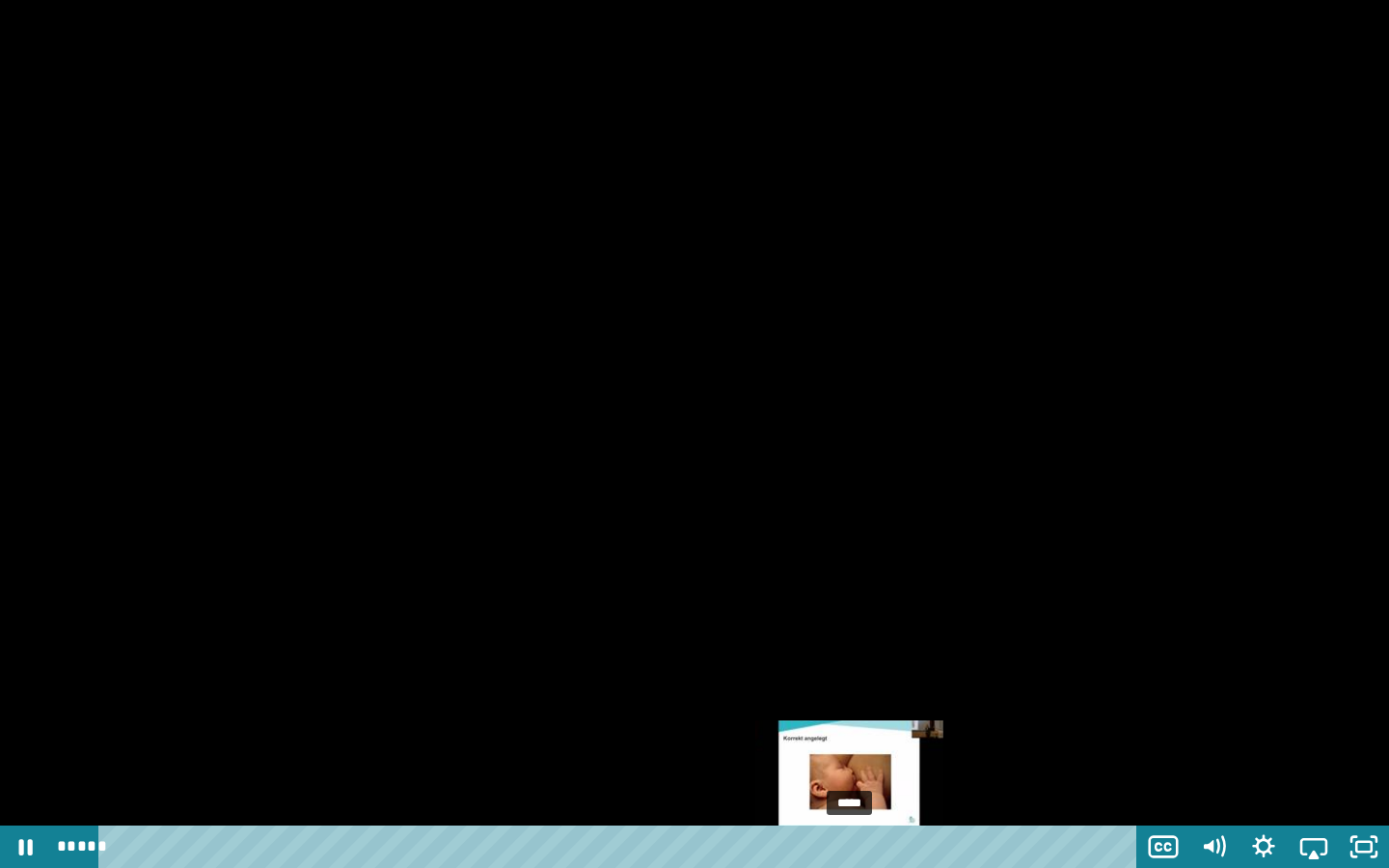 click on "*****" at bounding box center [621, 847] 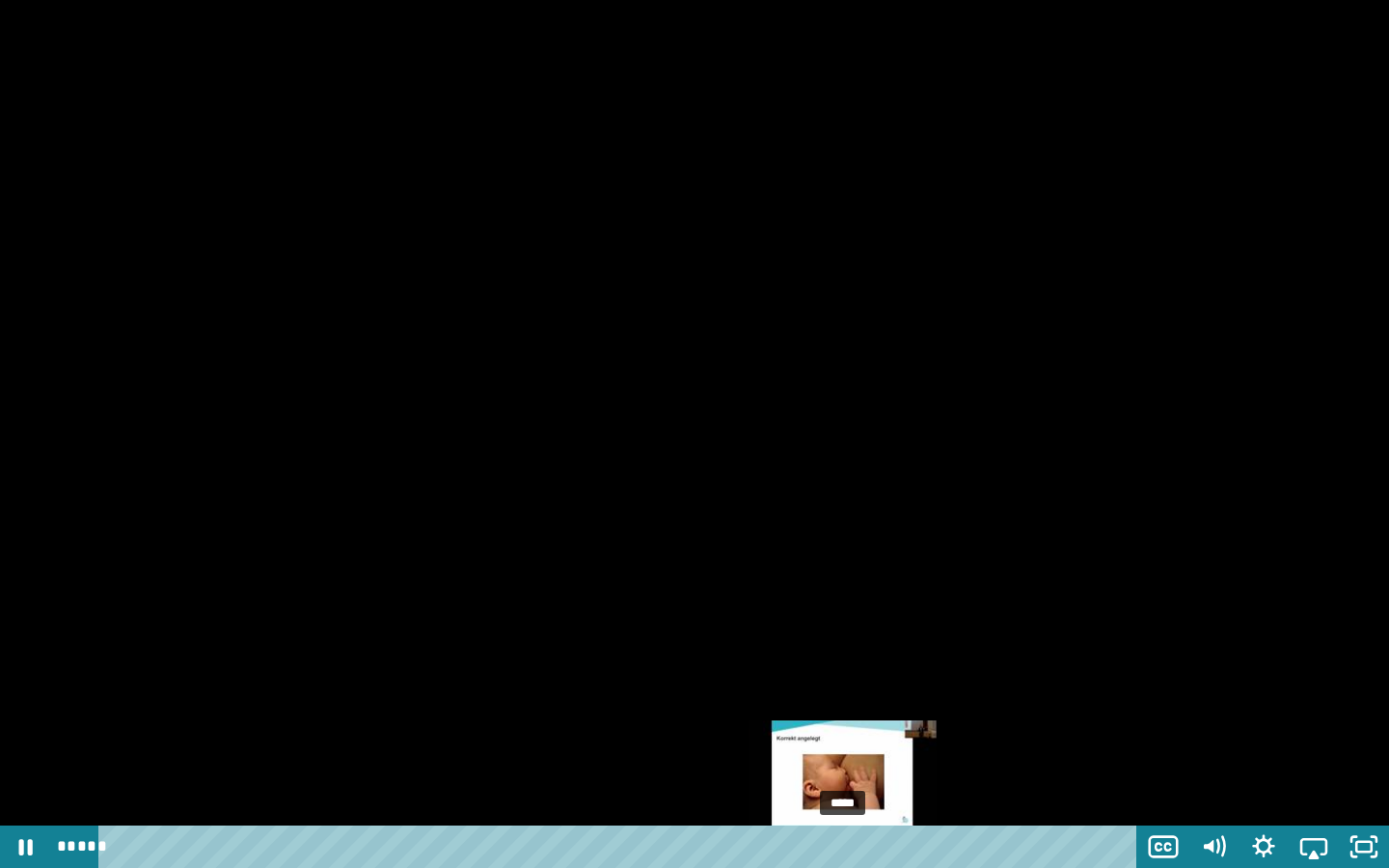 click at bounding box center (842, 847) 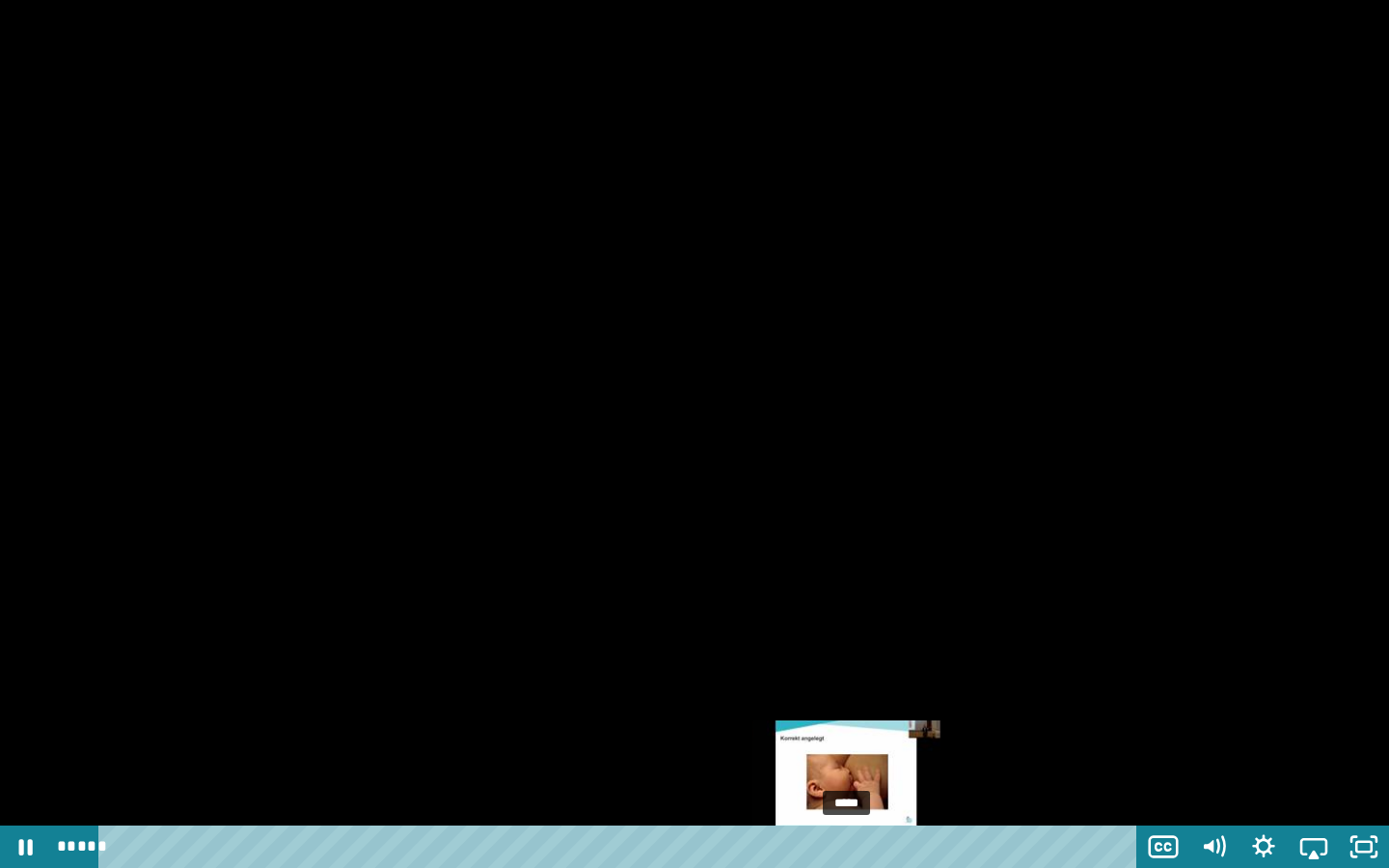 click at bounding box center (846, 847) 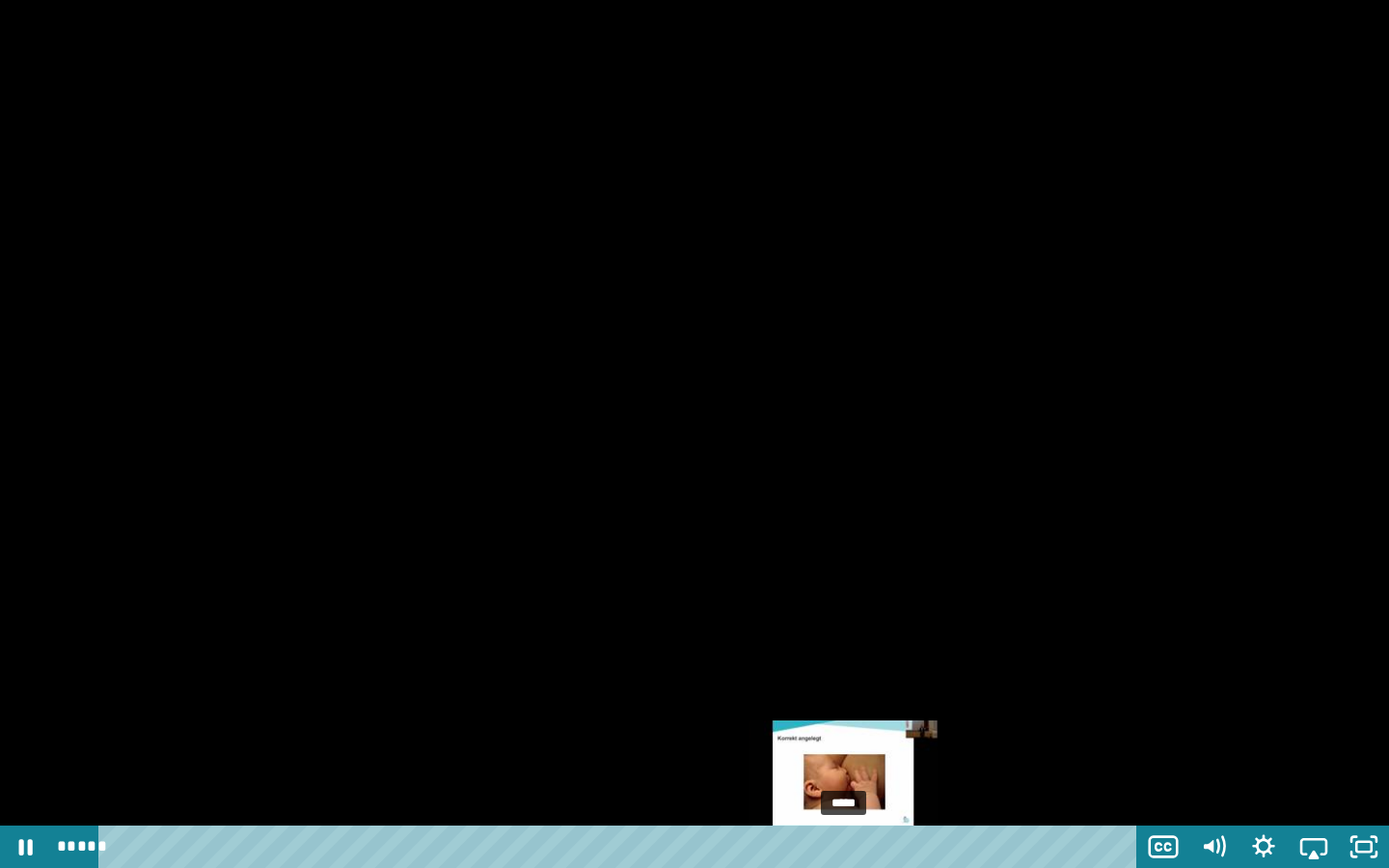 click at bounding box center [843, 847] 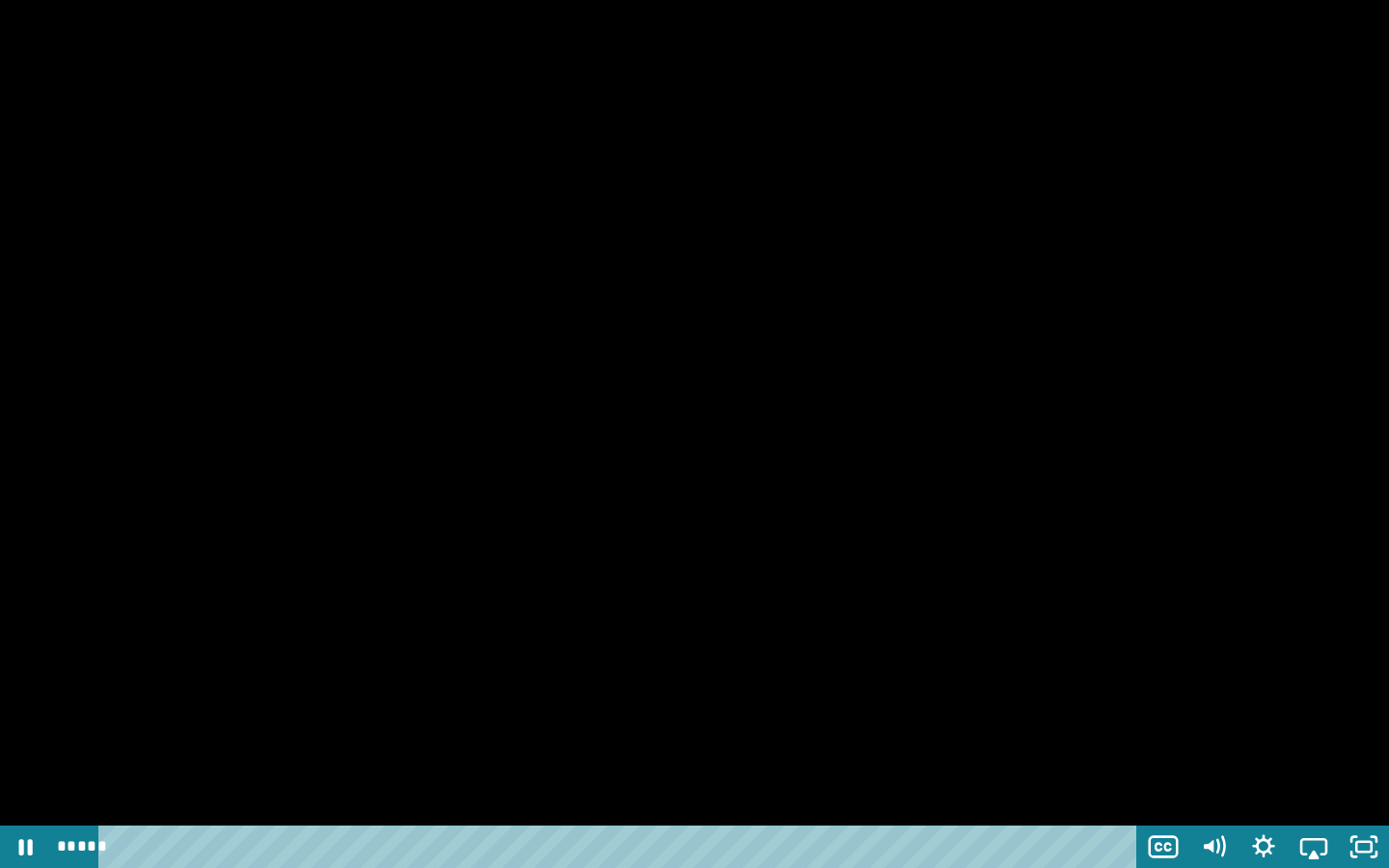 click at bounding box center [694, 434] 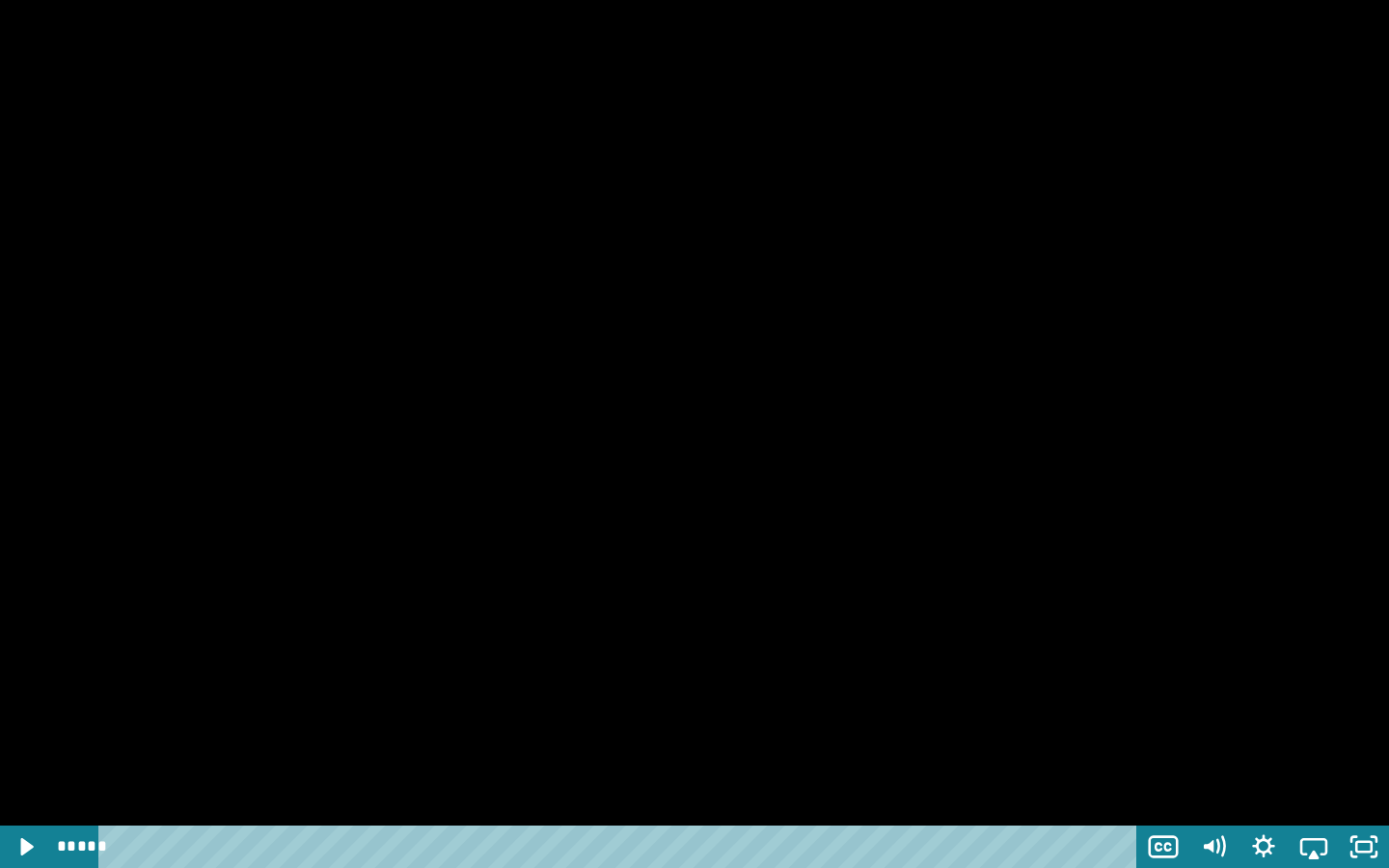 click at bounding box center (694, 434) 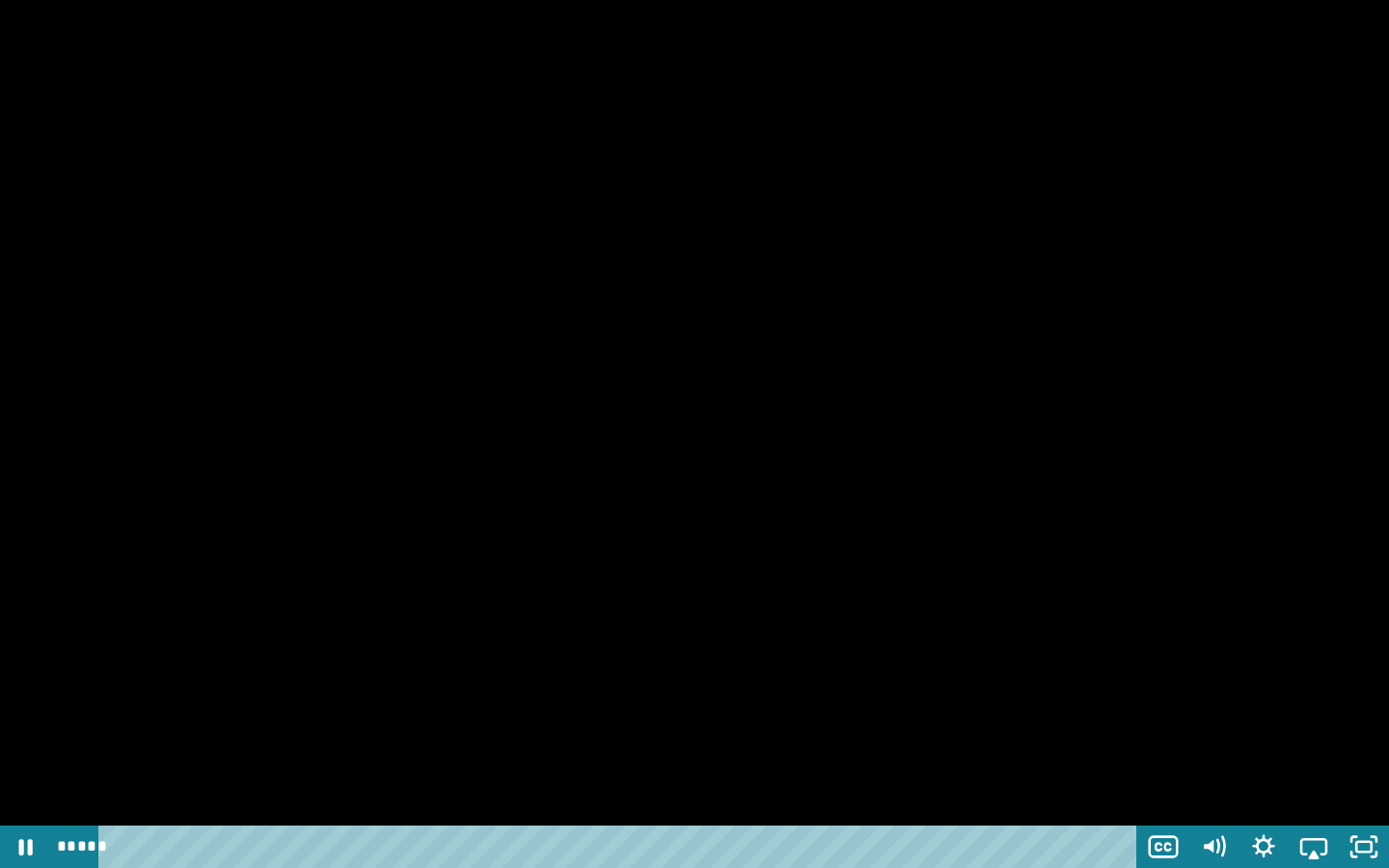 click at bounding box center (694, 434) 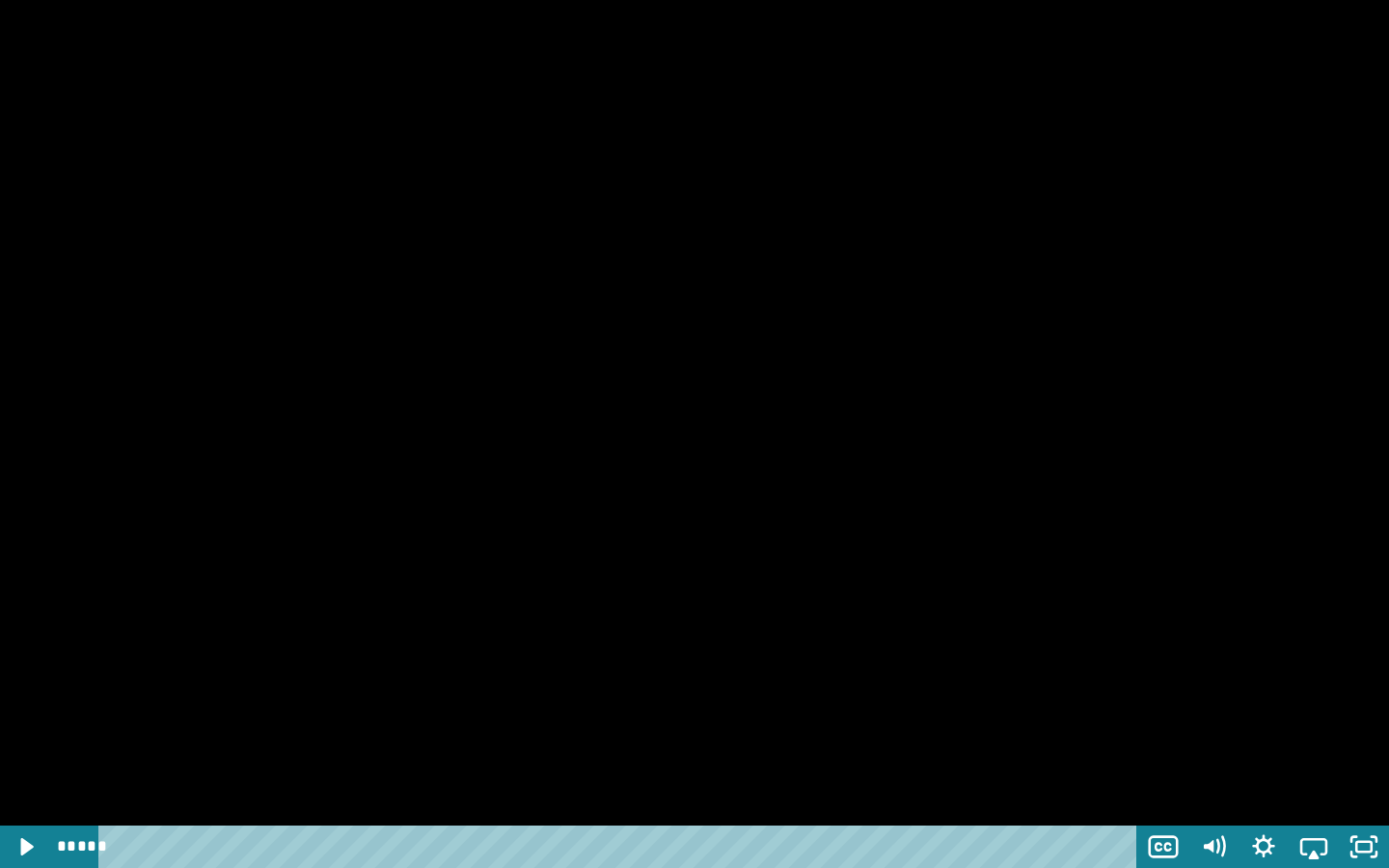 click at bounding box center [694, 434] 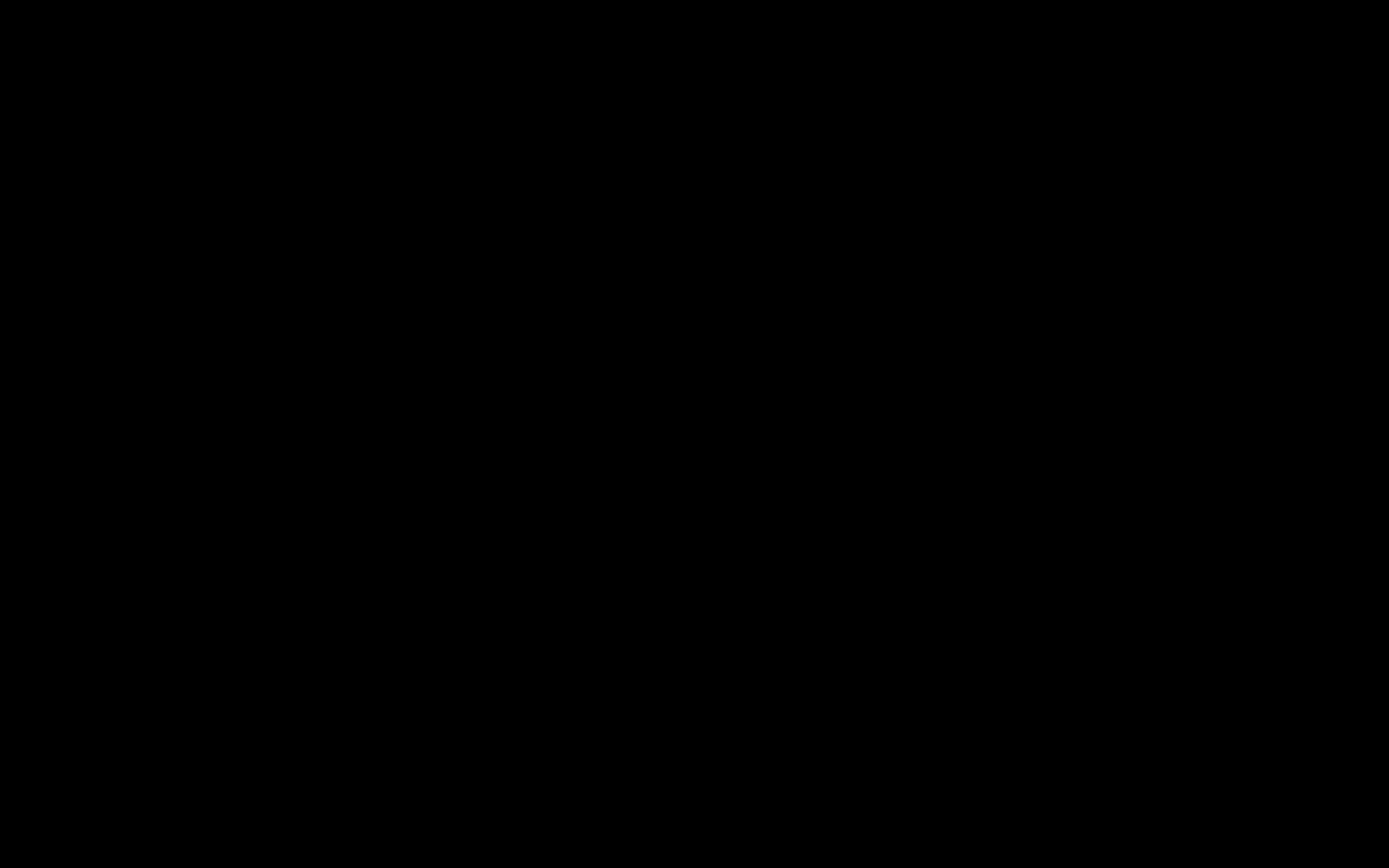 click at bounding box center (694, 434) 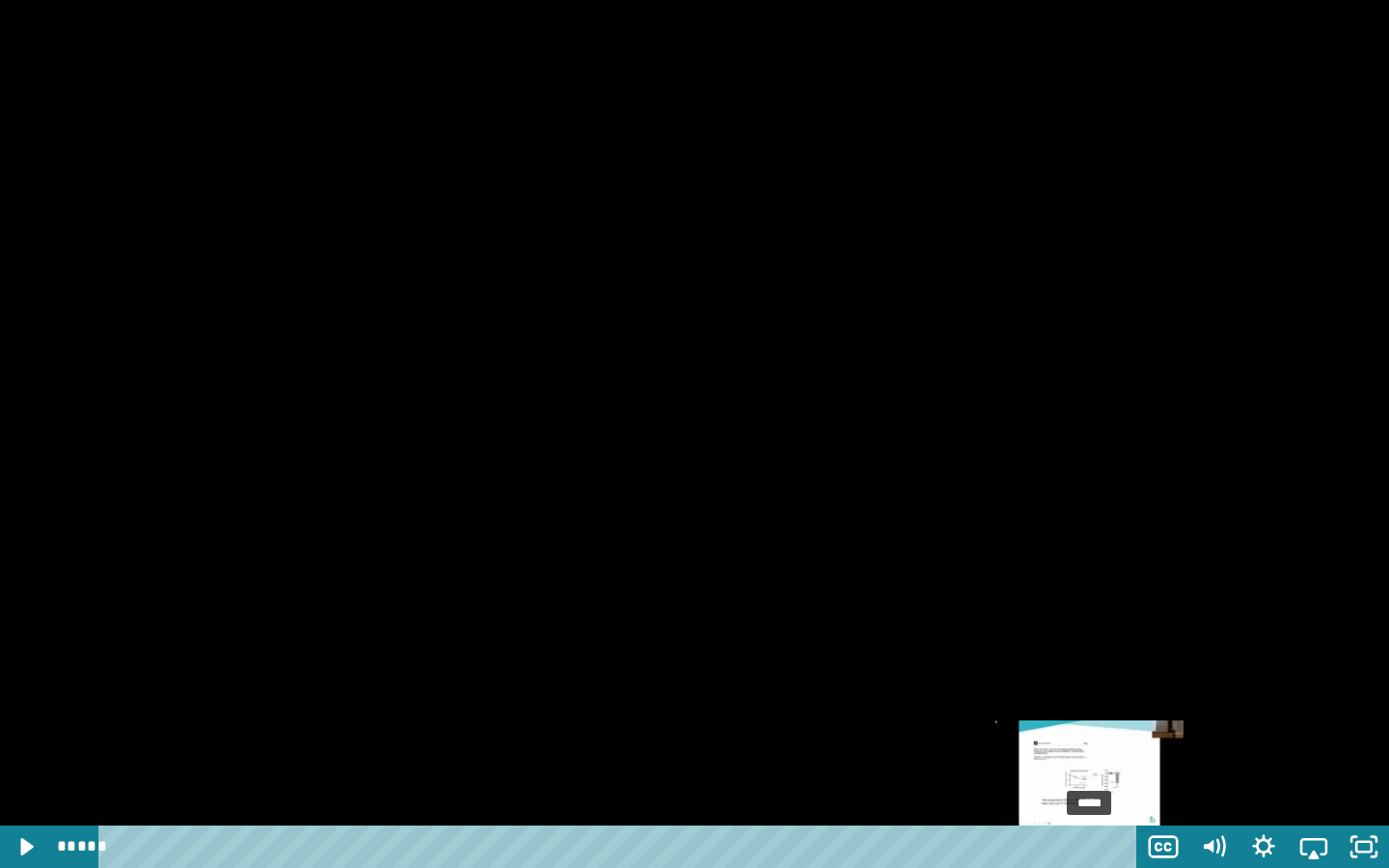 click on "*****" at bounding box center [621, 847] 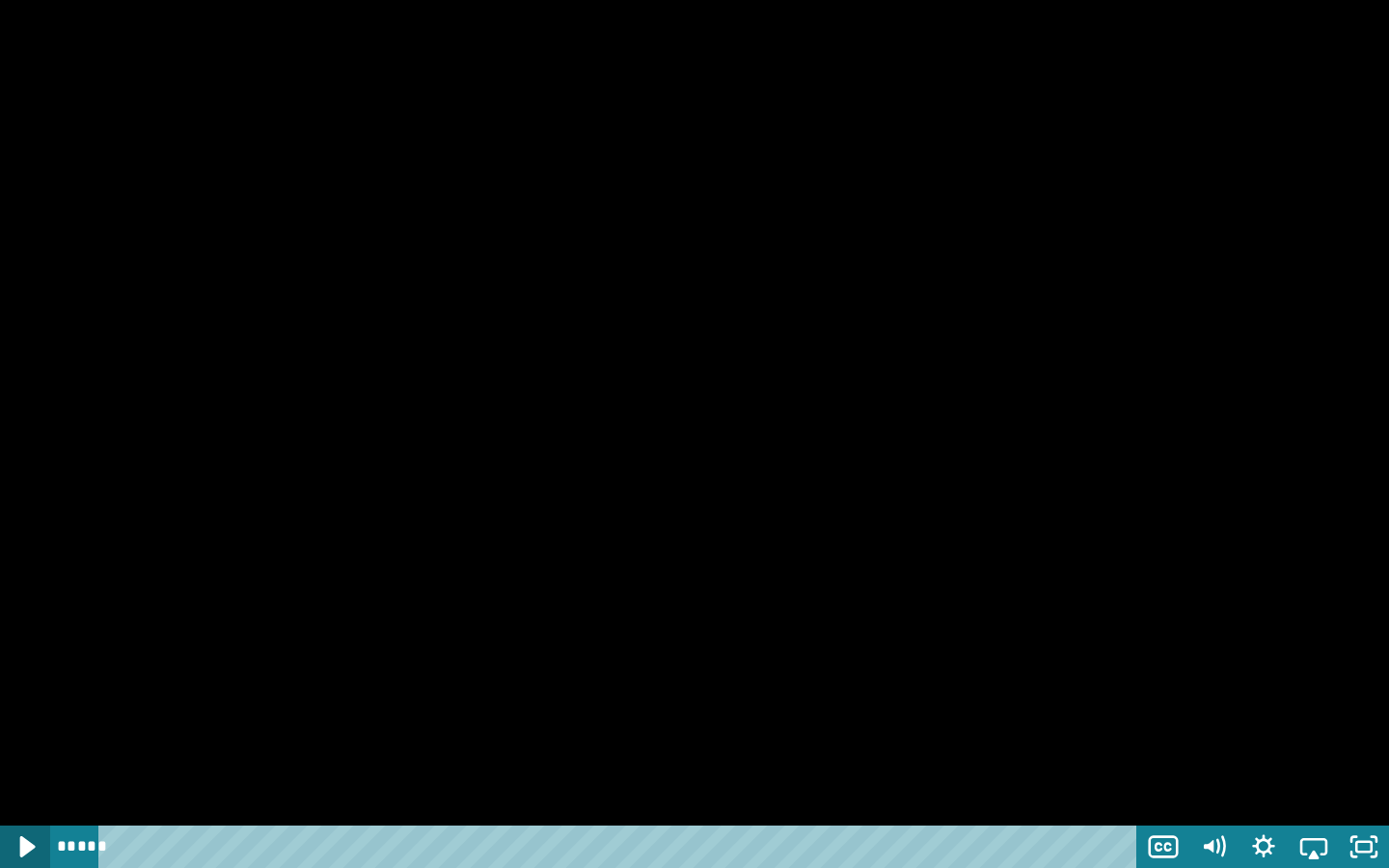 click 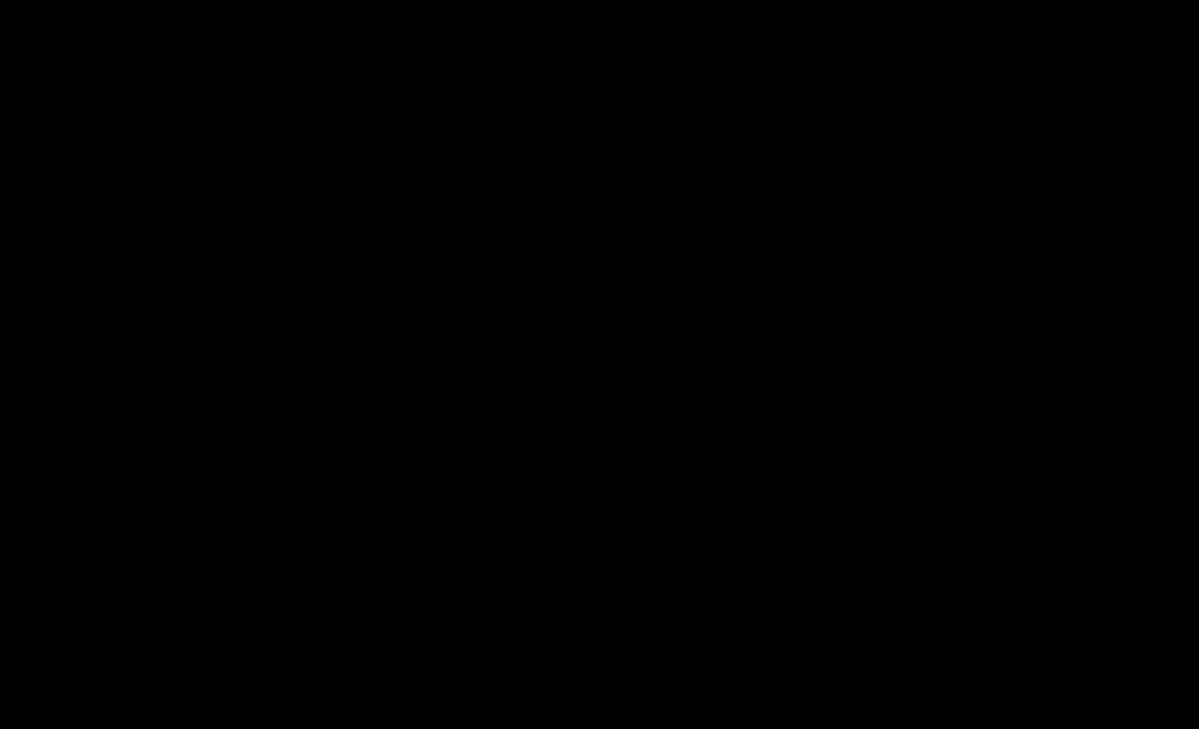 scroll, scrollTop: 888, scrollLeft: 0, axis: vertical 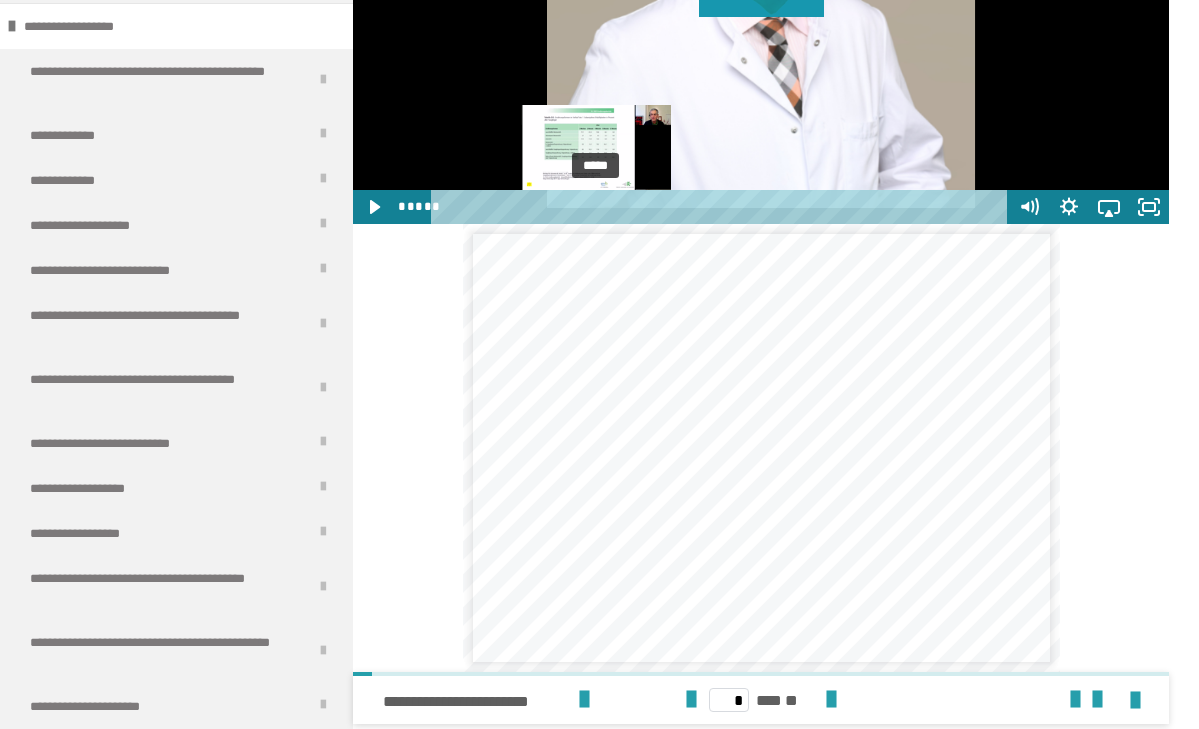 click on "*****" at bounding box center [722, 207] 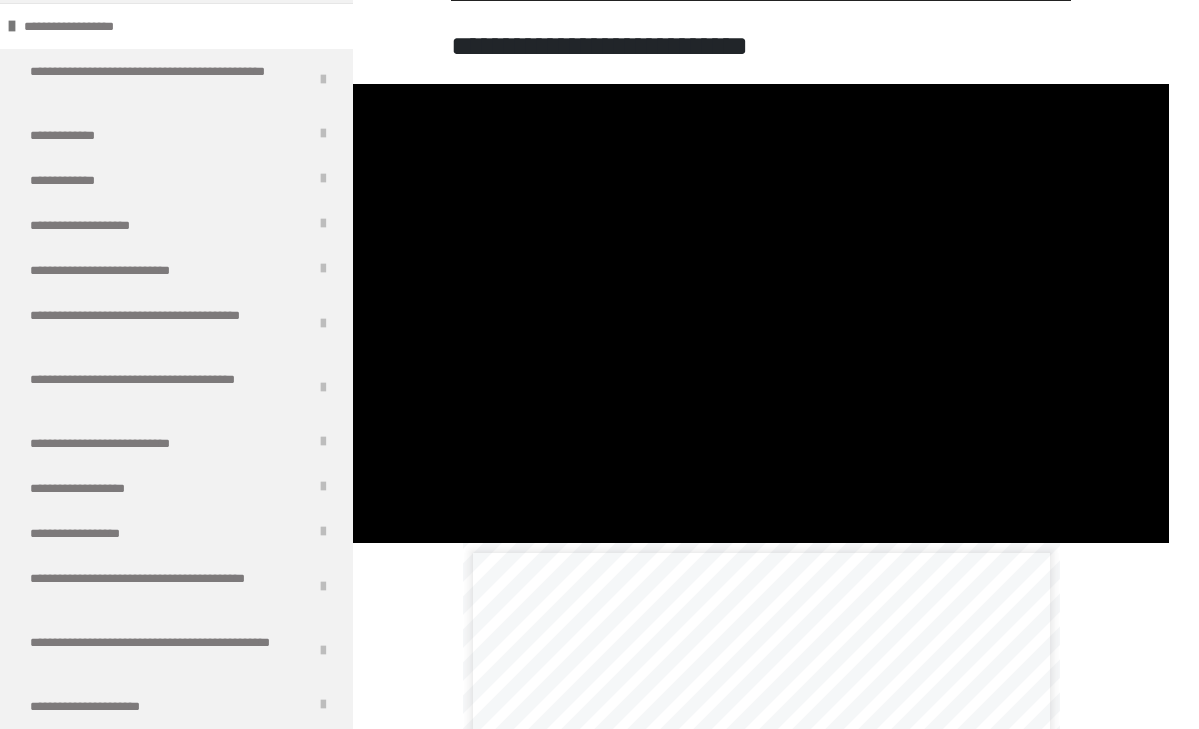 scroll, scrollTop: 570, scrollLeft: 0, axis: vertical 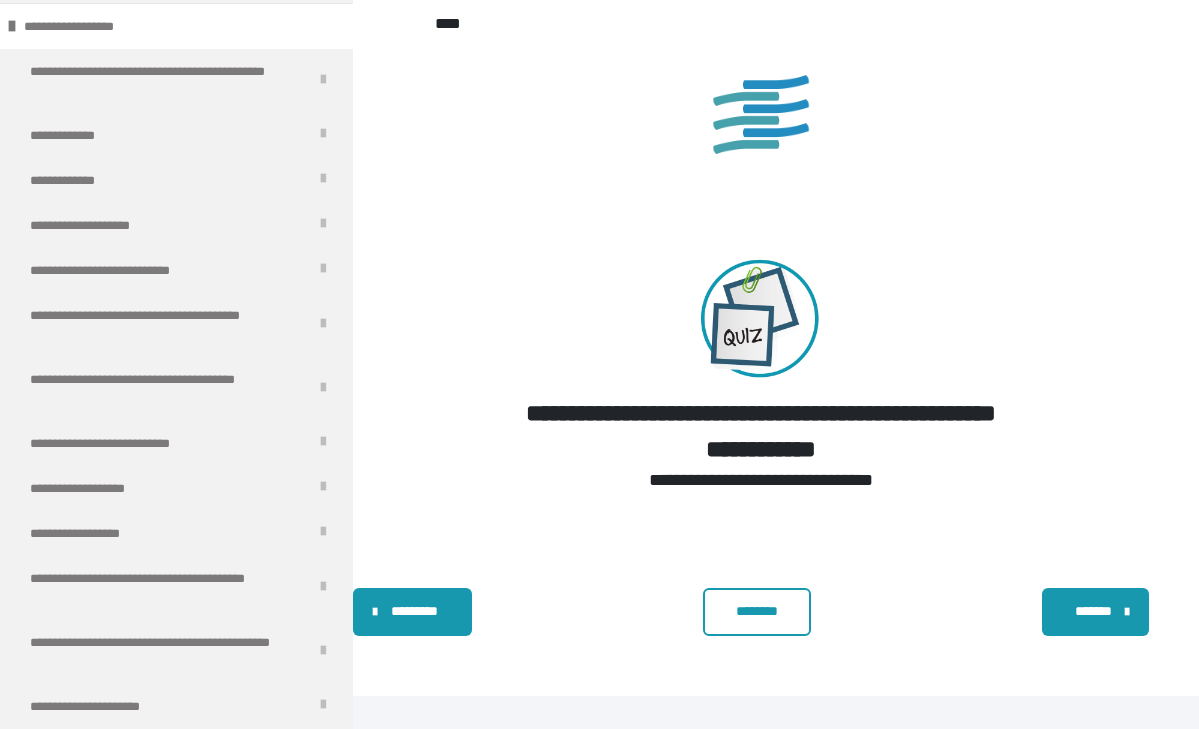 click on "********" at bounding box center (757, 611) 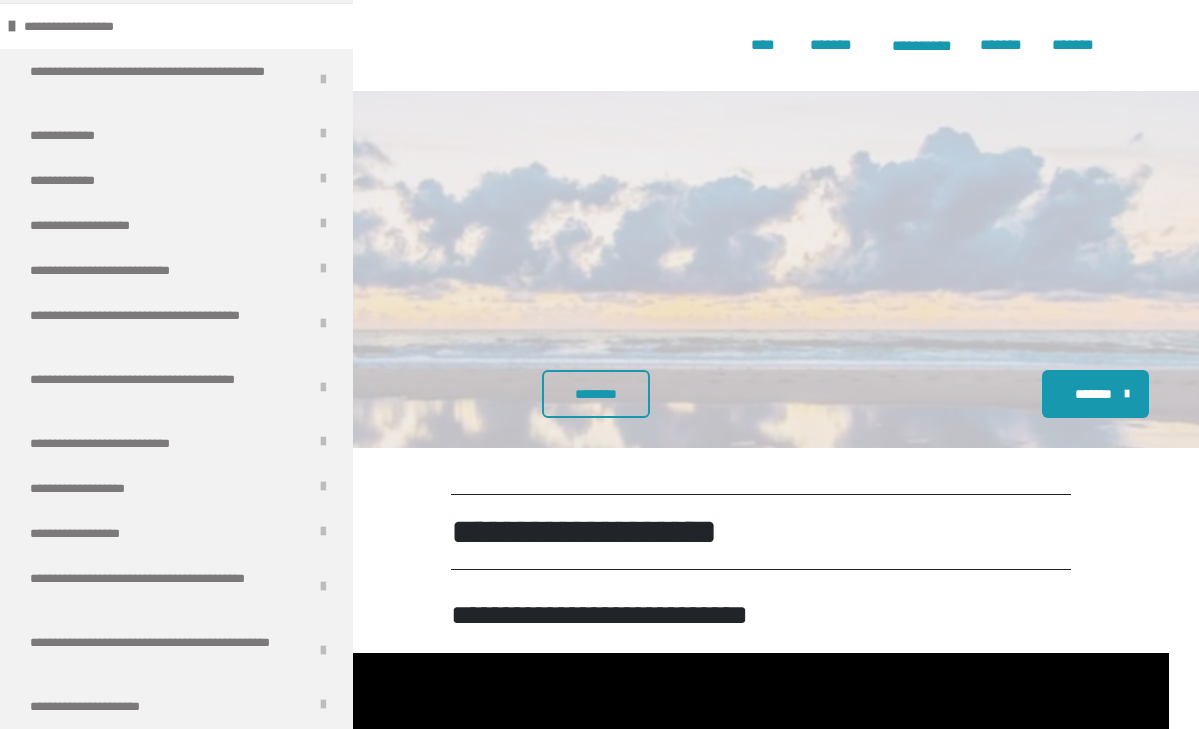 scroll, scrollTop: 0, scrollLeft: 0, axis: both 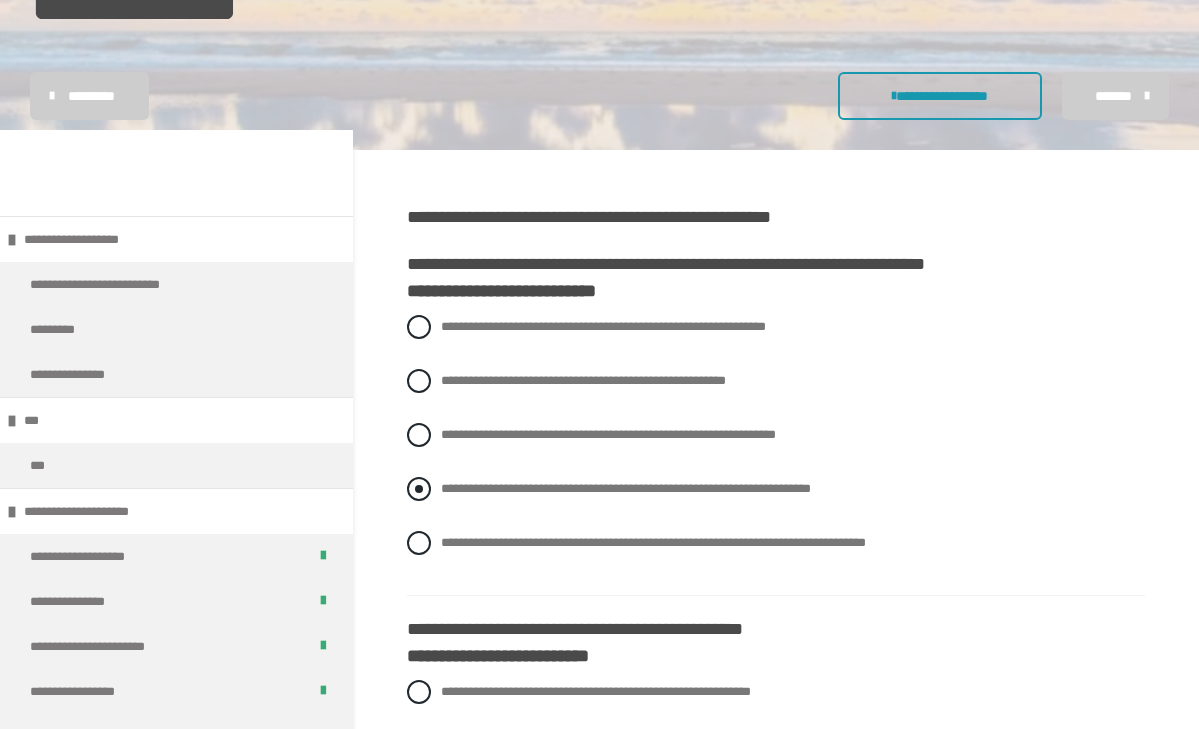 click at bounding box center (419, 489) 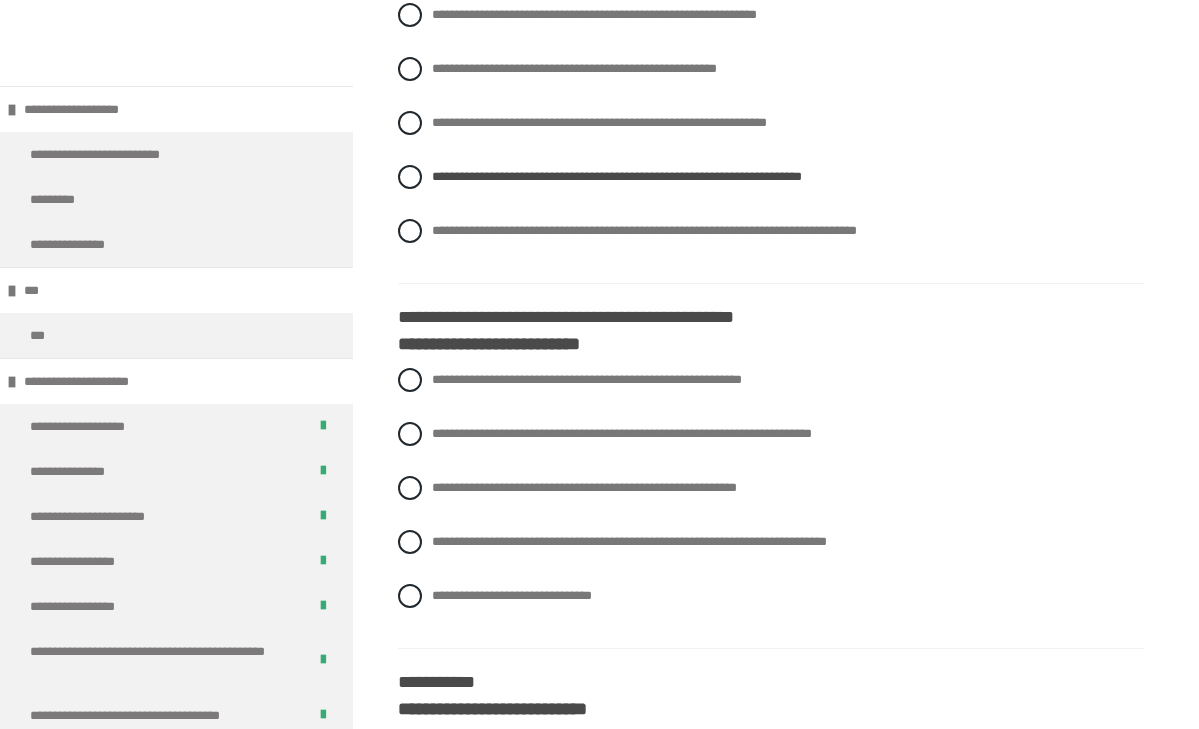 scroll, scrollTop: 611, scrollLeft: 0, axis: vertical 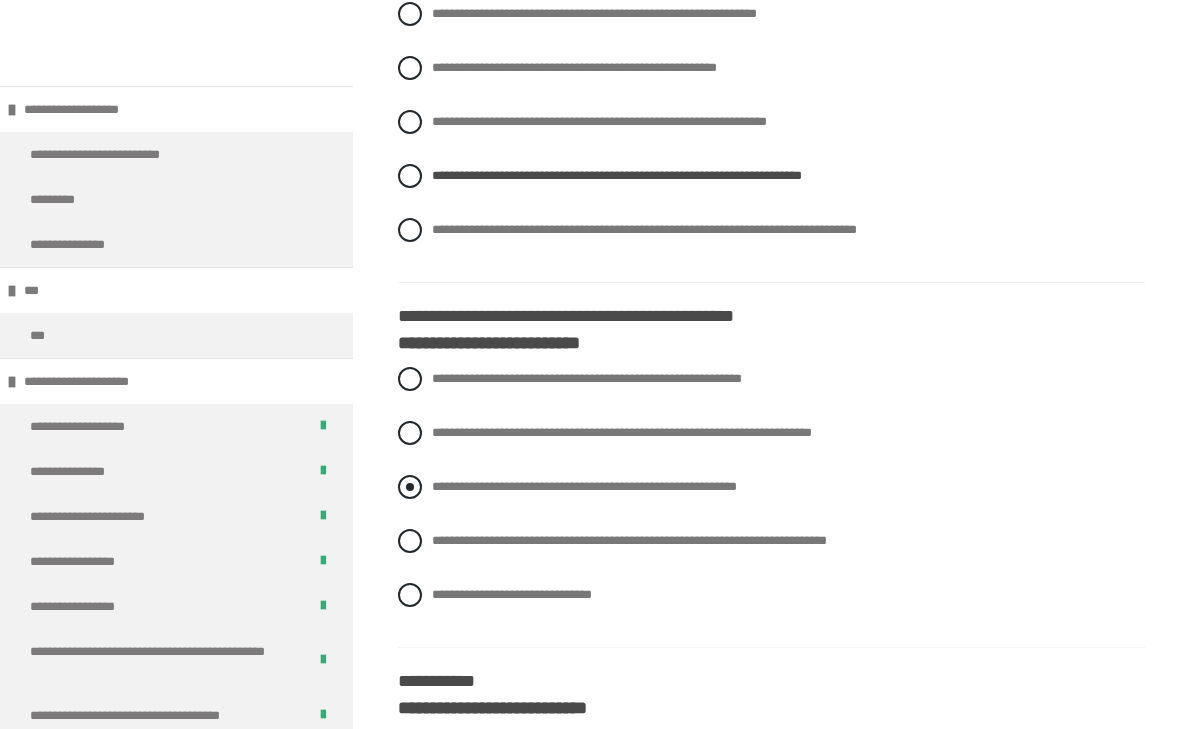 click at bounding box center (410, 487) 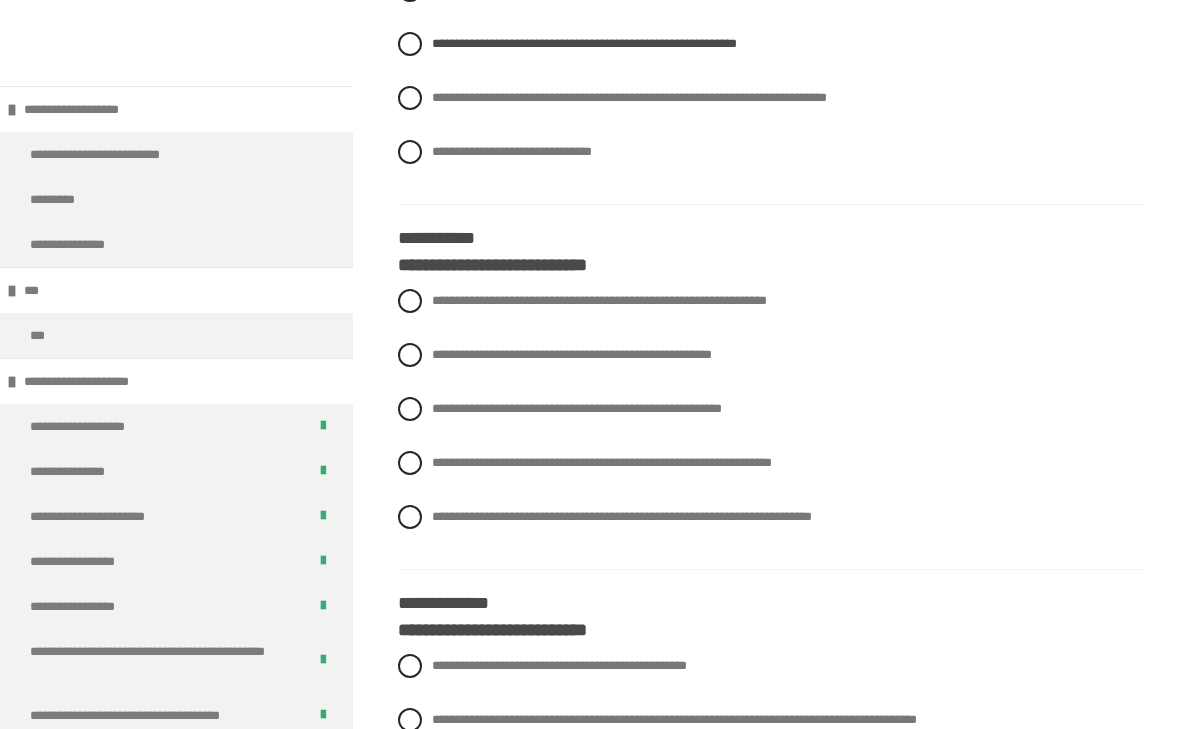 scroll, scrollTop: 1054, scrollLeft: 0, axis: vertical 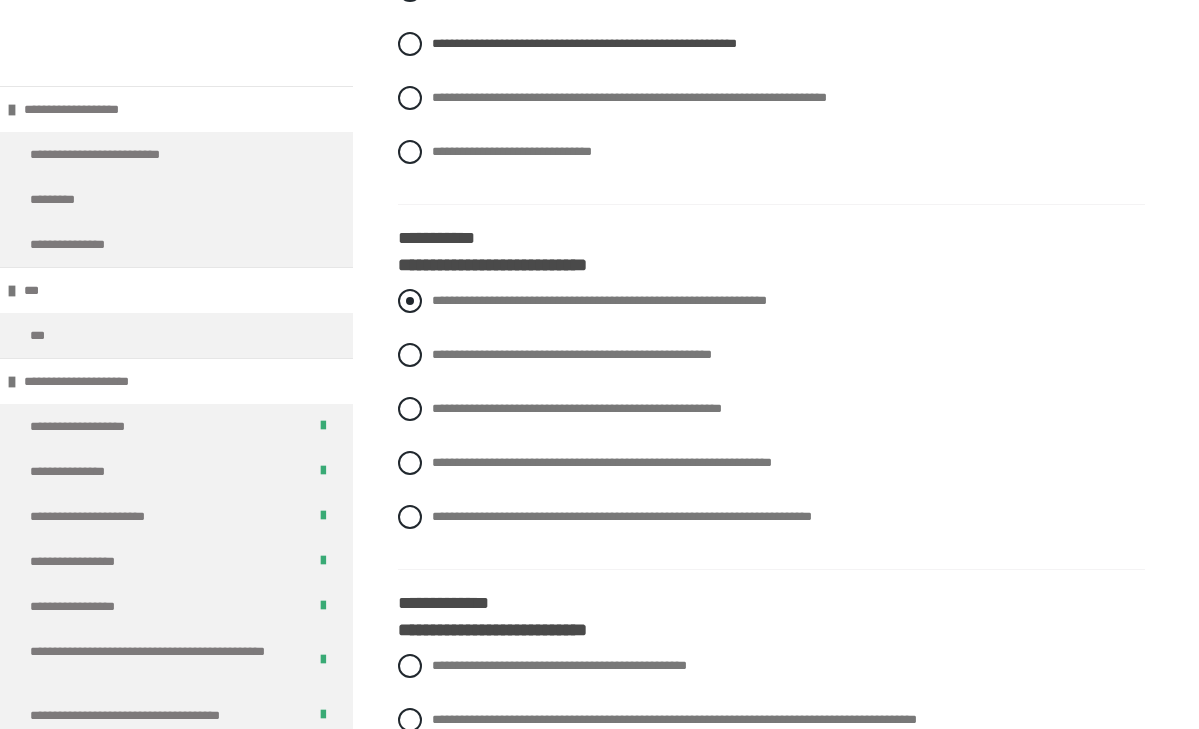 click at bounding box center (410, 301) 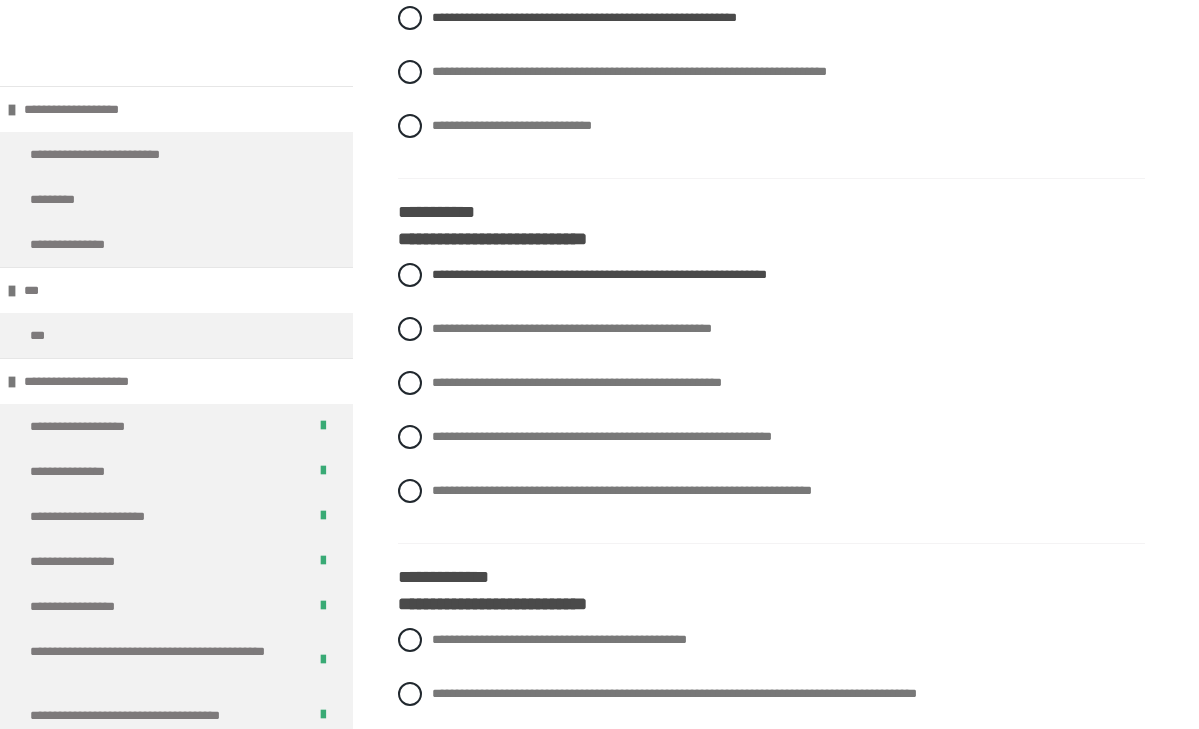 scroll 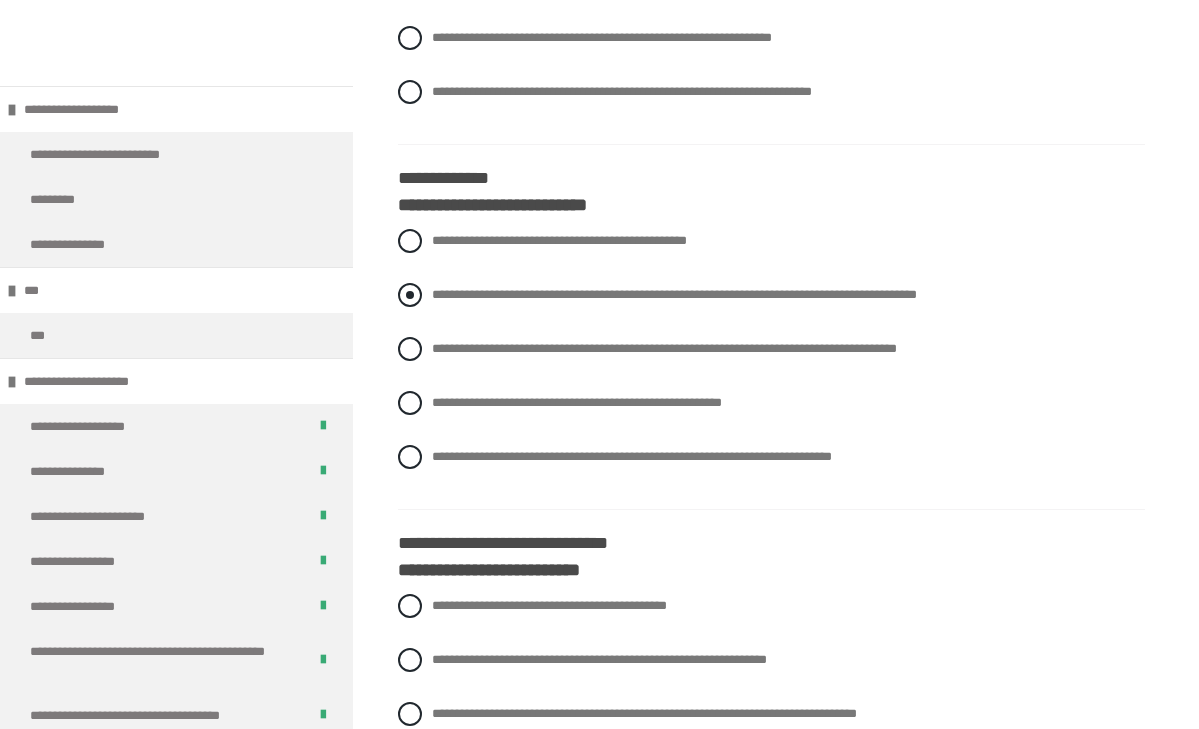 click at bounding box center [410, 295] 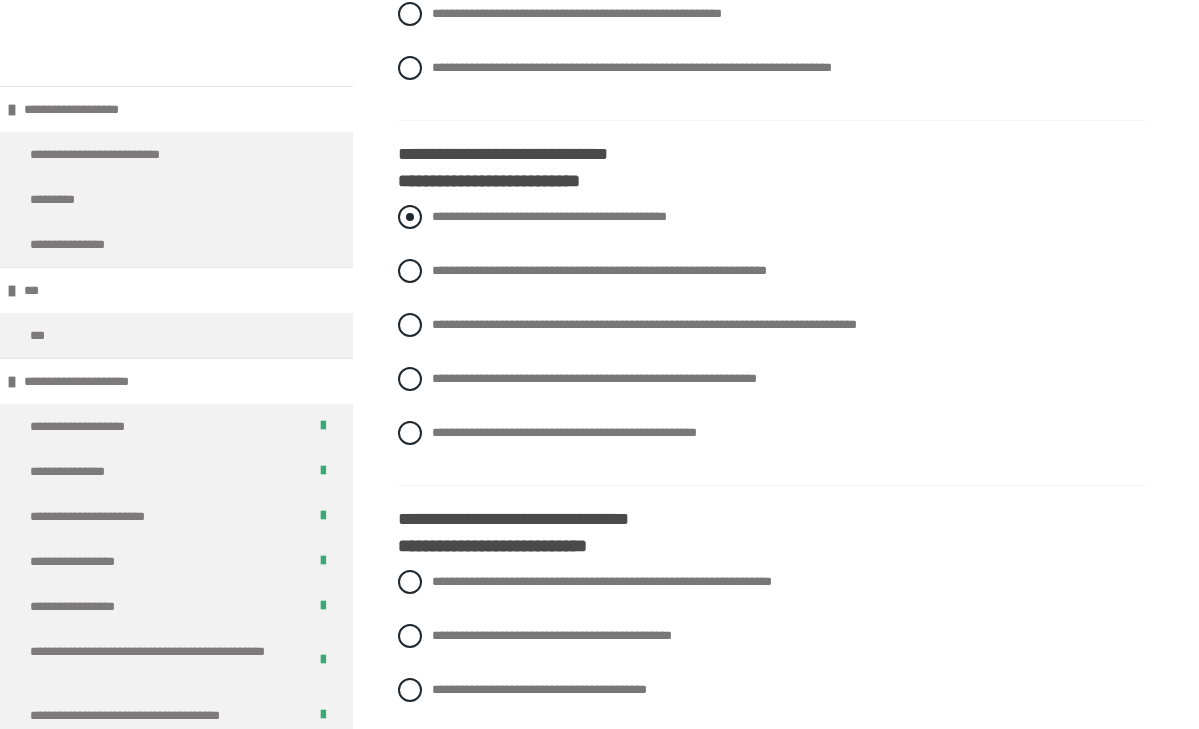 scroll, scrollTop: 1869, scrollLeft: 0, axis: vertical 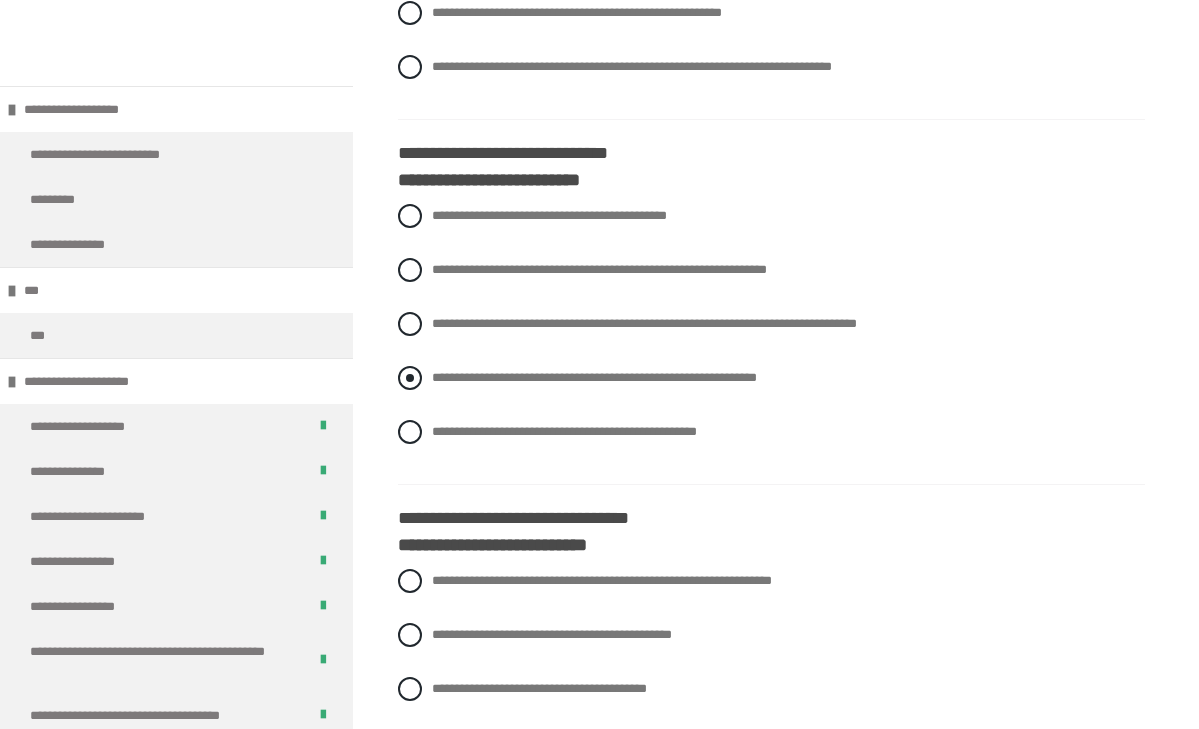 click at bounding box center [410, 378] 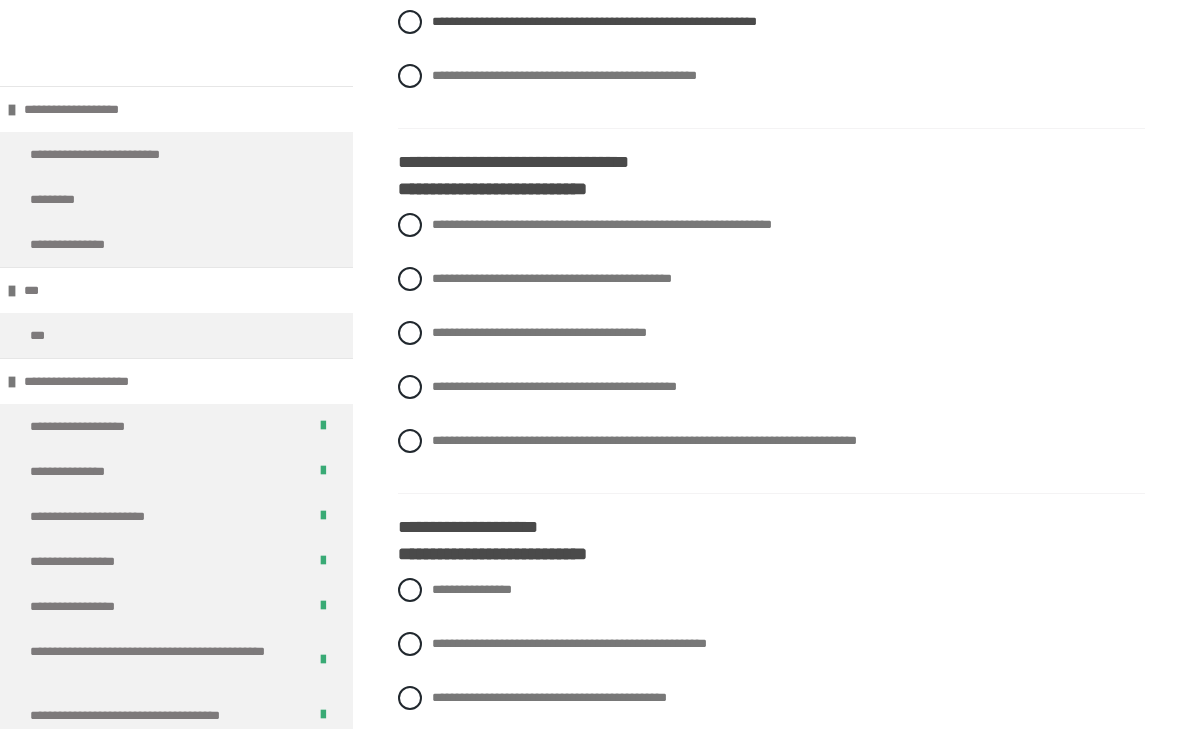 scroll, scrollTop: 2237, scrollLeft: 0, axis: vertical 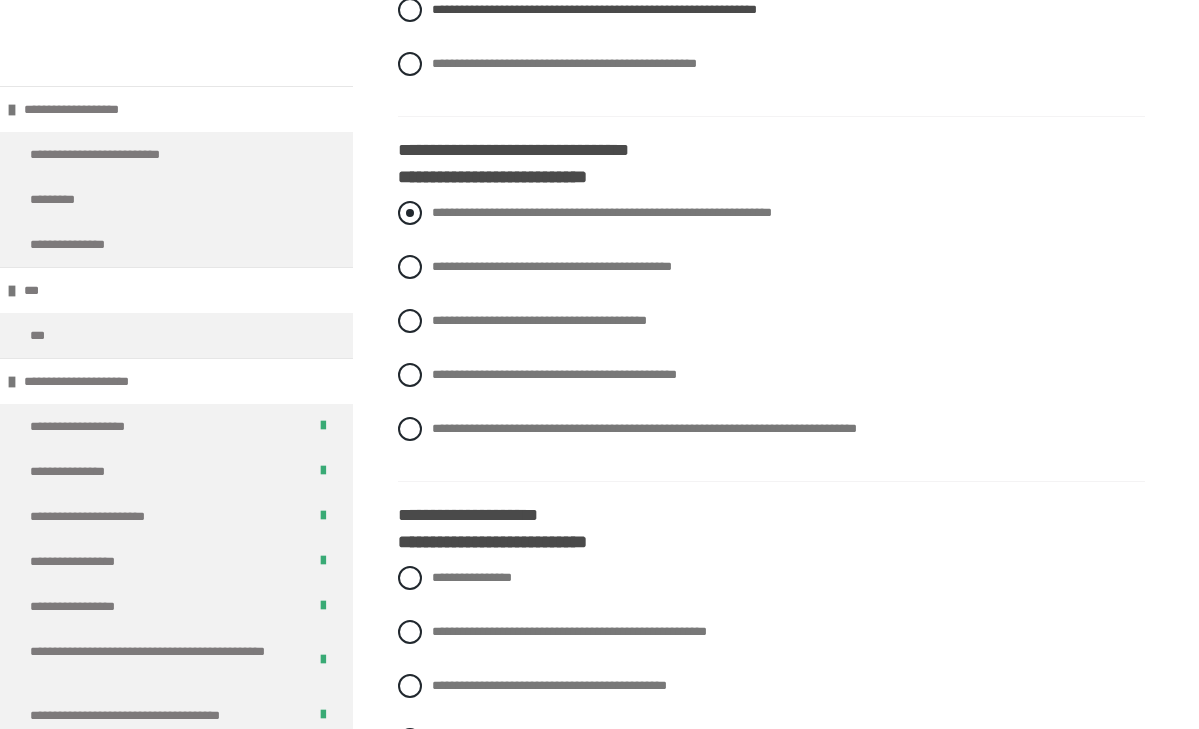 click at bounding box center (410, 213) 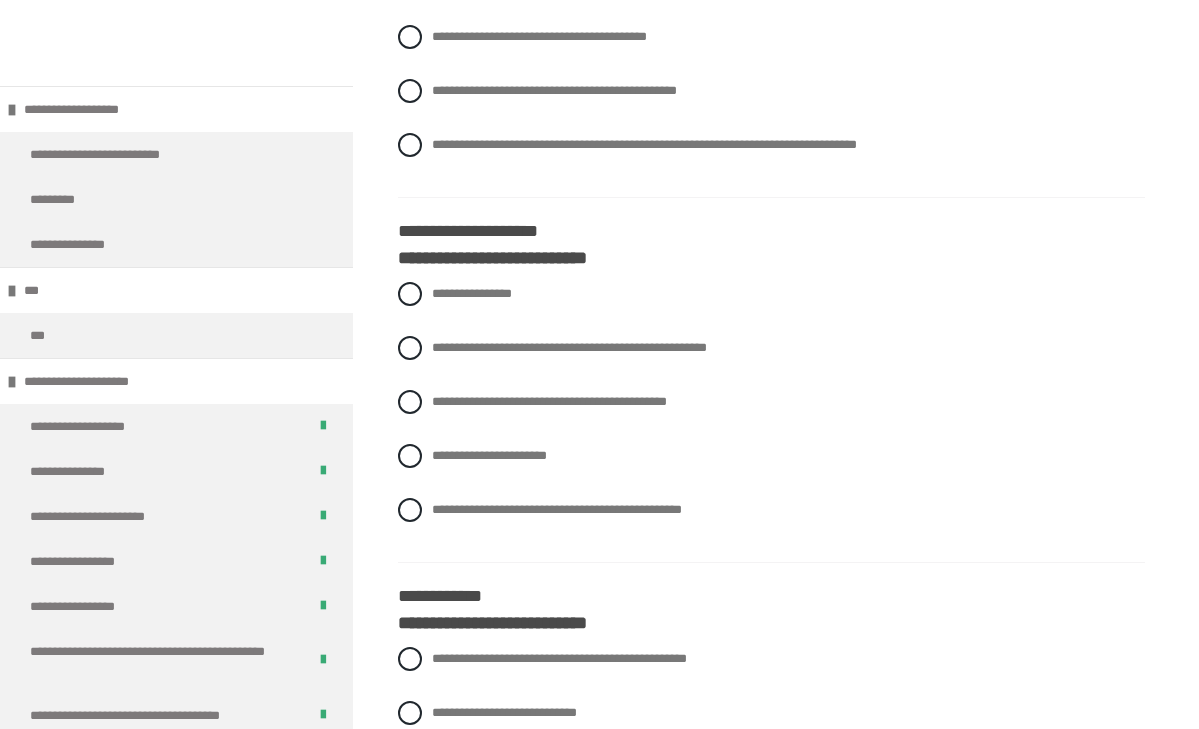 scroll, scrollTop: 2526, scrollLeft: 0, axis: vertical 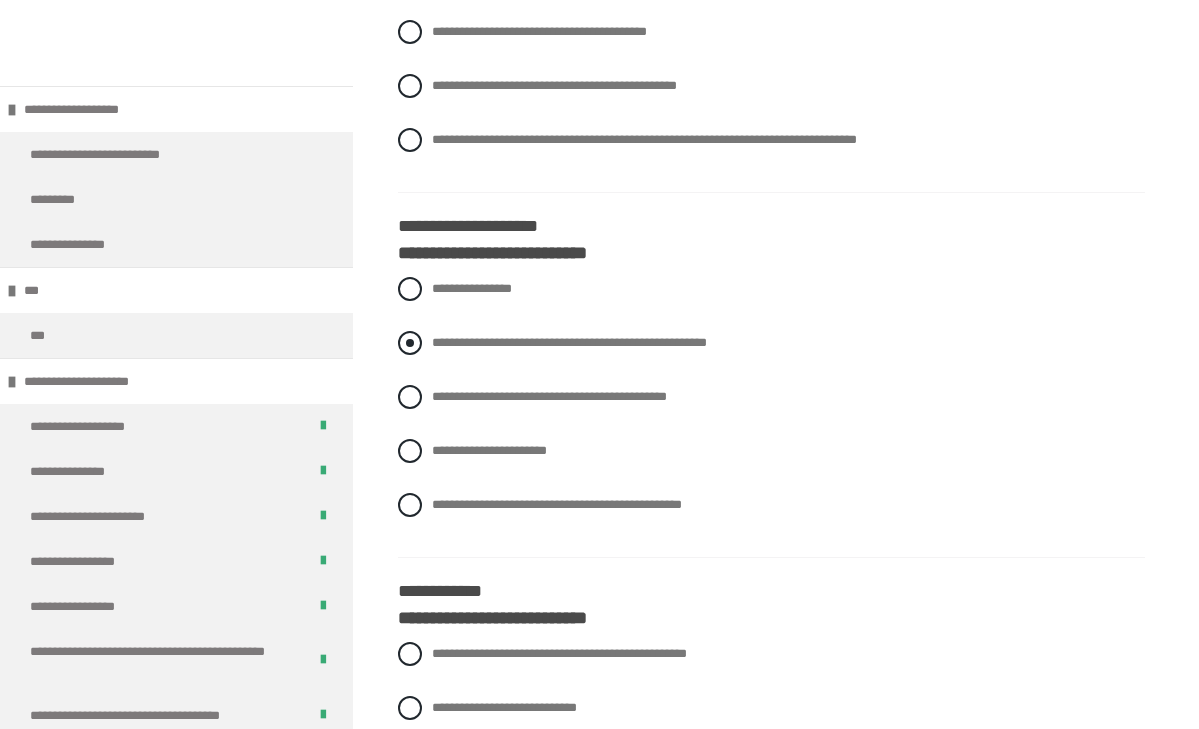 click at bounding box center [410, 343] 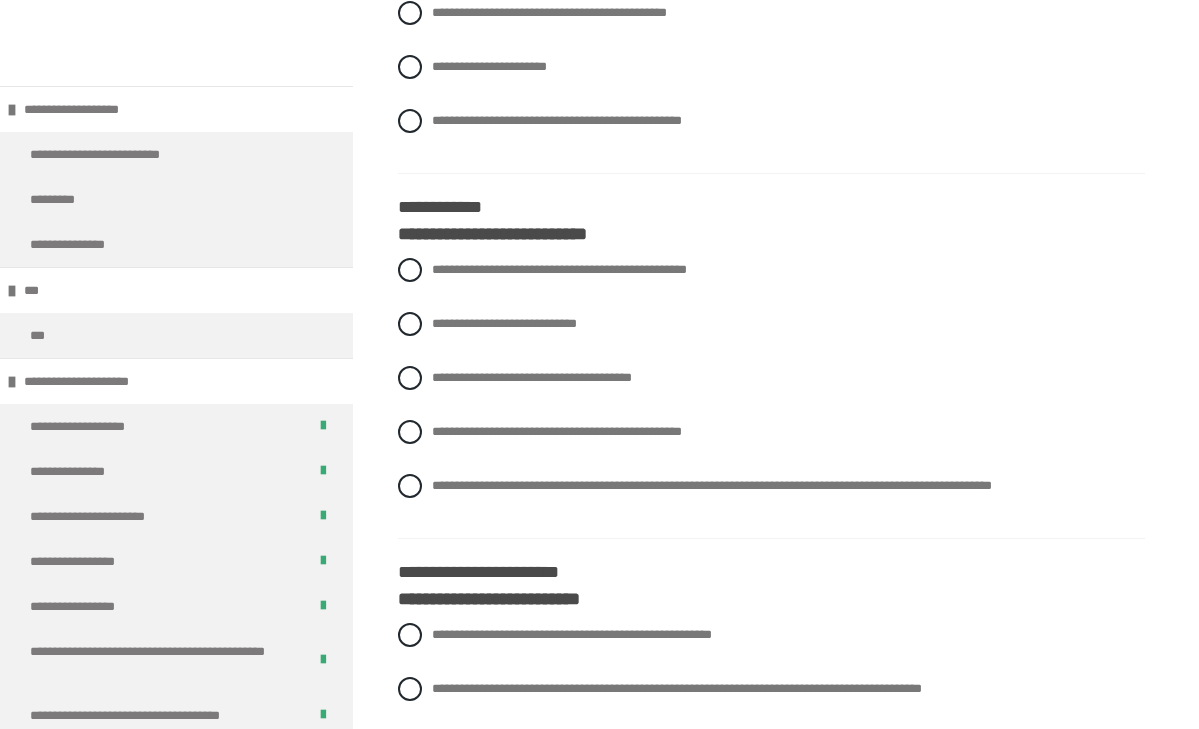 scroll, scrollTop: 2910, scrollLeft: 0, axis: vertical 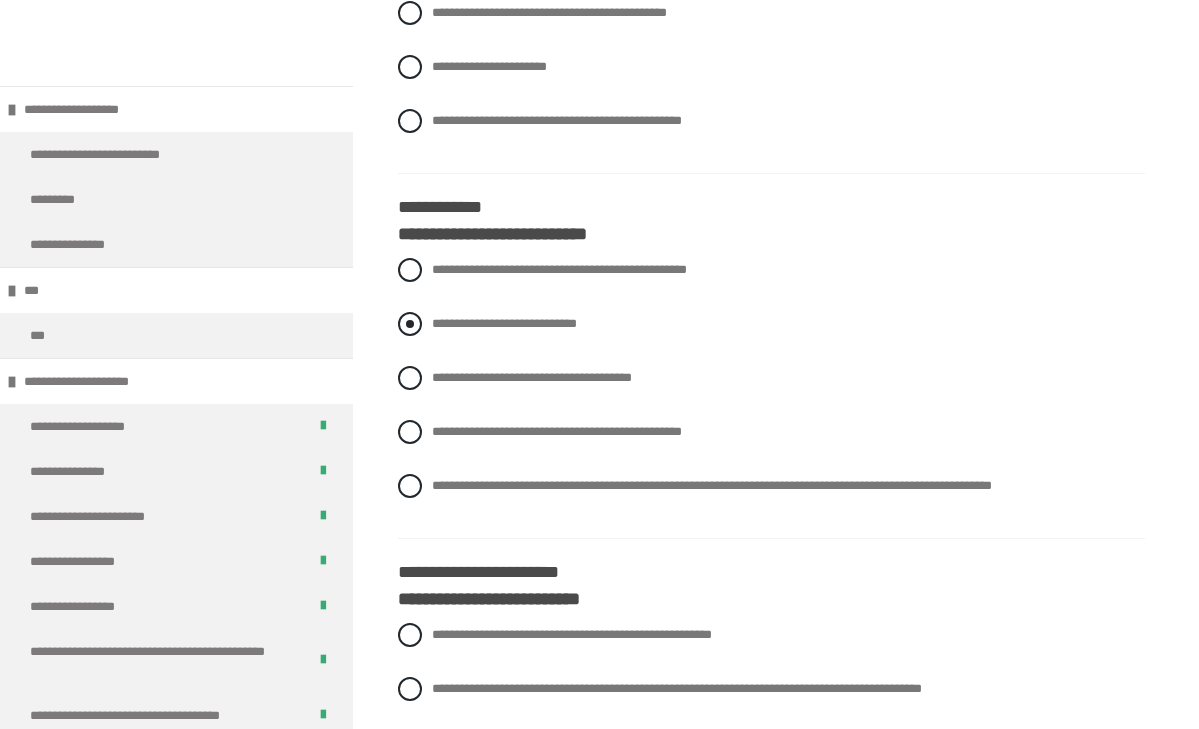 click at bounding box center [410, 324] 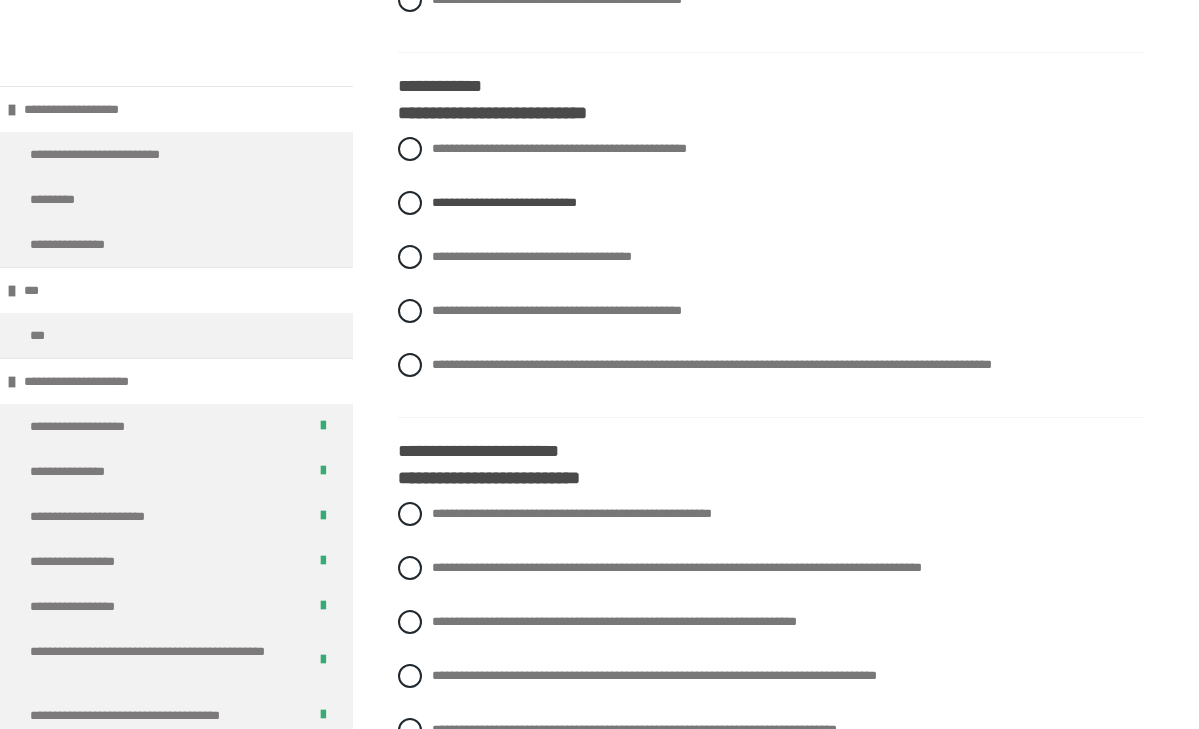 scroll, scrollTop: 3031, scrollLeft: 0, axis: vertical 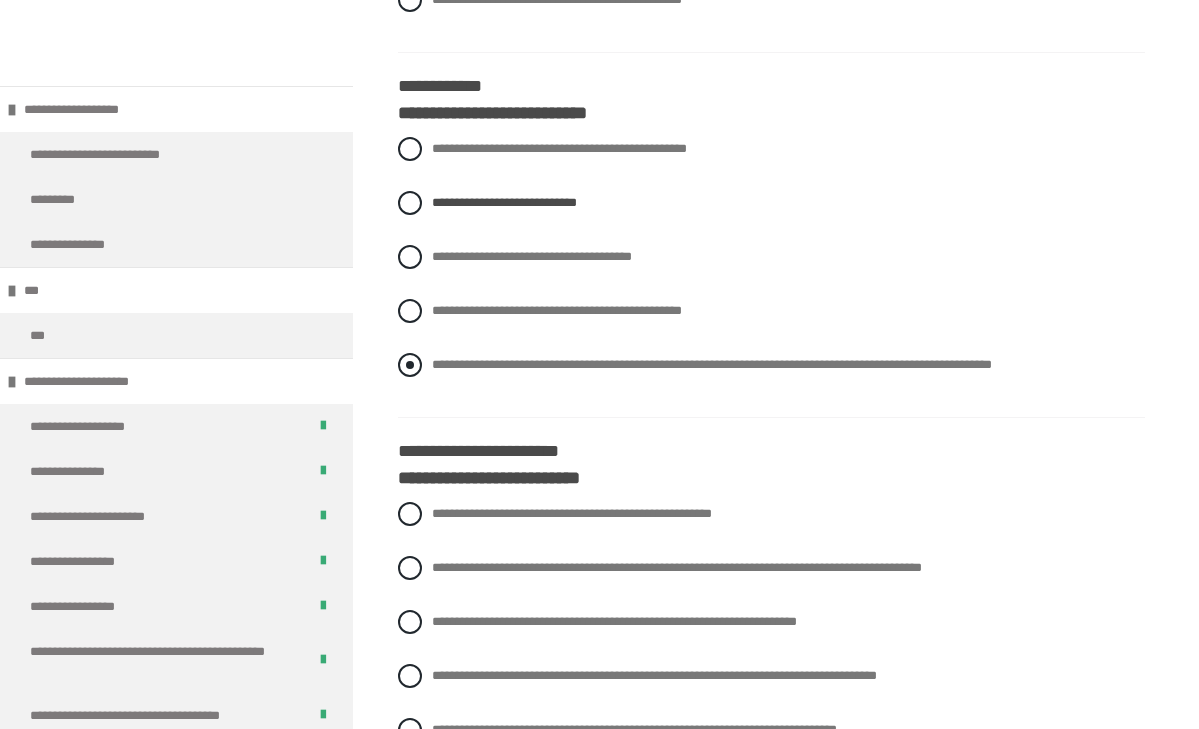click at bounding box center [410, 365] 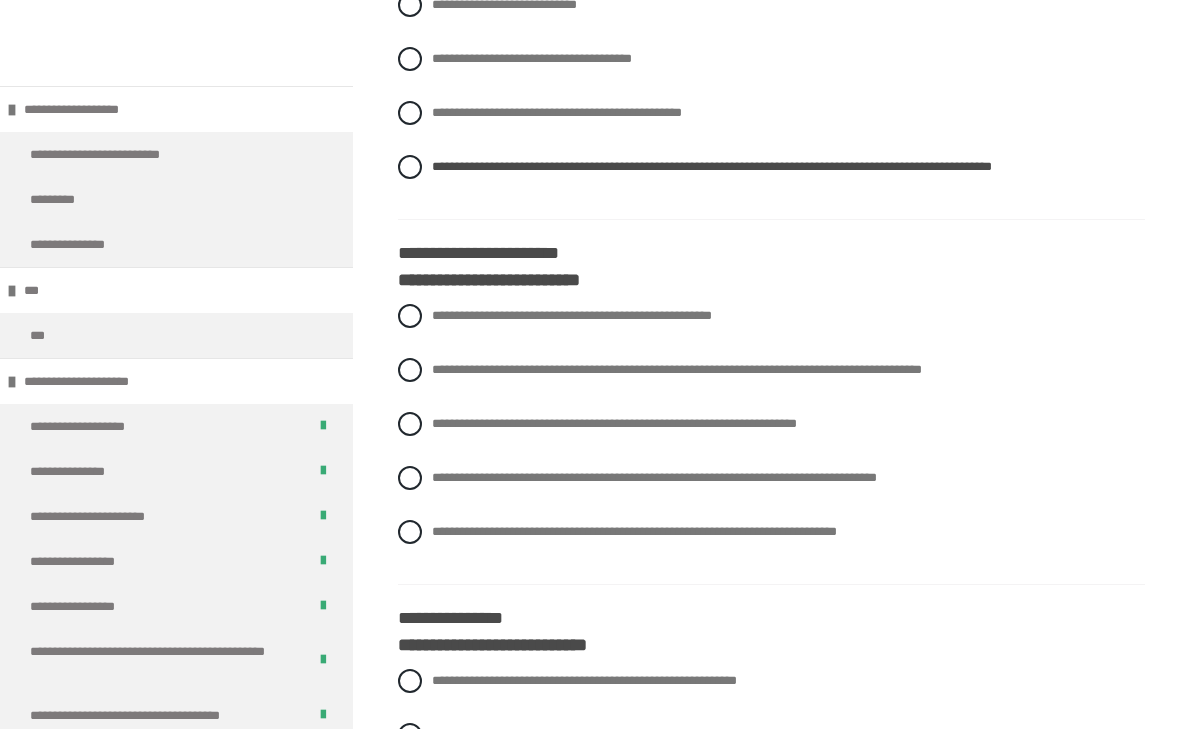 scroll, scrollTop: 3243, scrollLeft: 0, axis: vertical 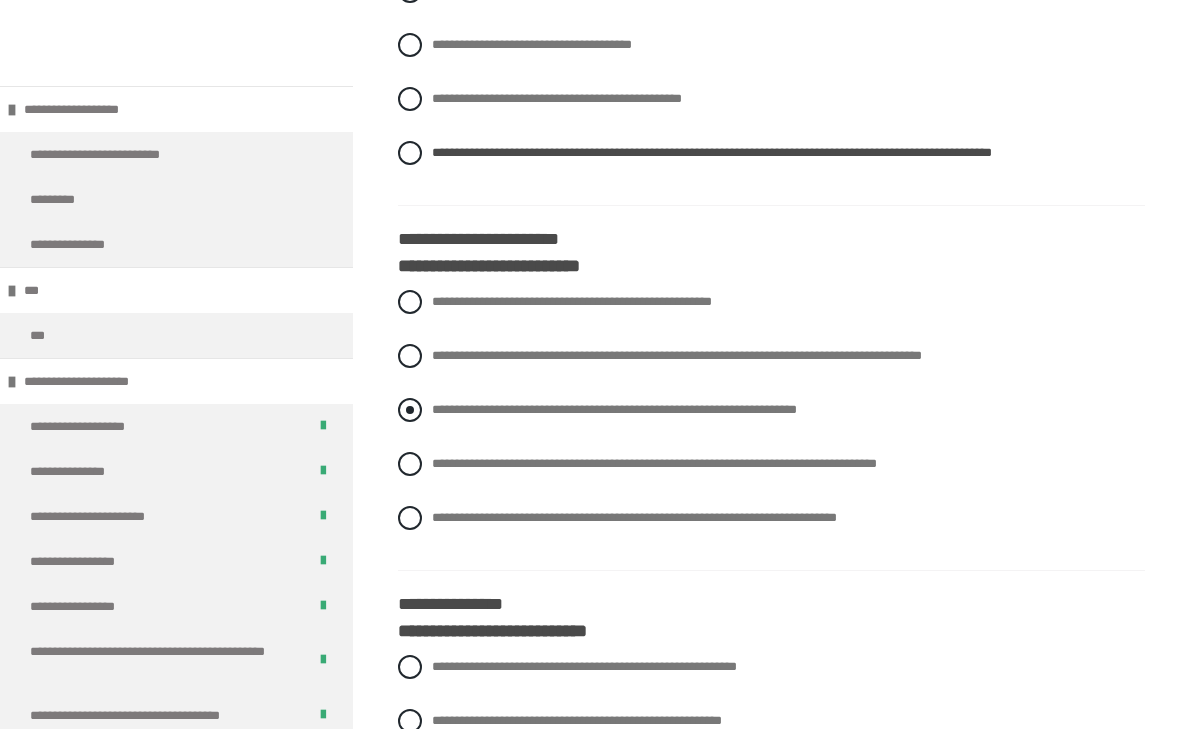 click at bounding box center (410, 410) 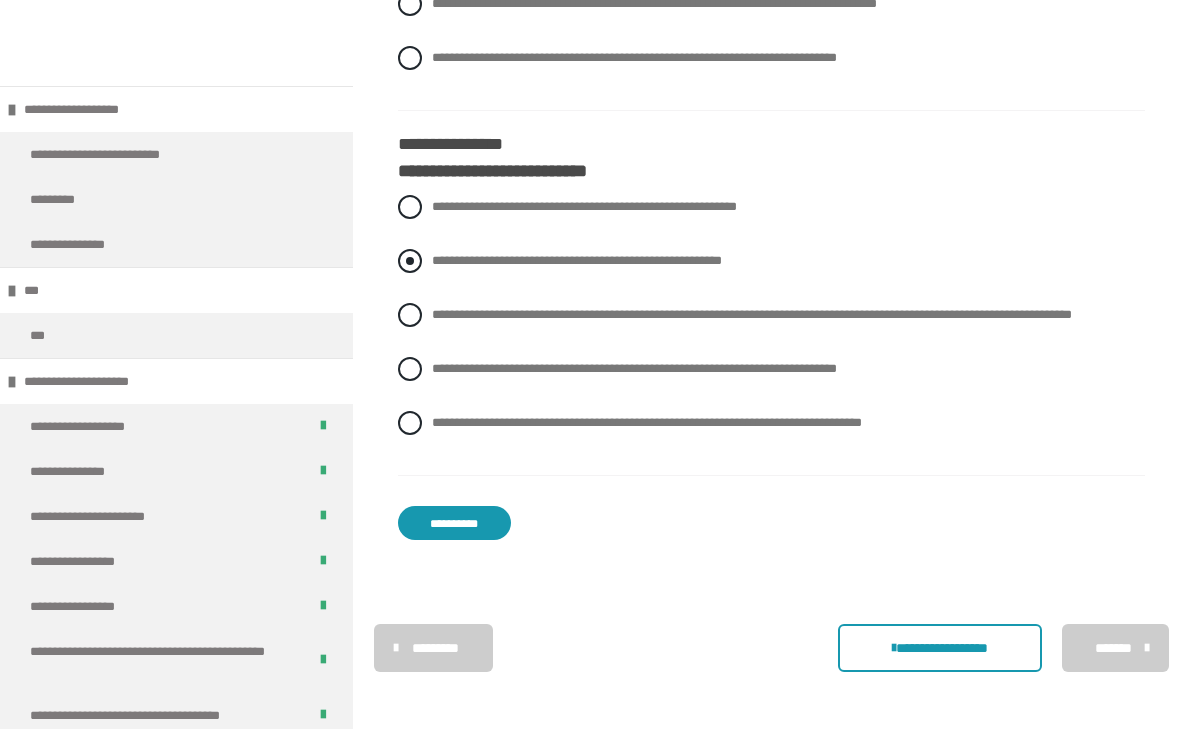 scroll, scrollTop: 3689, scrollLeft: 0, axis: vertical 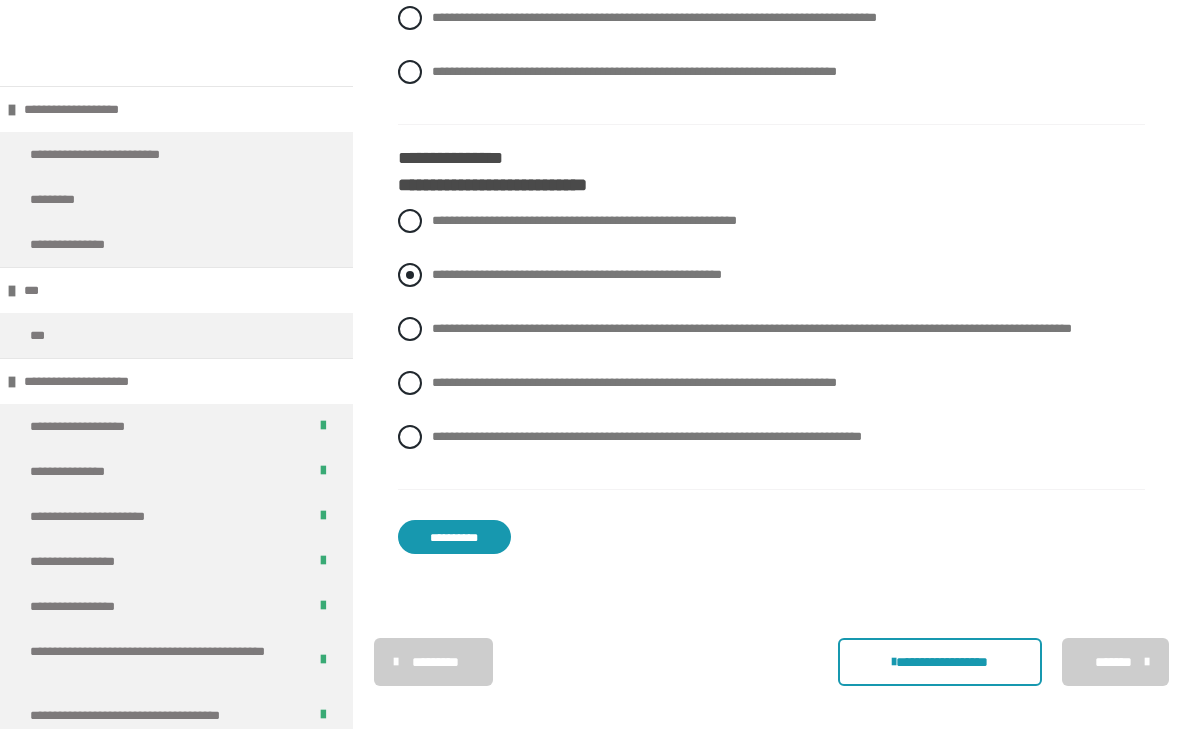 click at bounding box center [410, 275] 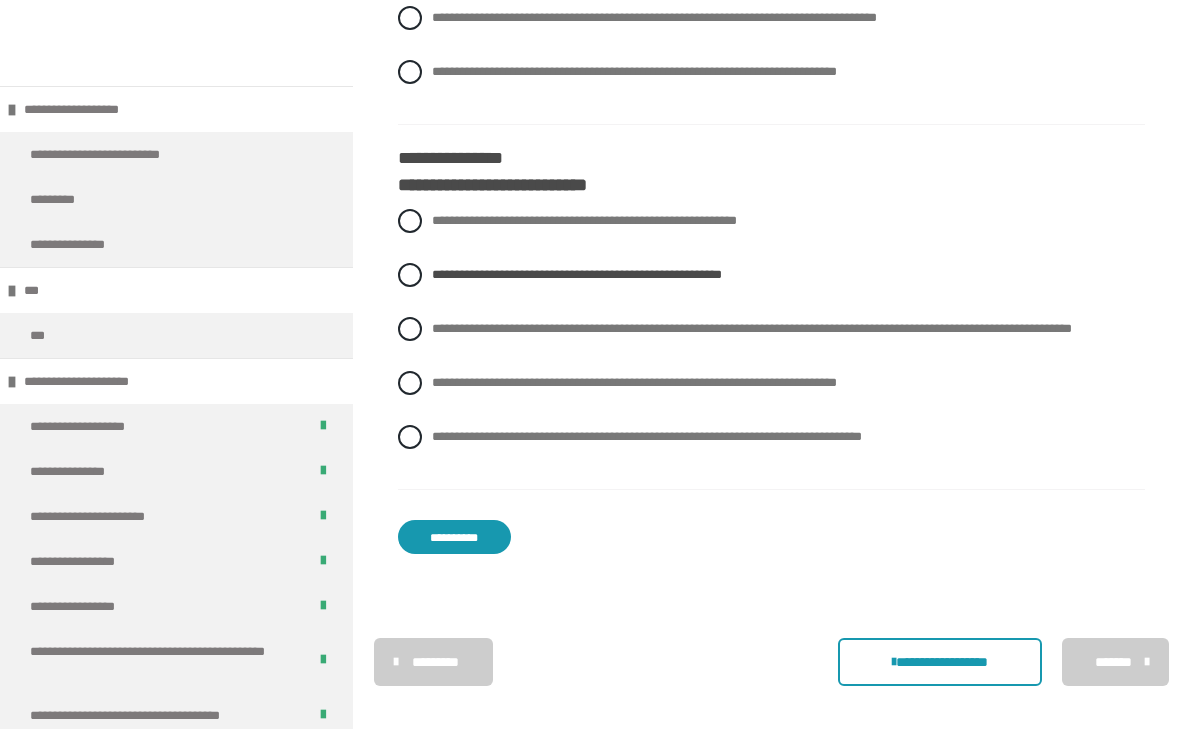 click on "**********" at bounding box center (771, -1317) 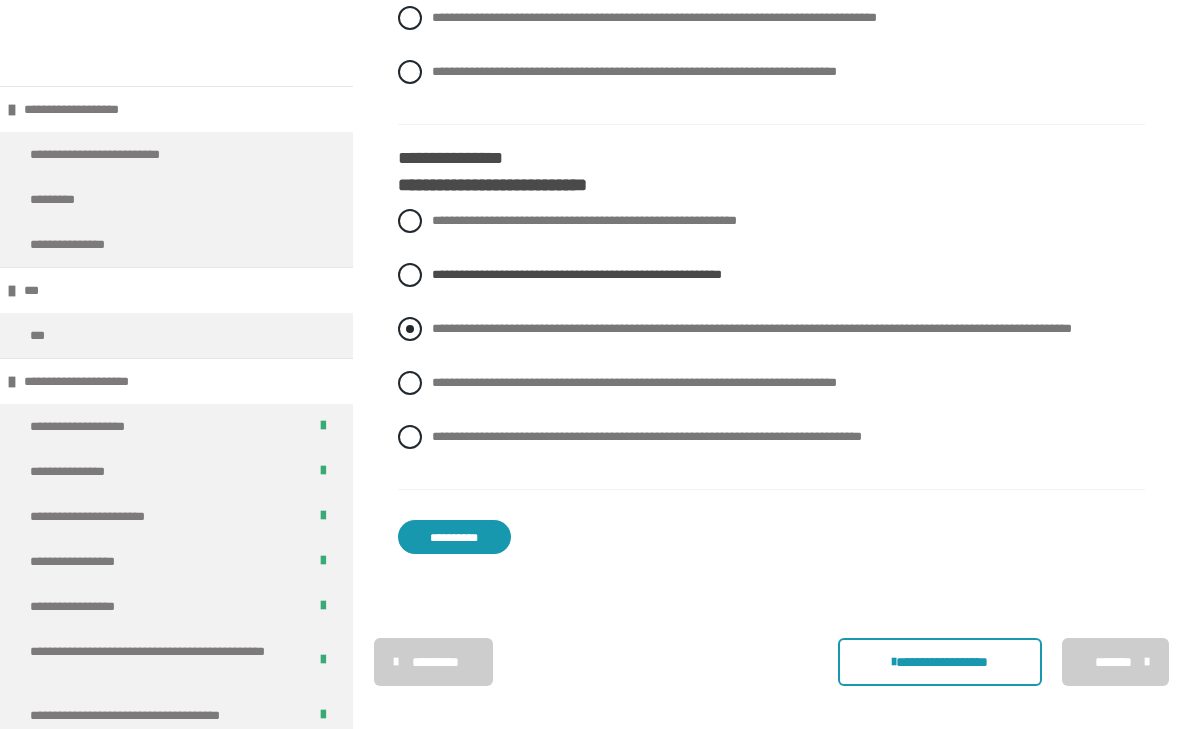 click at bounding box center [410, 329] 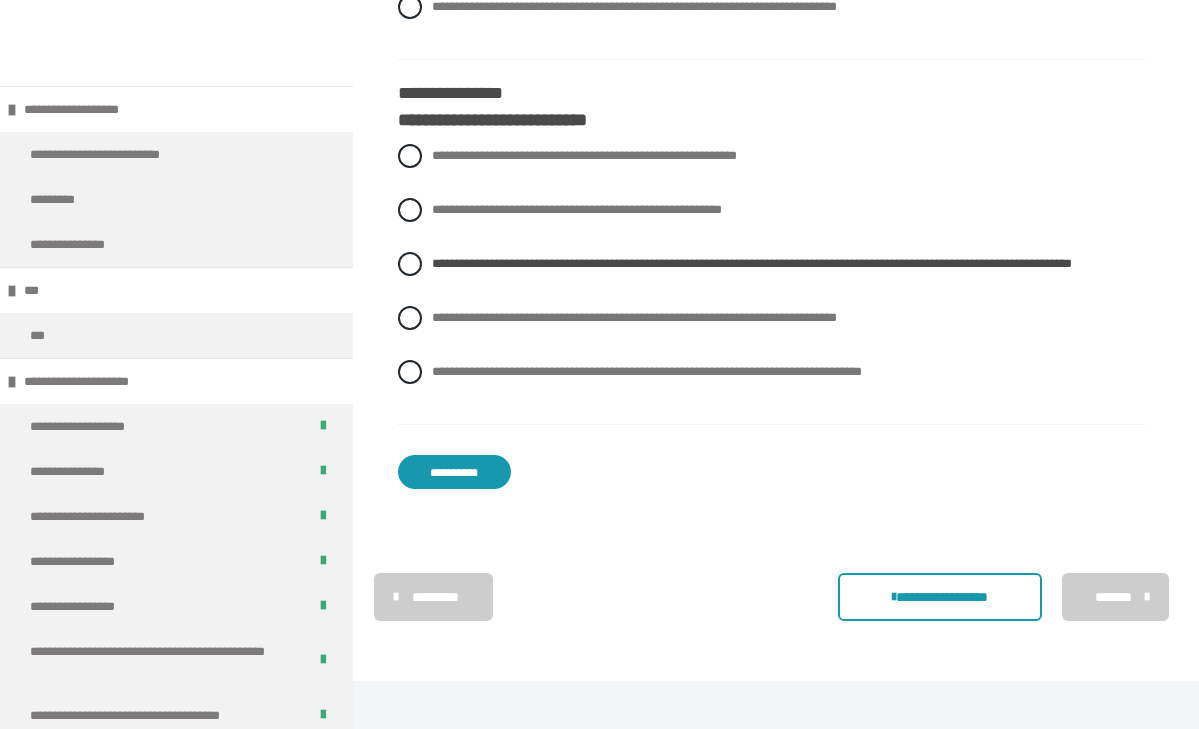 scroll, scrollTop: 3754, scrollLeft: 0, axis: vertical 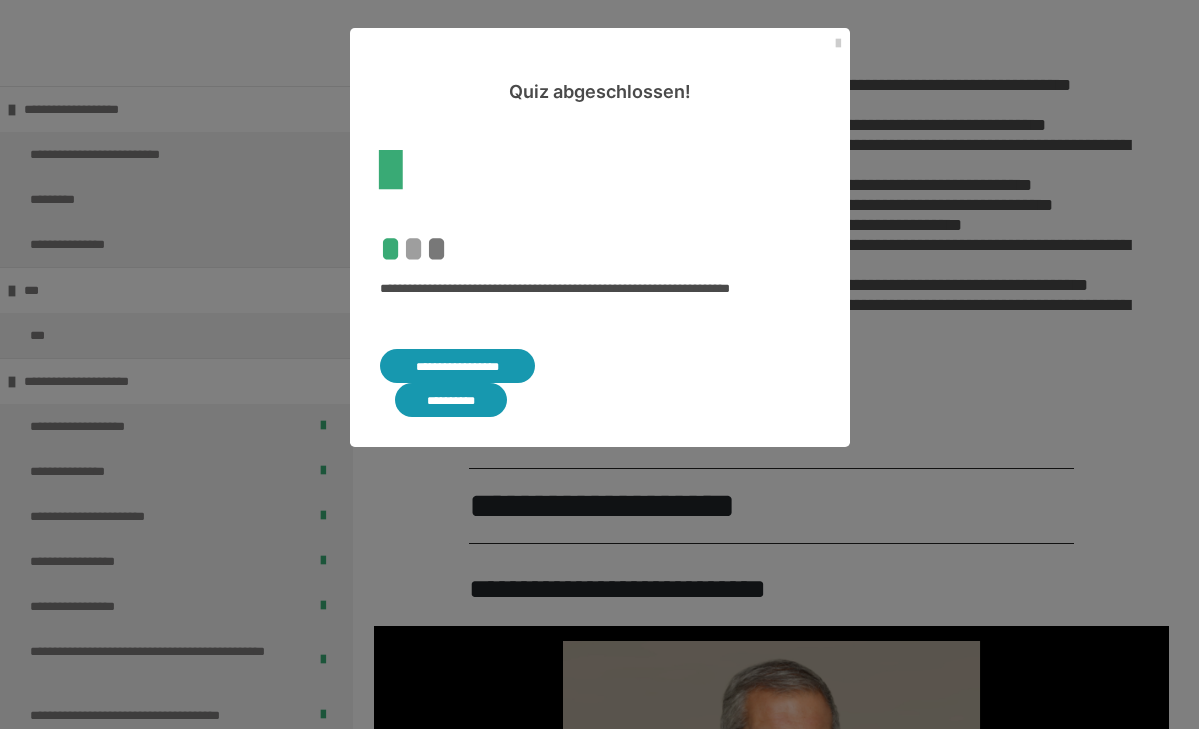 click on "**********" at bounding box center [458, 366] 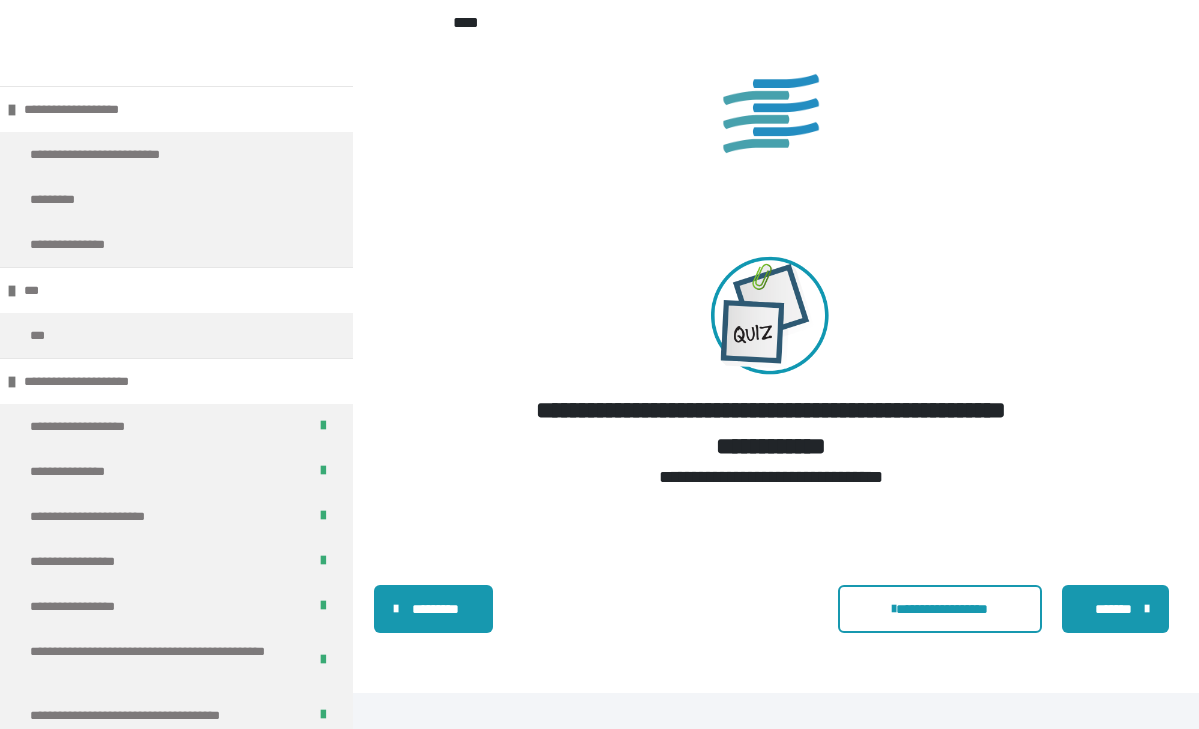 scroll, scrollTop: 6168, scrollLeft: 0, axis: vertical 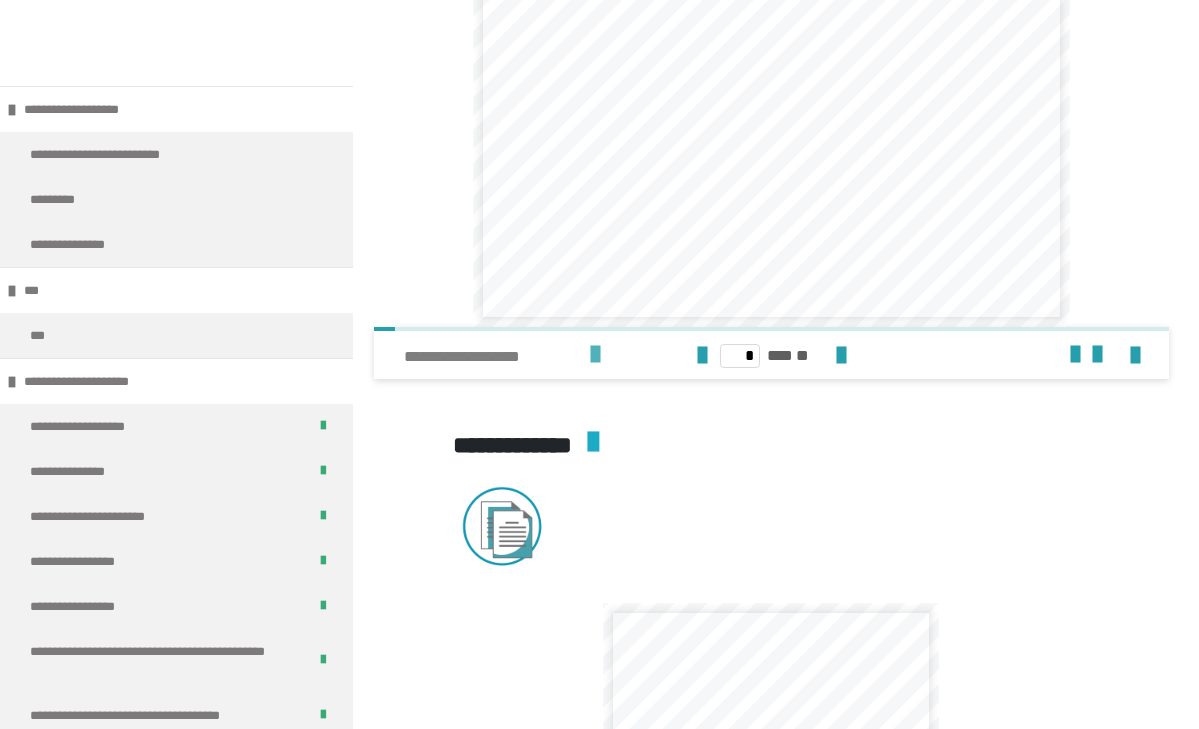 click at bounding box center [595, 355] 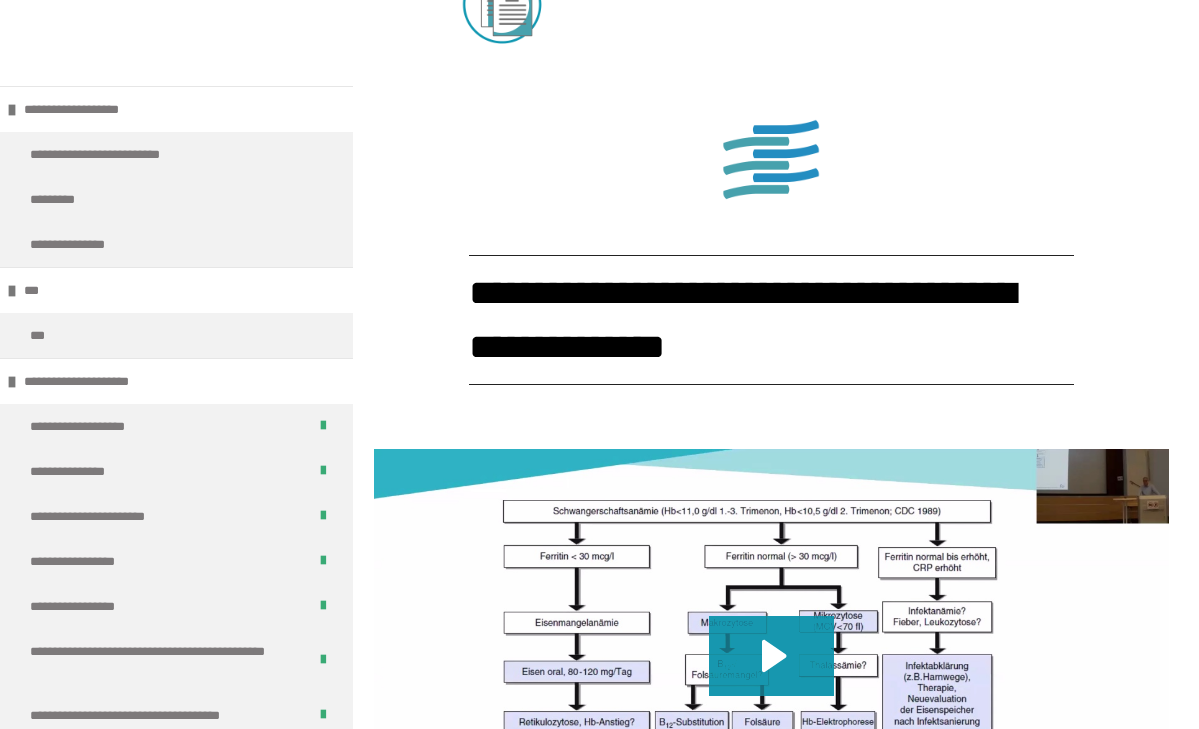 scroll, scrollTop: 3914, scrollLeft: 0, axis: vertical 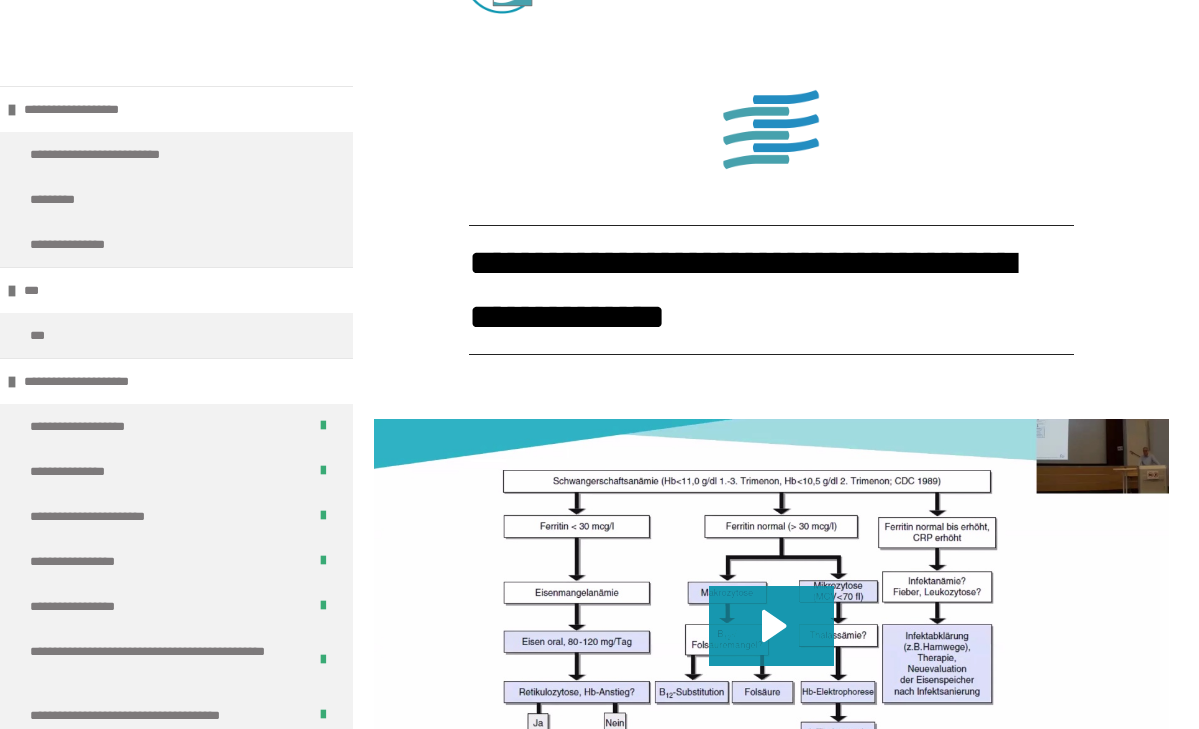 click at bounding box center (503, -28) 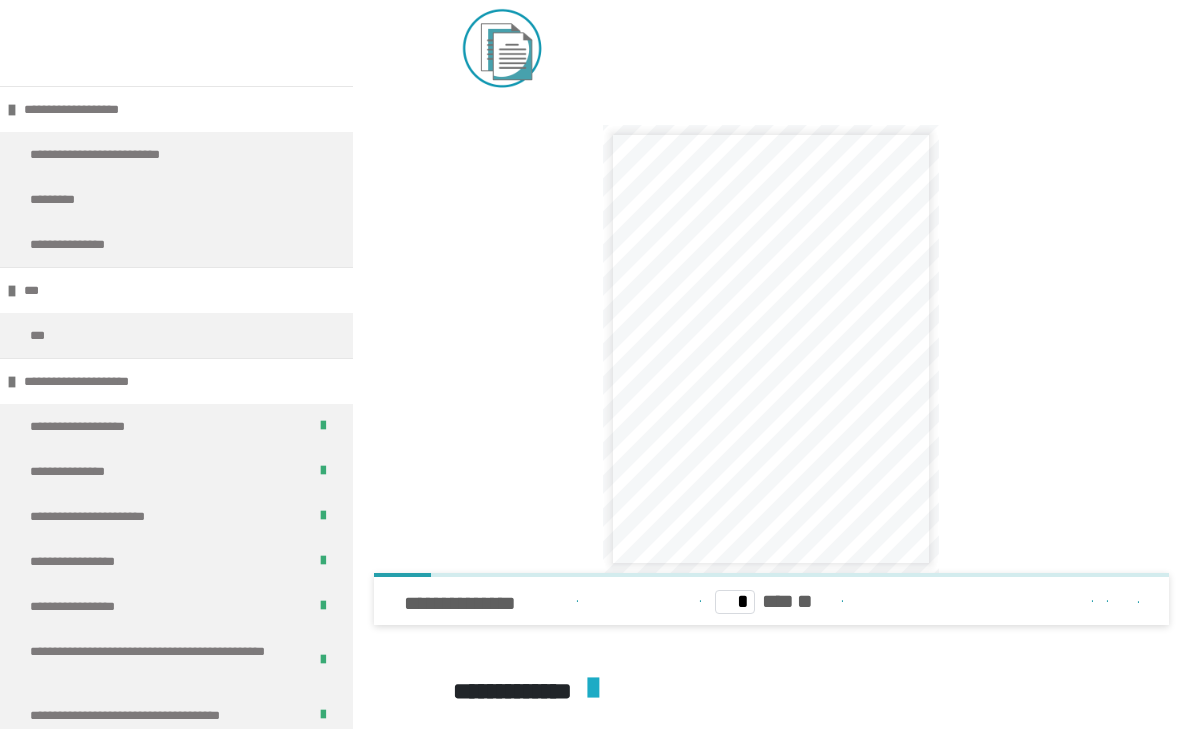 scroll, scrollTop: 3120, scrollLeft: 0, axis: vertical 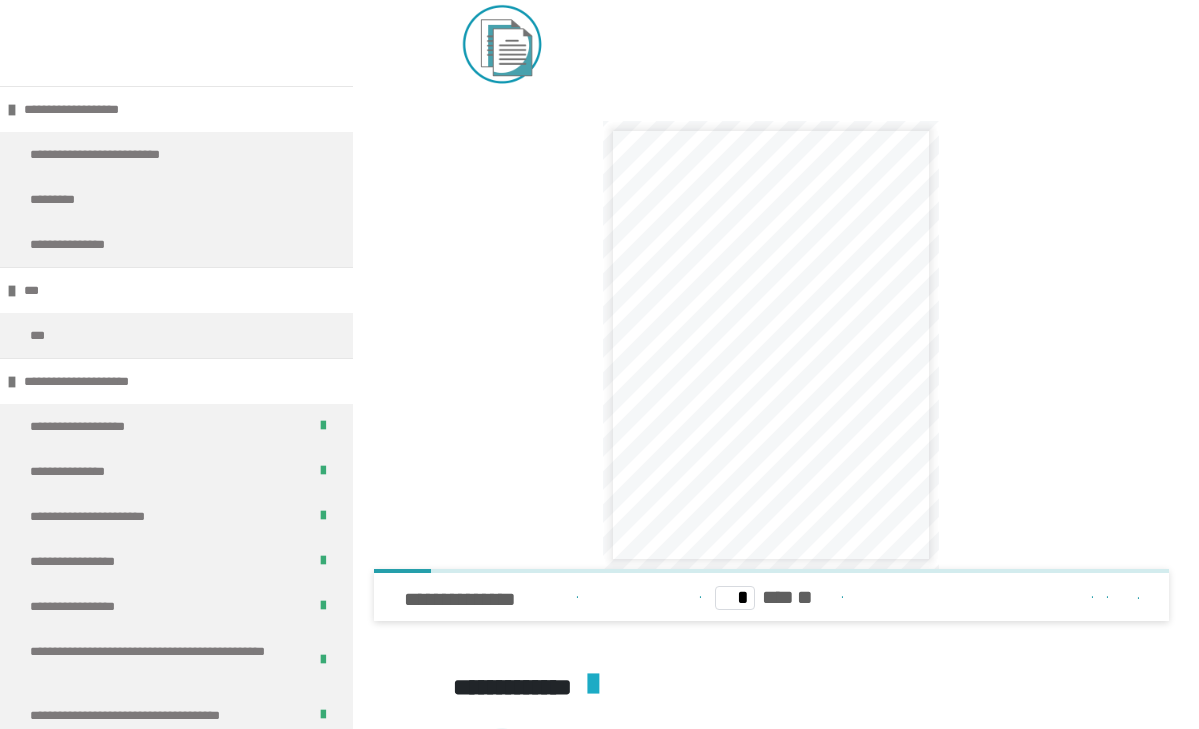click on "**********" at bounding box center (764, 307) 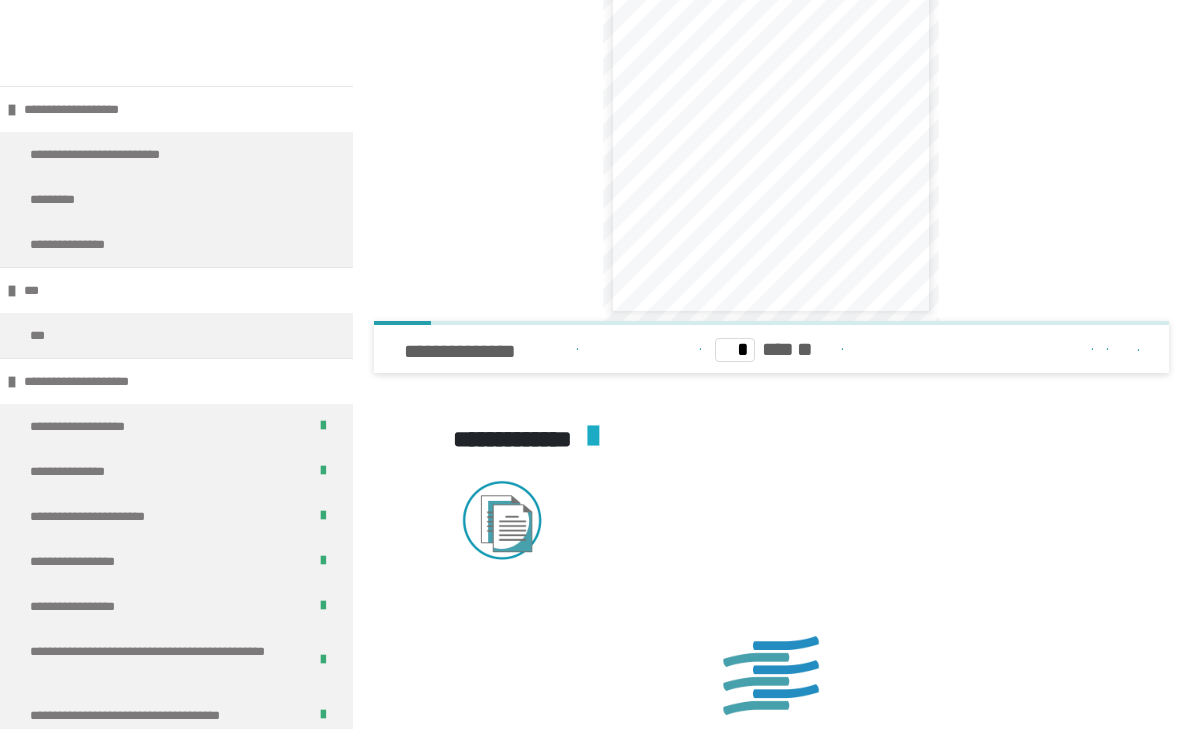 scroll, scrollTop: 3383, scrollLeft: 0, axis: vertical 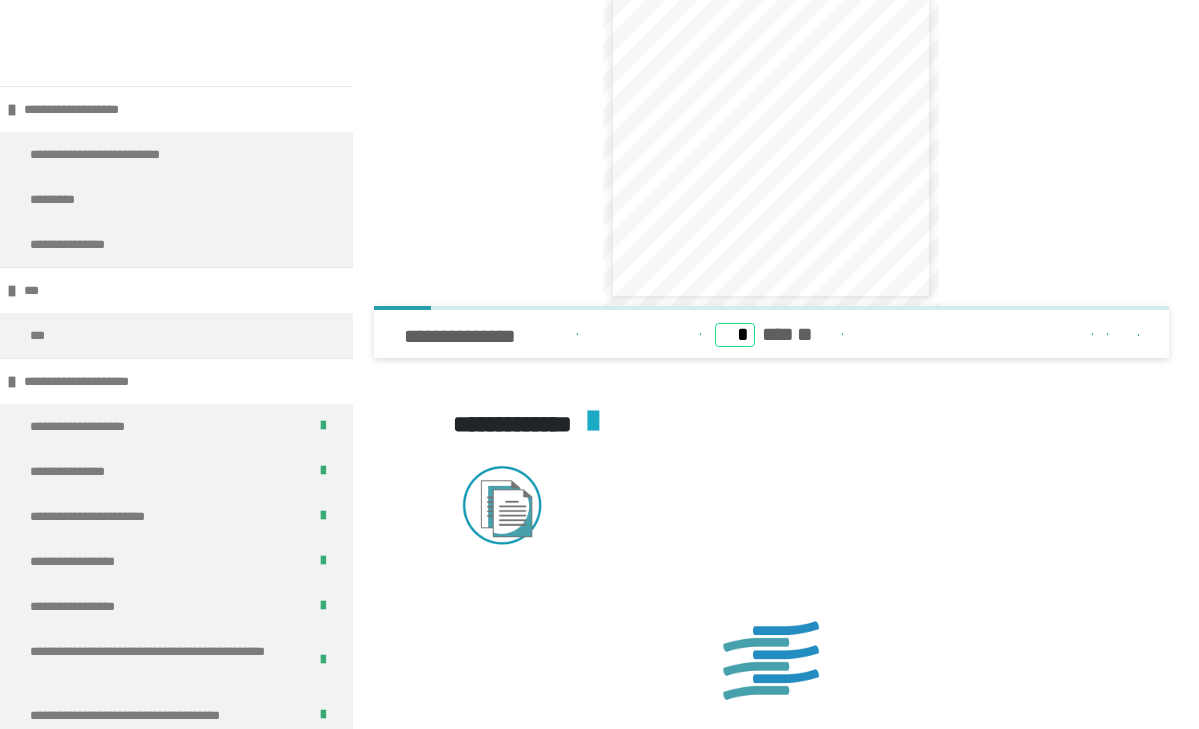 click on "*" at bounding box center (735, 335) 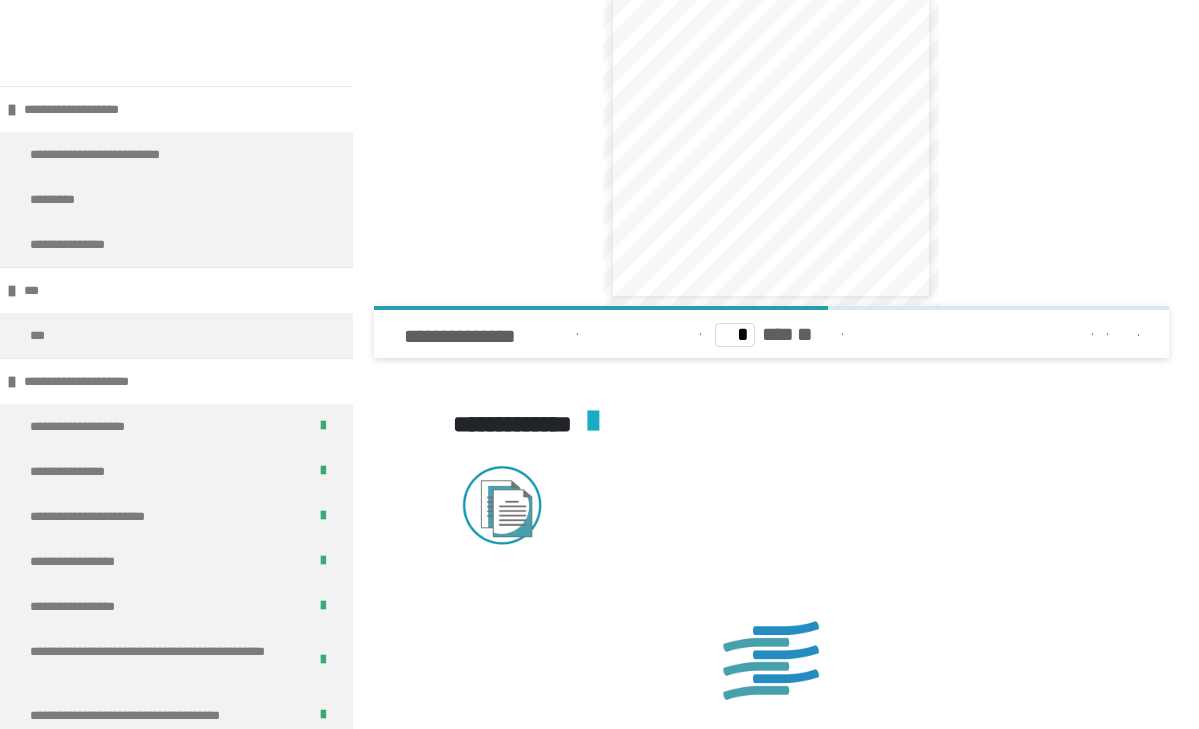 click at bounding box center (503, -221) 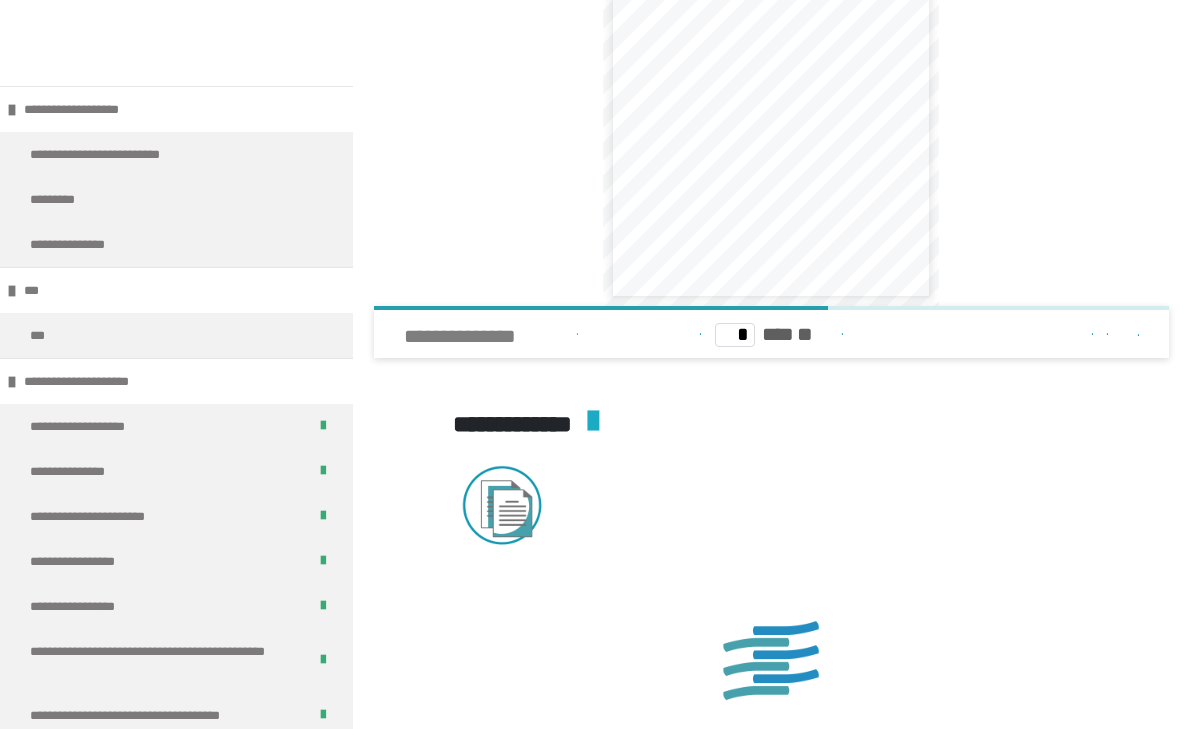 click on "**********" at bounding box center (531, 334) 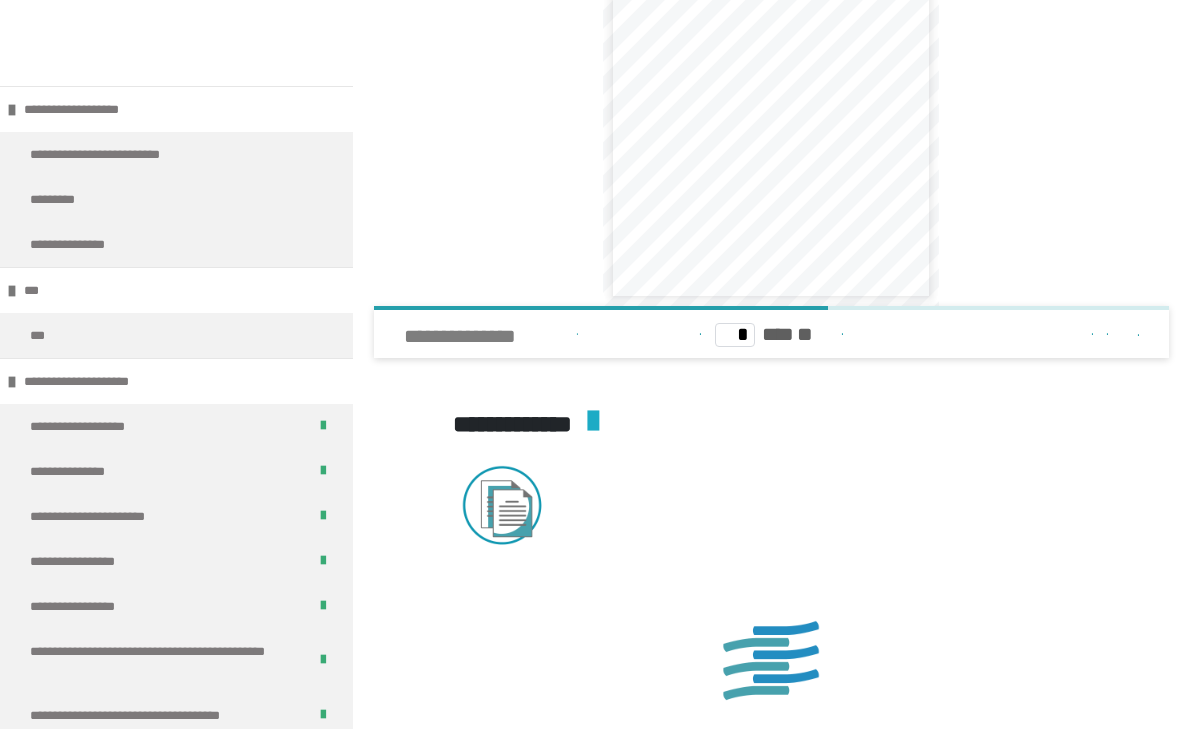 click on "**********" at bounding box center (487, 336) 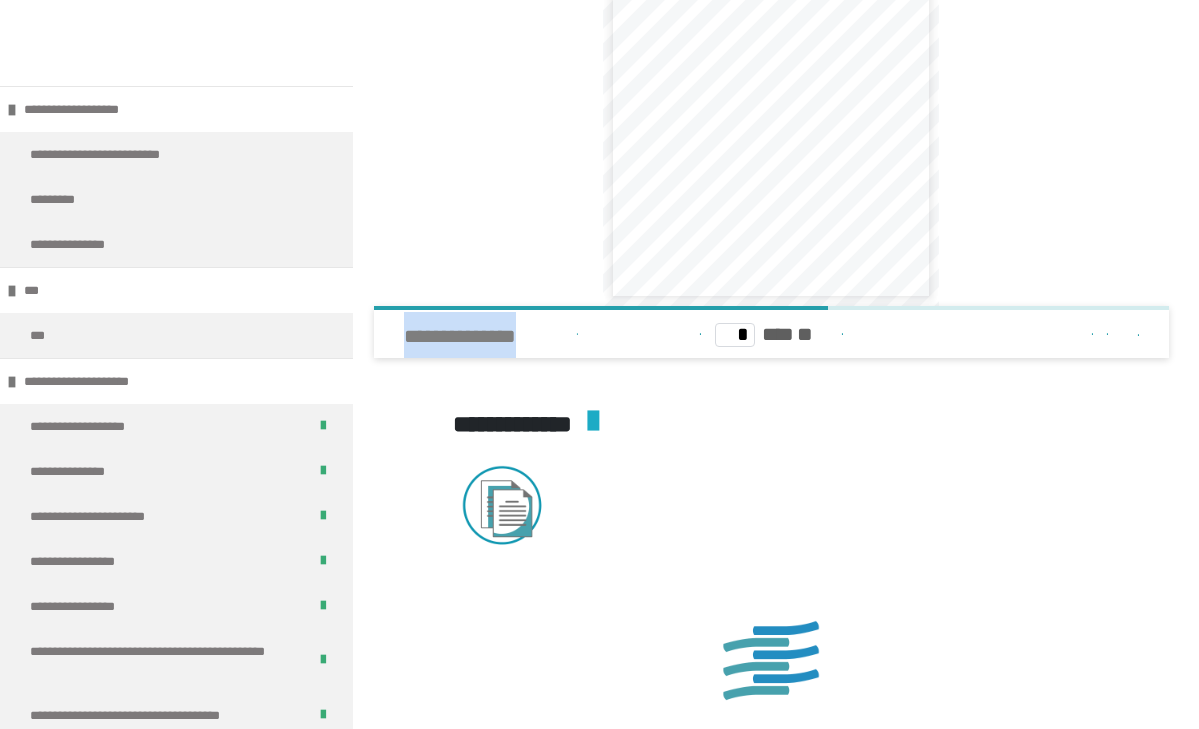 click on "**********" at bounding box center [487, 336] 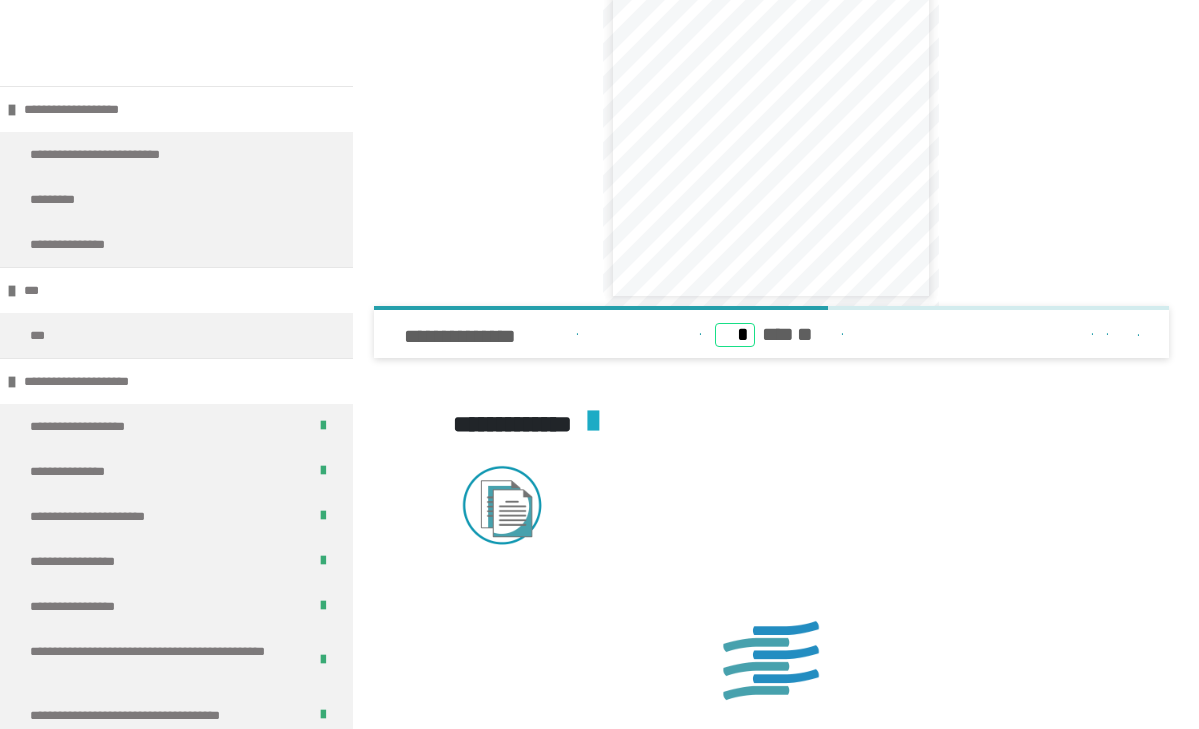 click on "*" at bounding box center (735, 335) 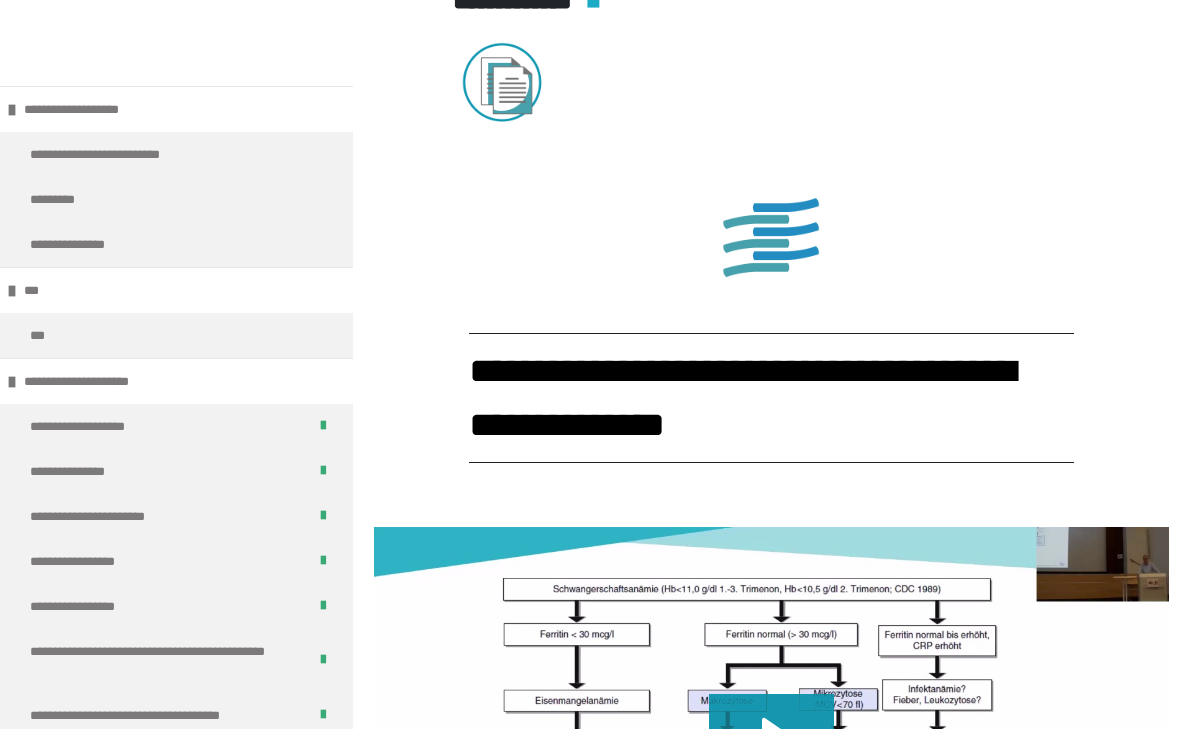 scroll, scrollTop: 3807, scrollLeft: 0, axis: vertical 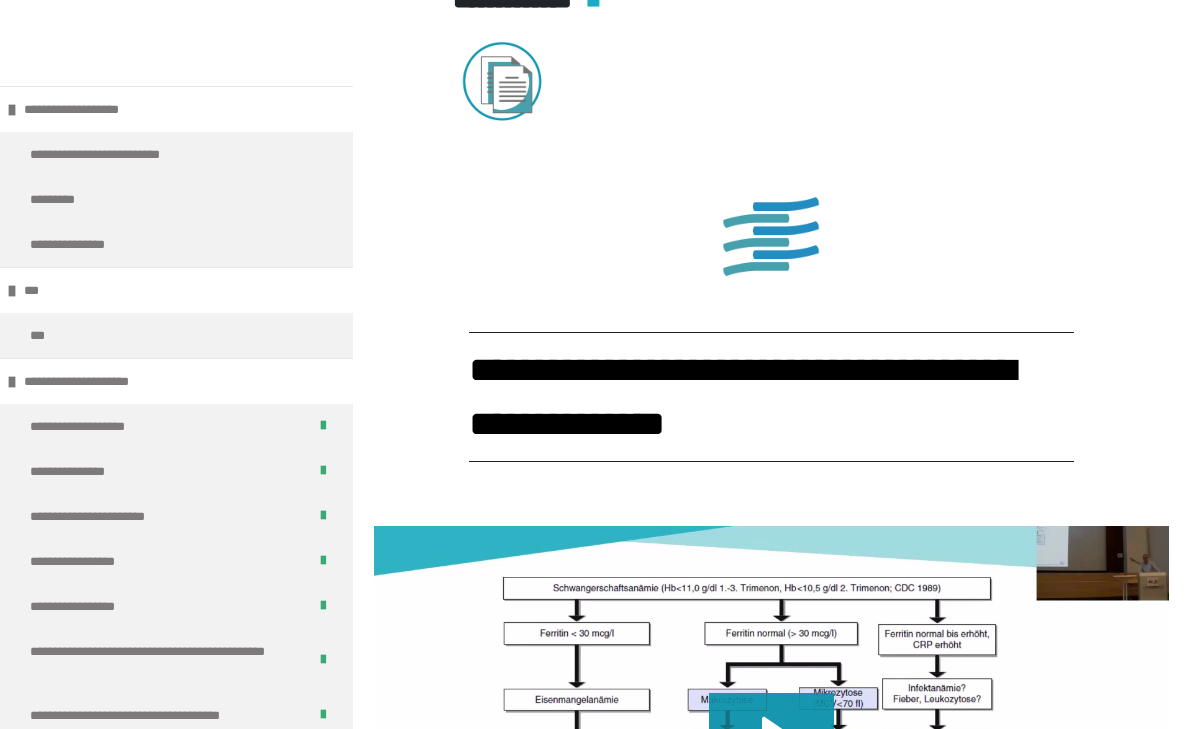 click at bounding box center (503, 79) 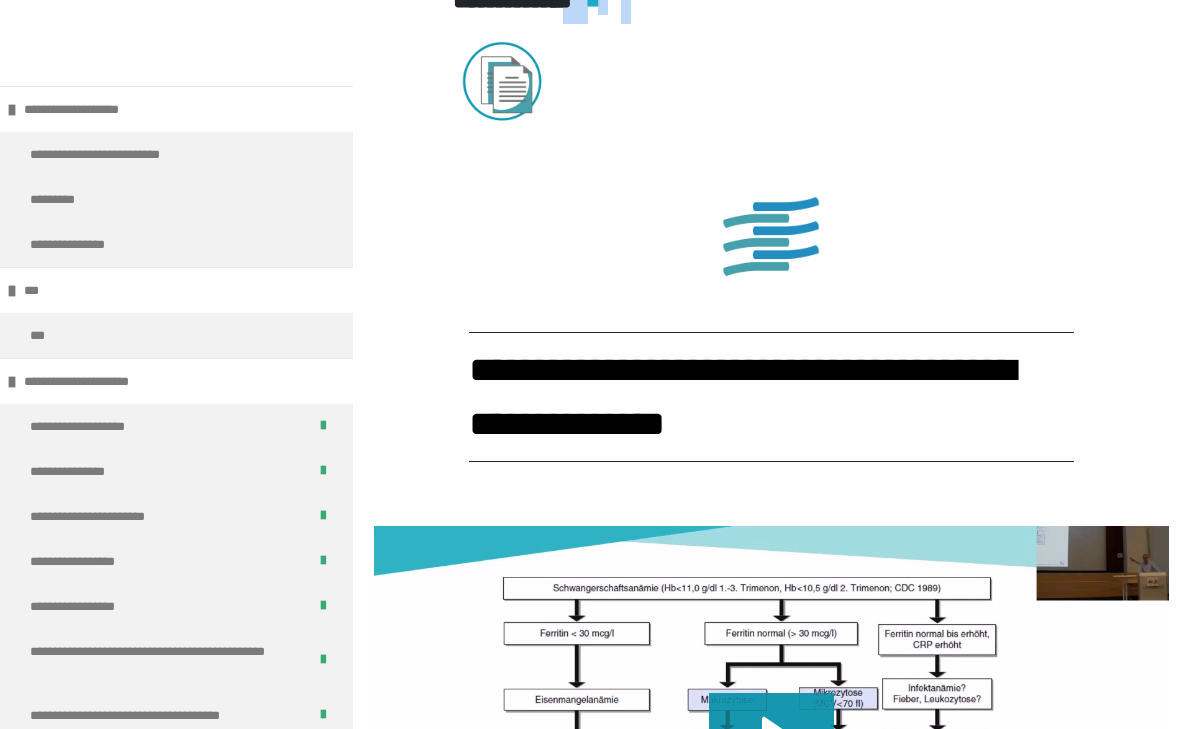 click at bounding box center (604, -3) 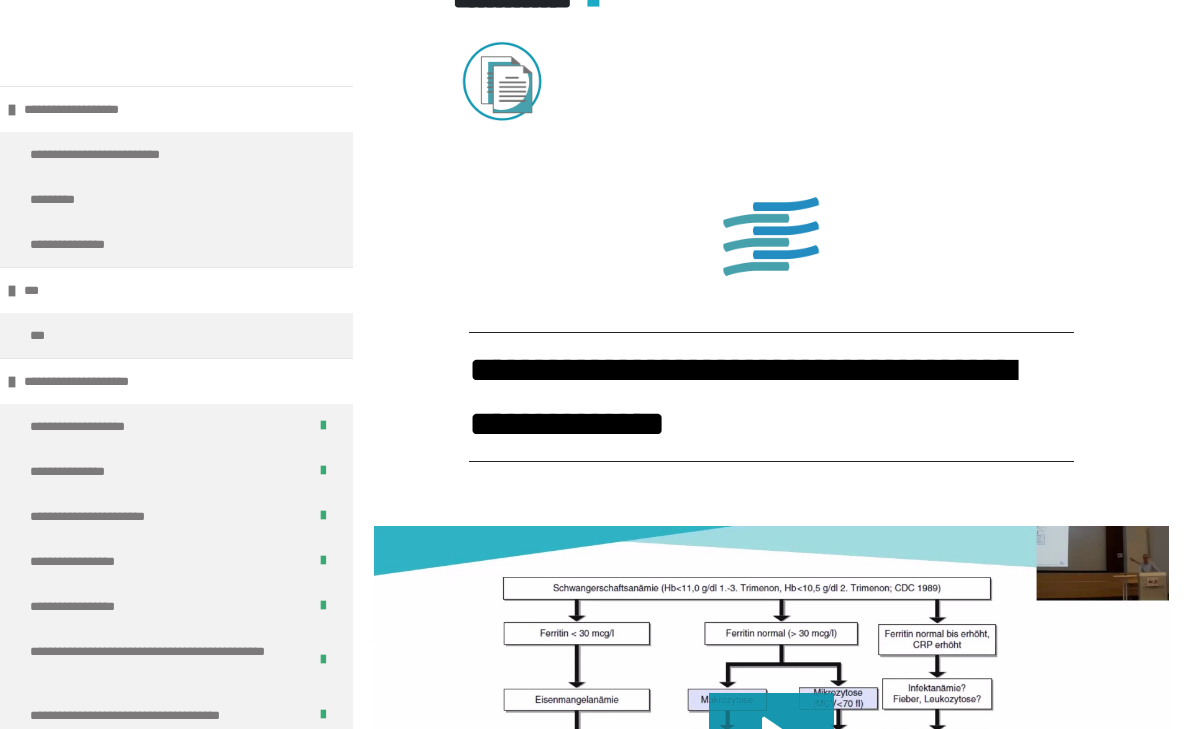 click at bounding box center [604, -3] 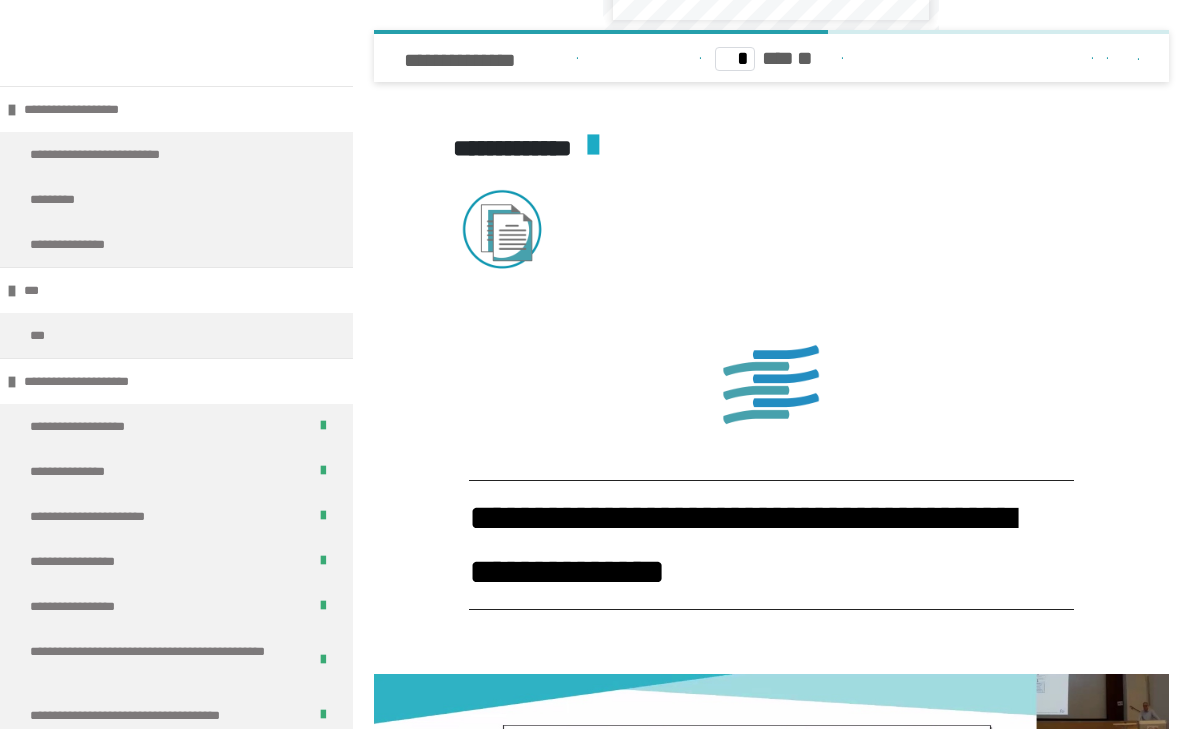 scroll, scrollTop: 3694, scrollLeft: 0, axis: vertical 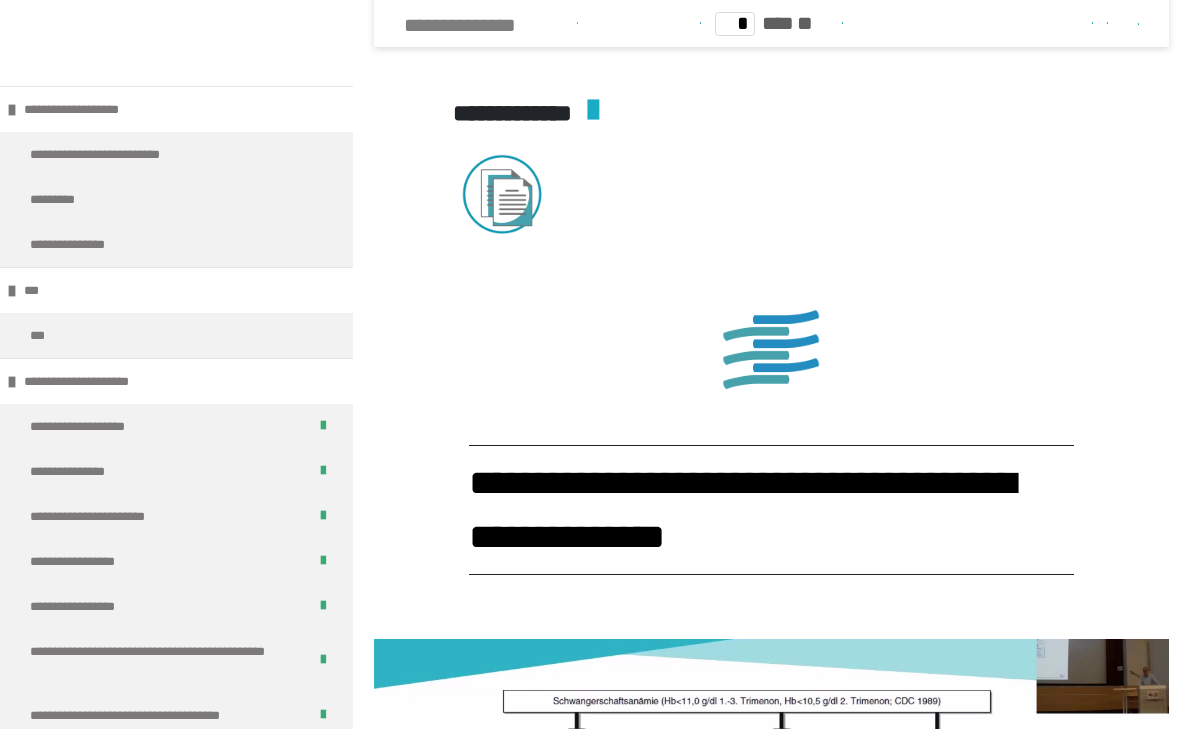 click on "**********" at bounding box center (487, 25) 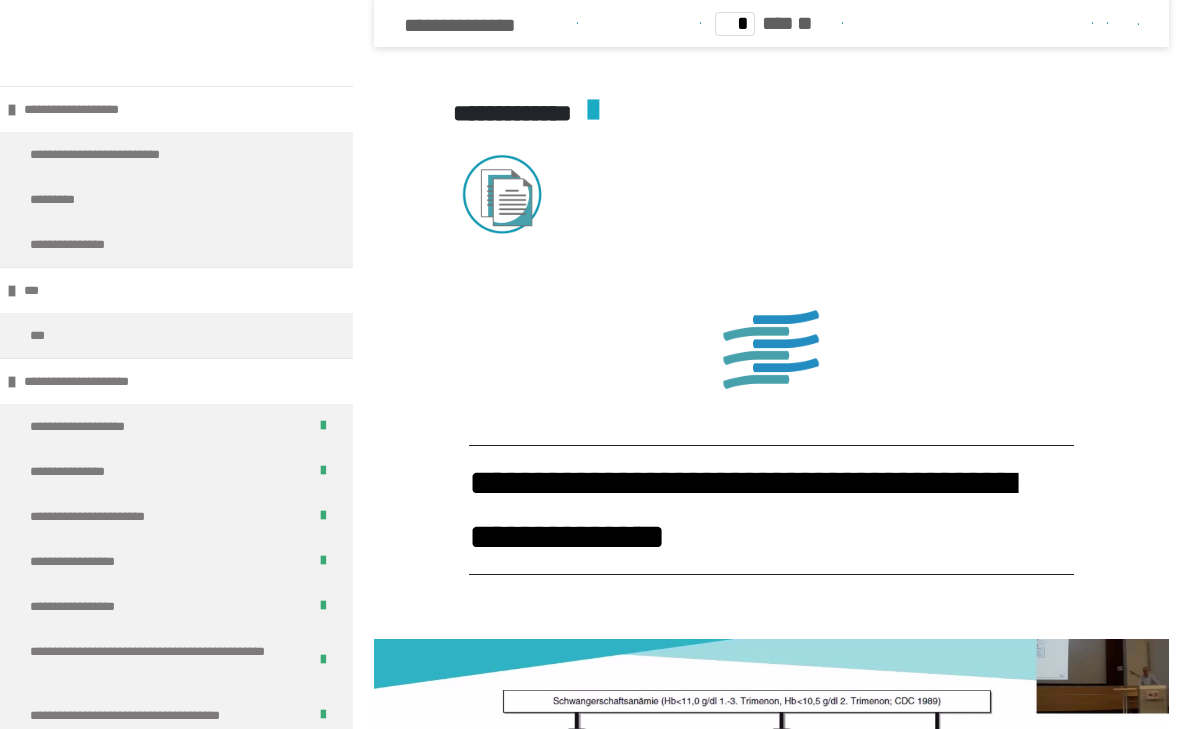 click at bounding box center [1065, 23] 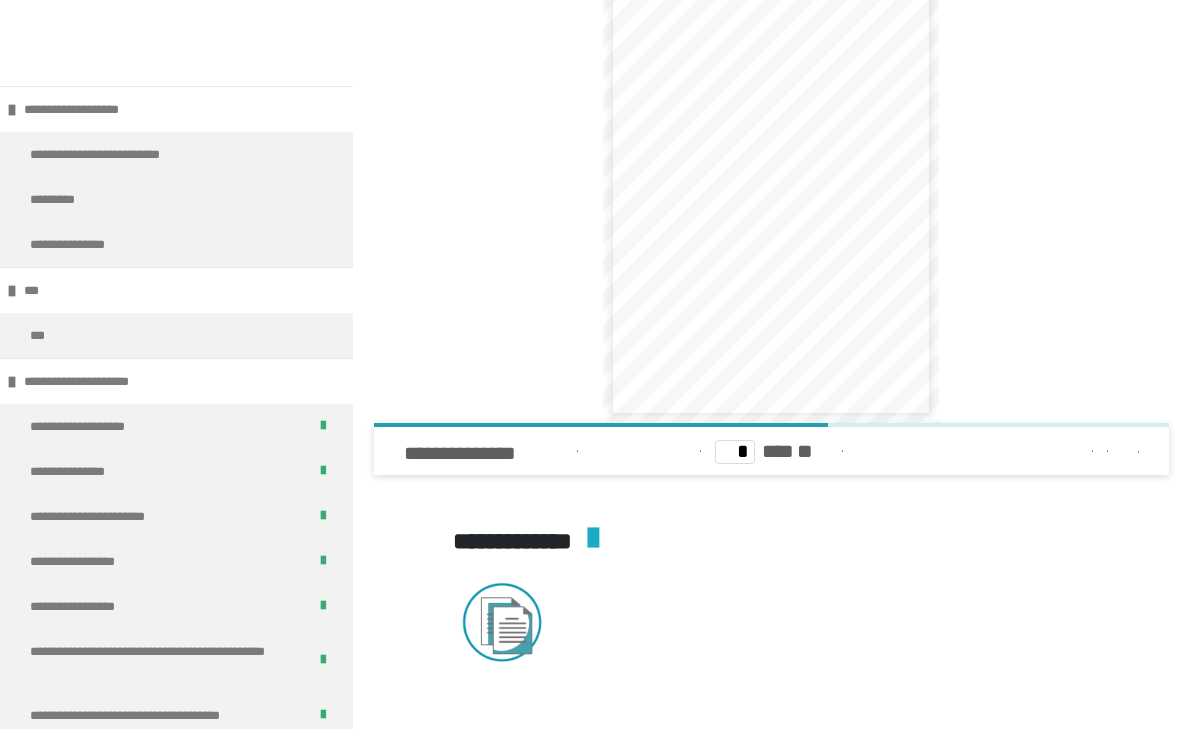 scroll, scrollTop: 3239, scrollLeft: 0, axis: vertical 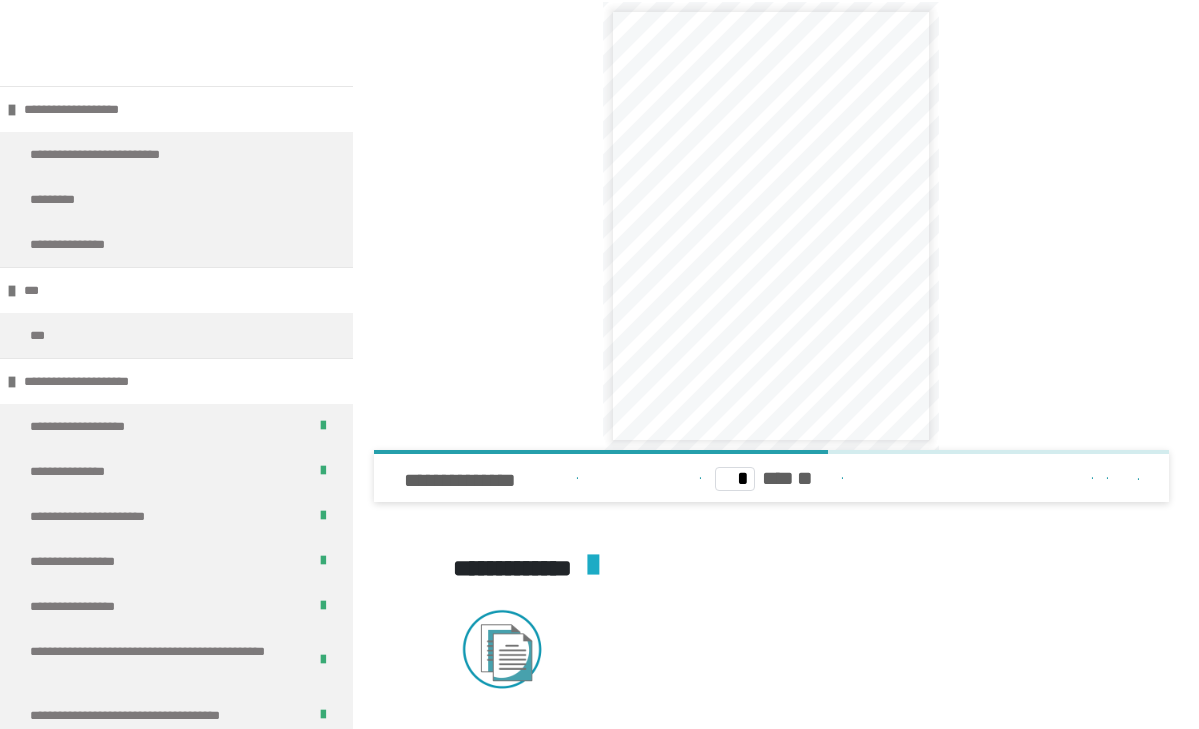 click at bounding box center (771, 452) 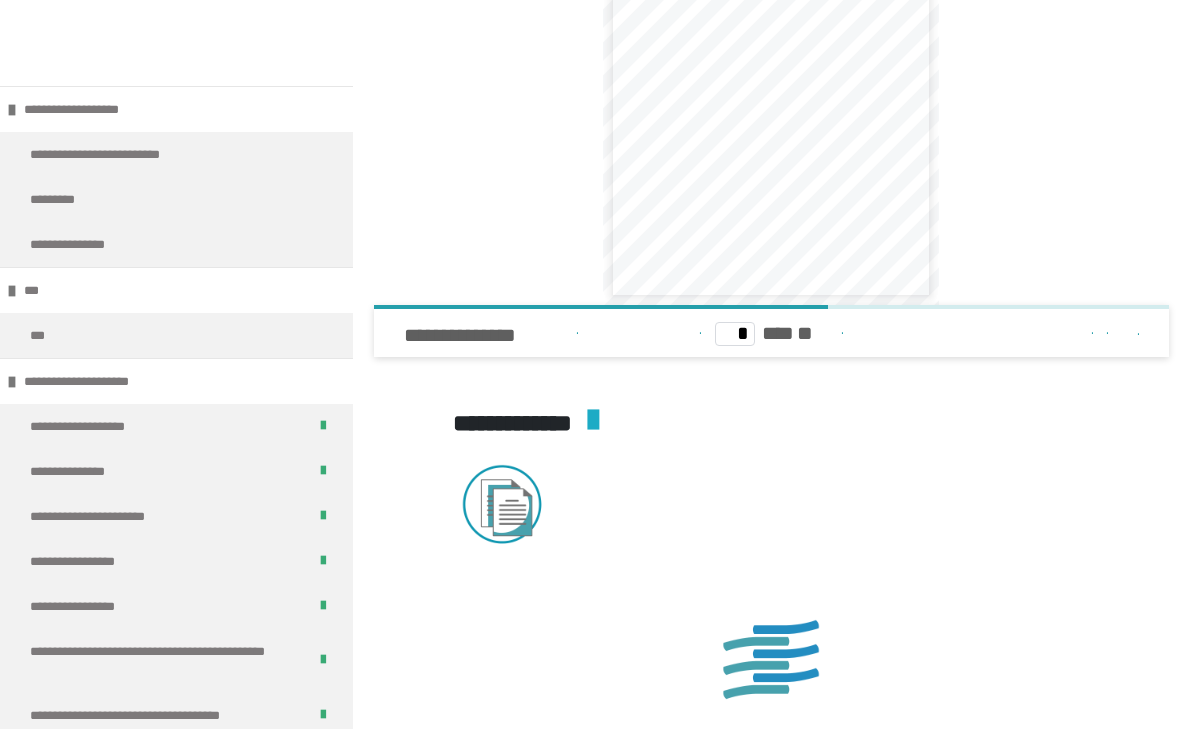 scroll, scrollTop: 3419, scrollLeft: 0, axis: vertical 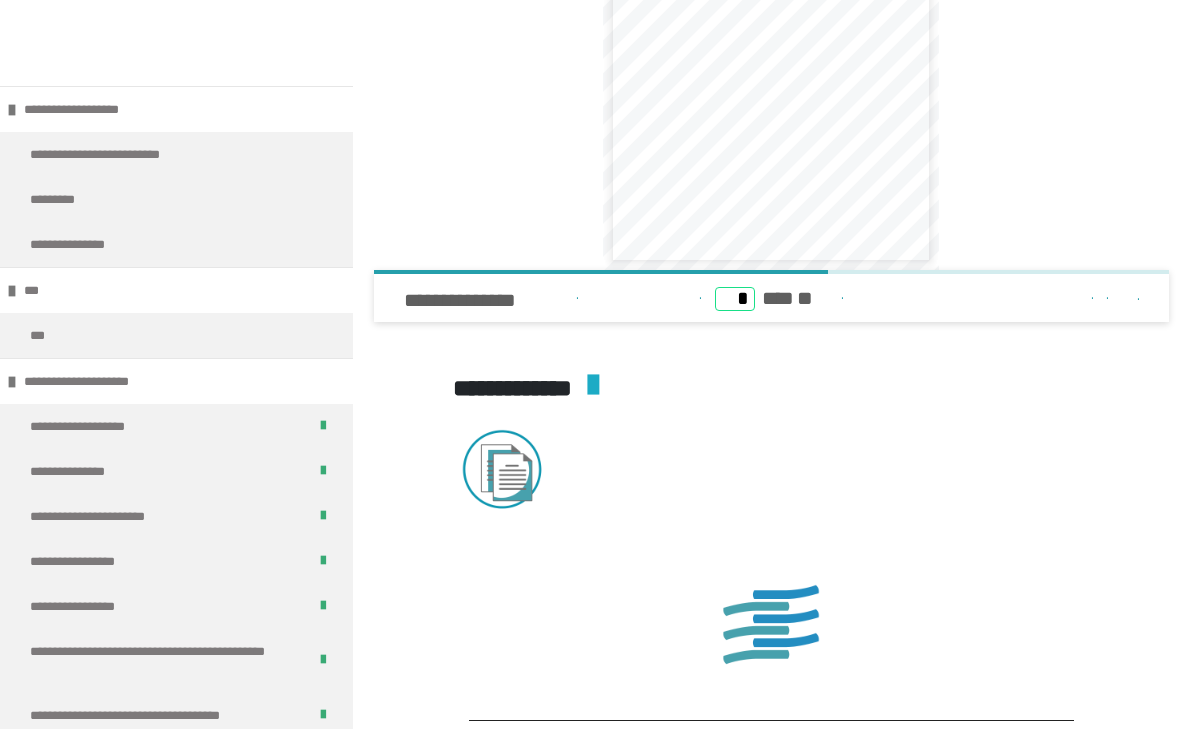 click on "*" at bounding box center [735, 299] 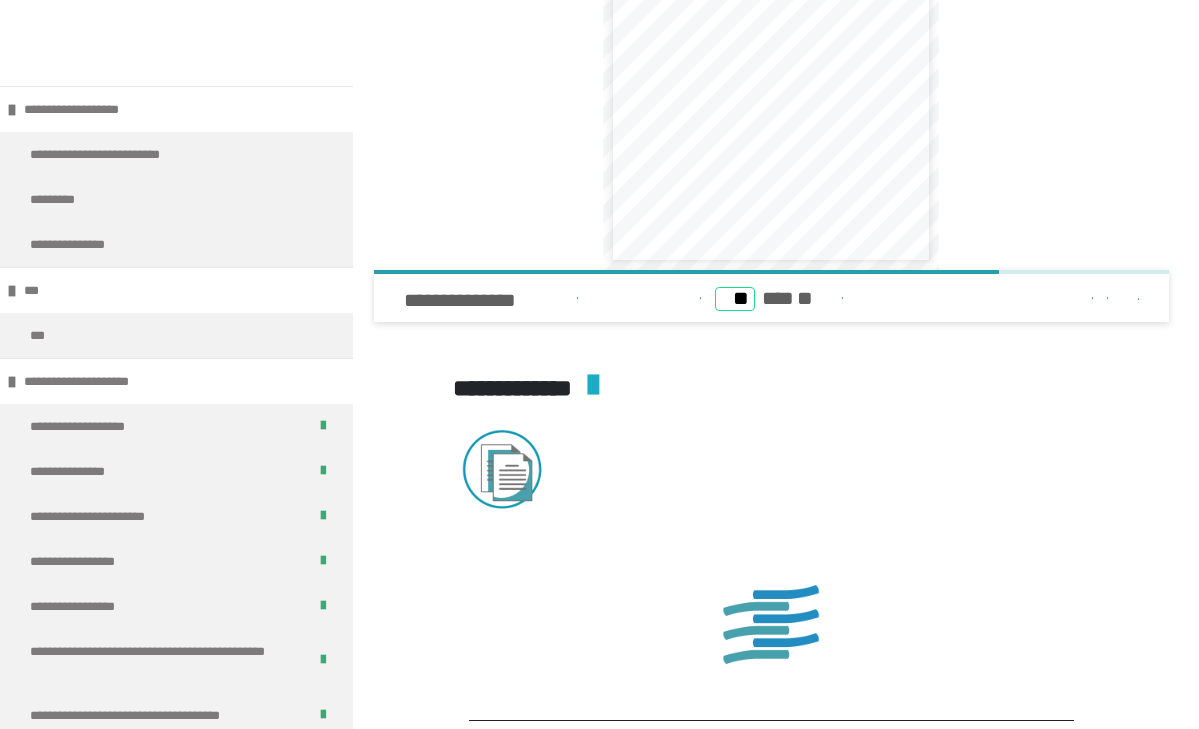 type on "*" 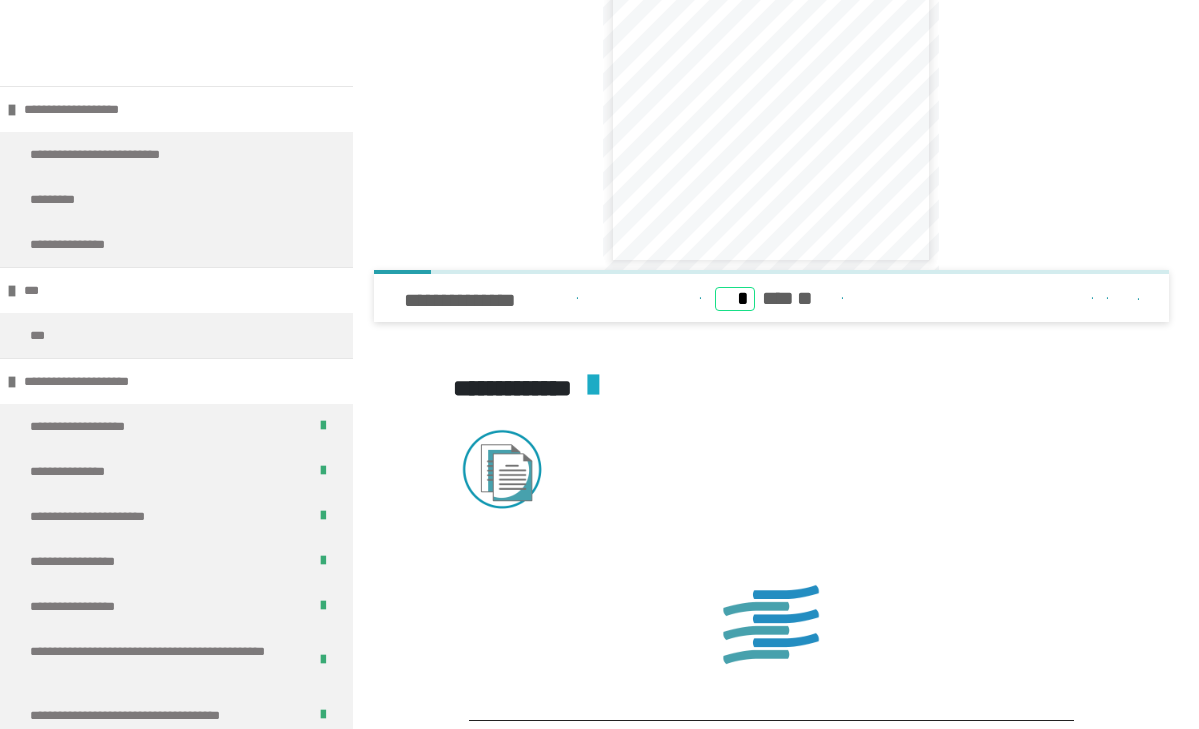 click on "*" at bounding box center [735, 299] 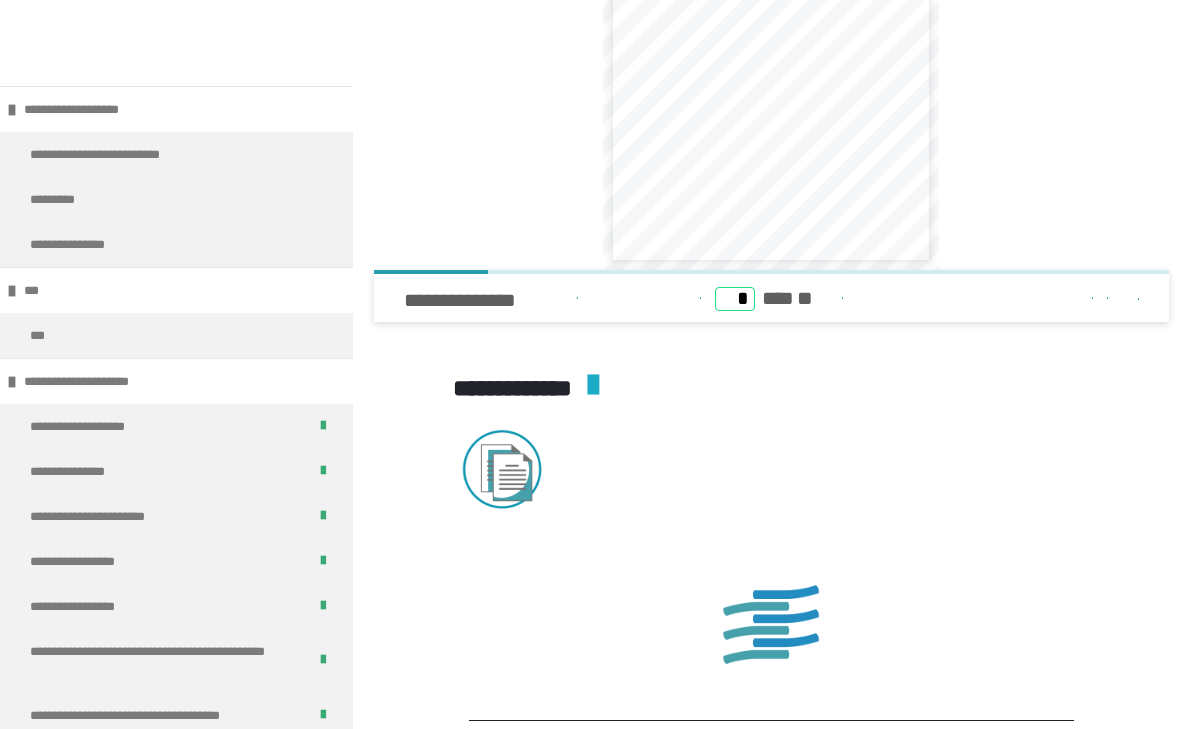 type on "*" 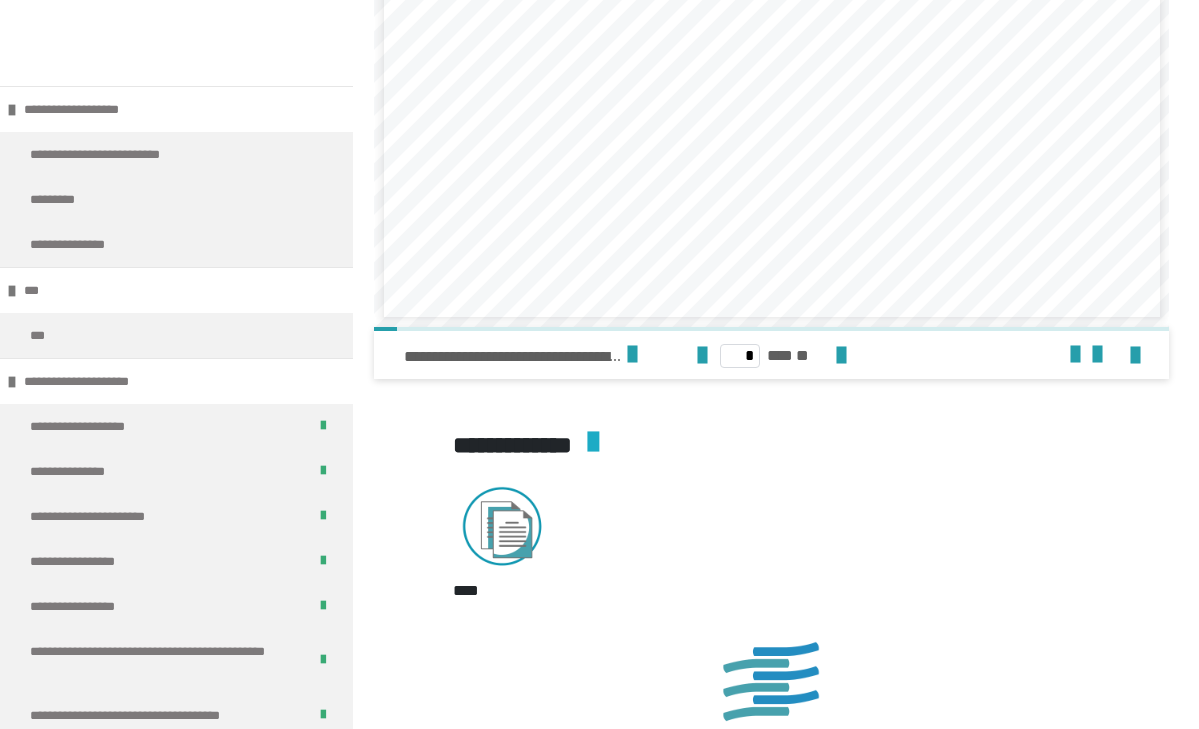 scroll, scrollTop: 4905, scrollLeft: 0, axis: vertical 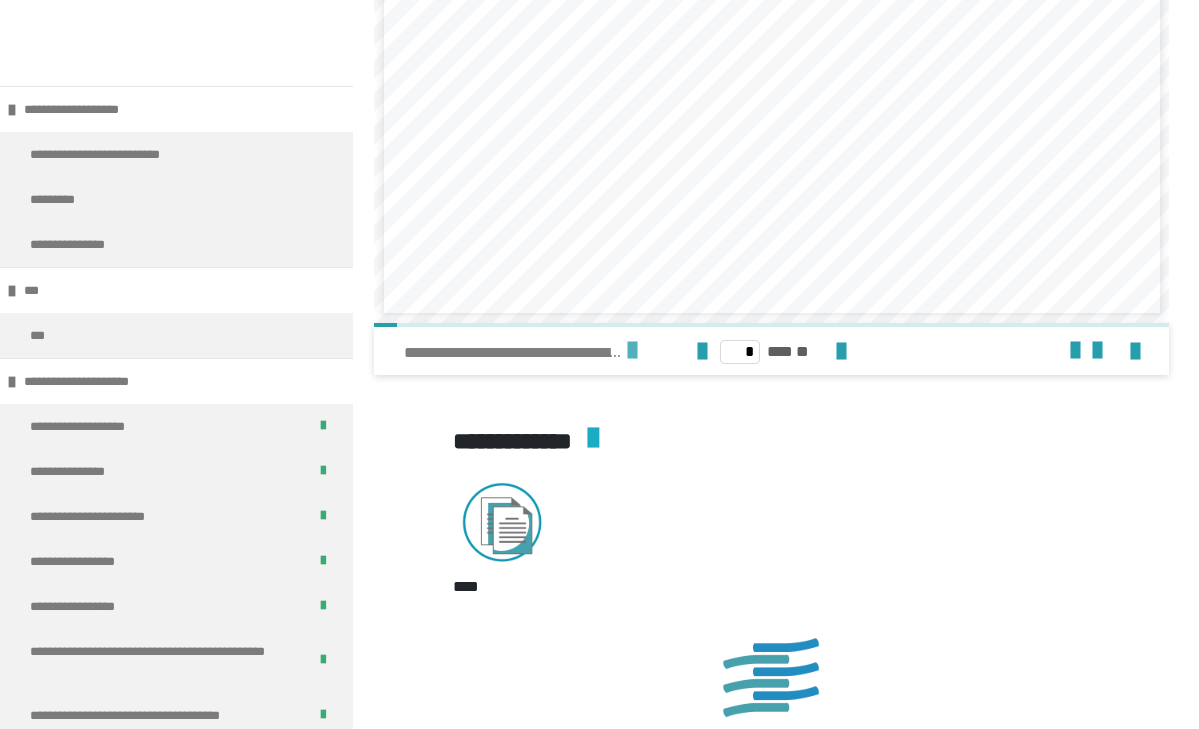 type on "*" 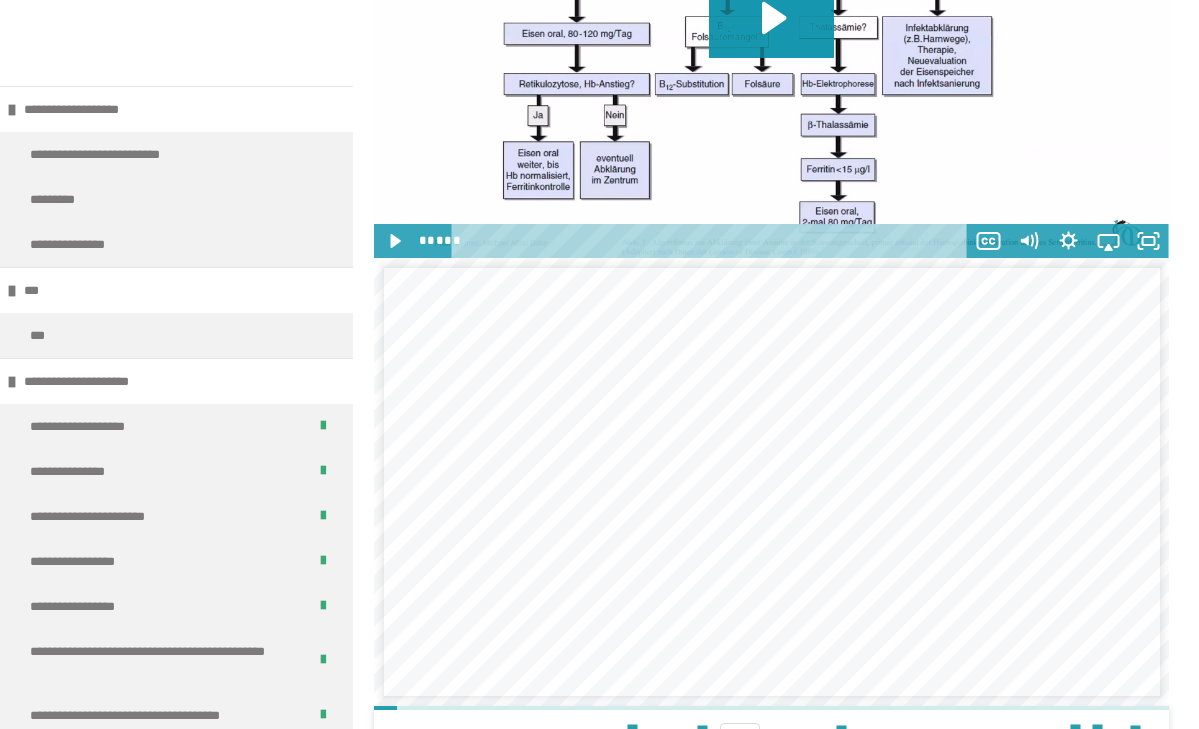 scroll, scrollTop: 4515, scrollLeft: 0, axis: vertical 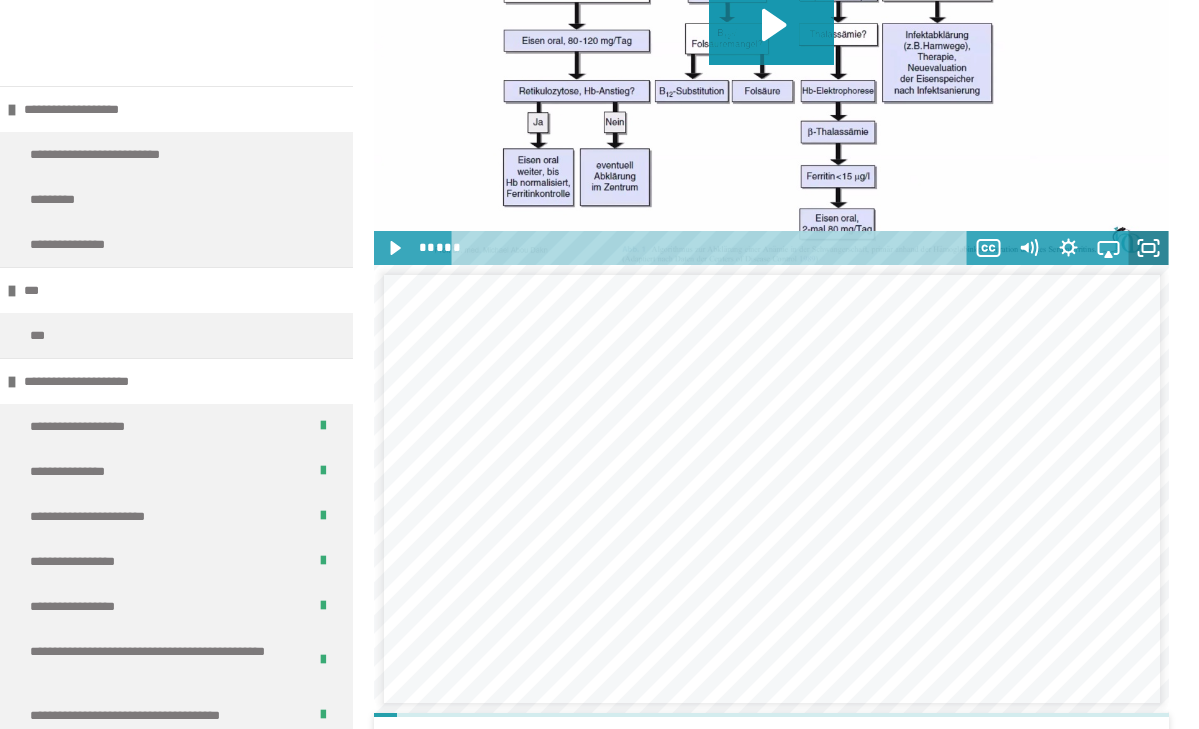 click 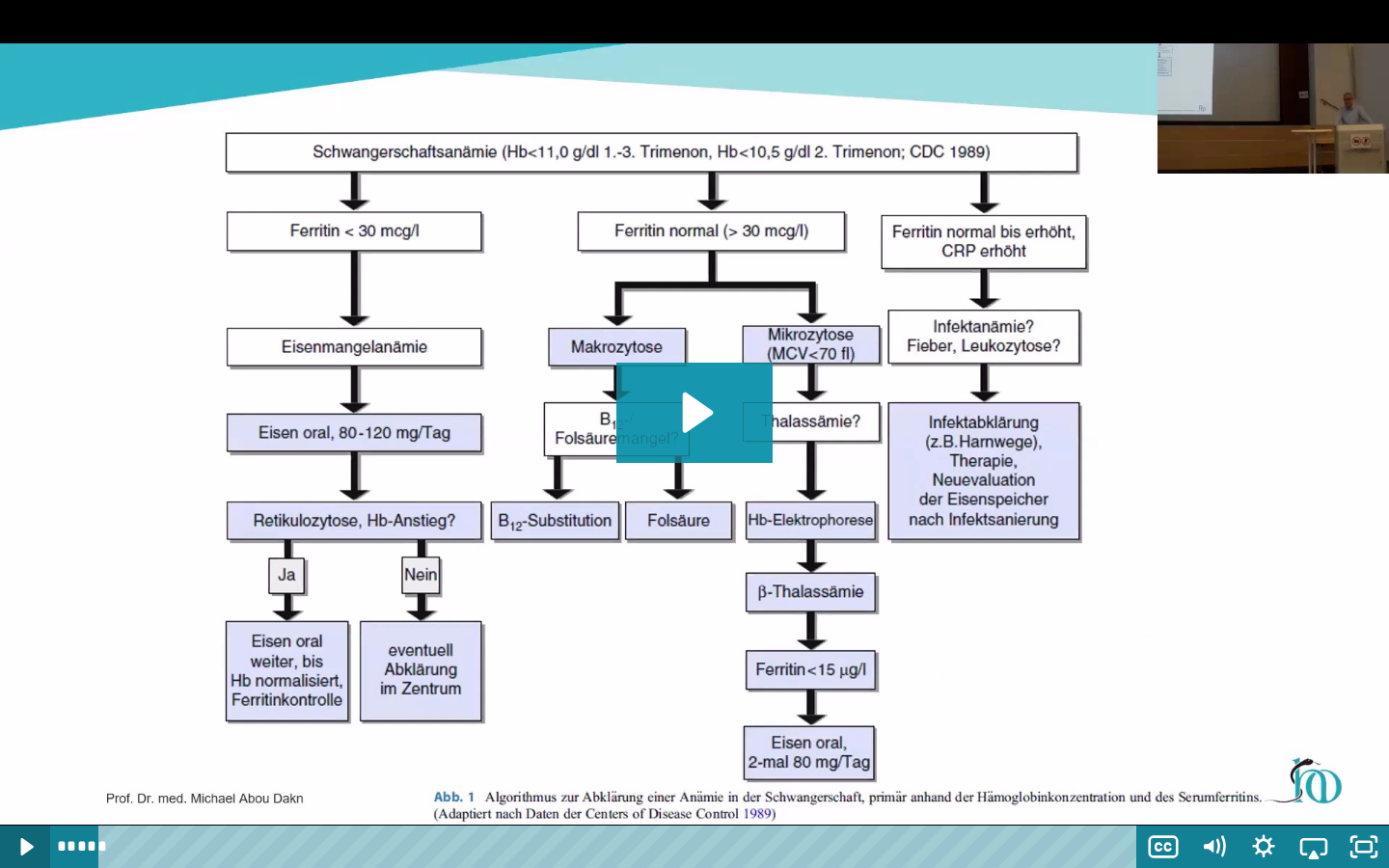 click 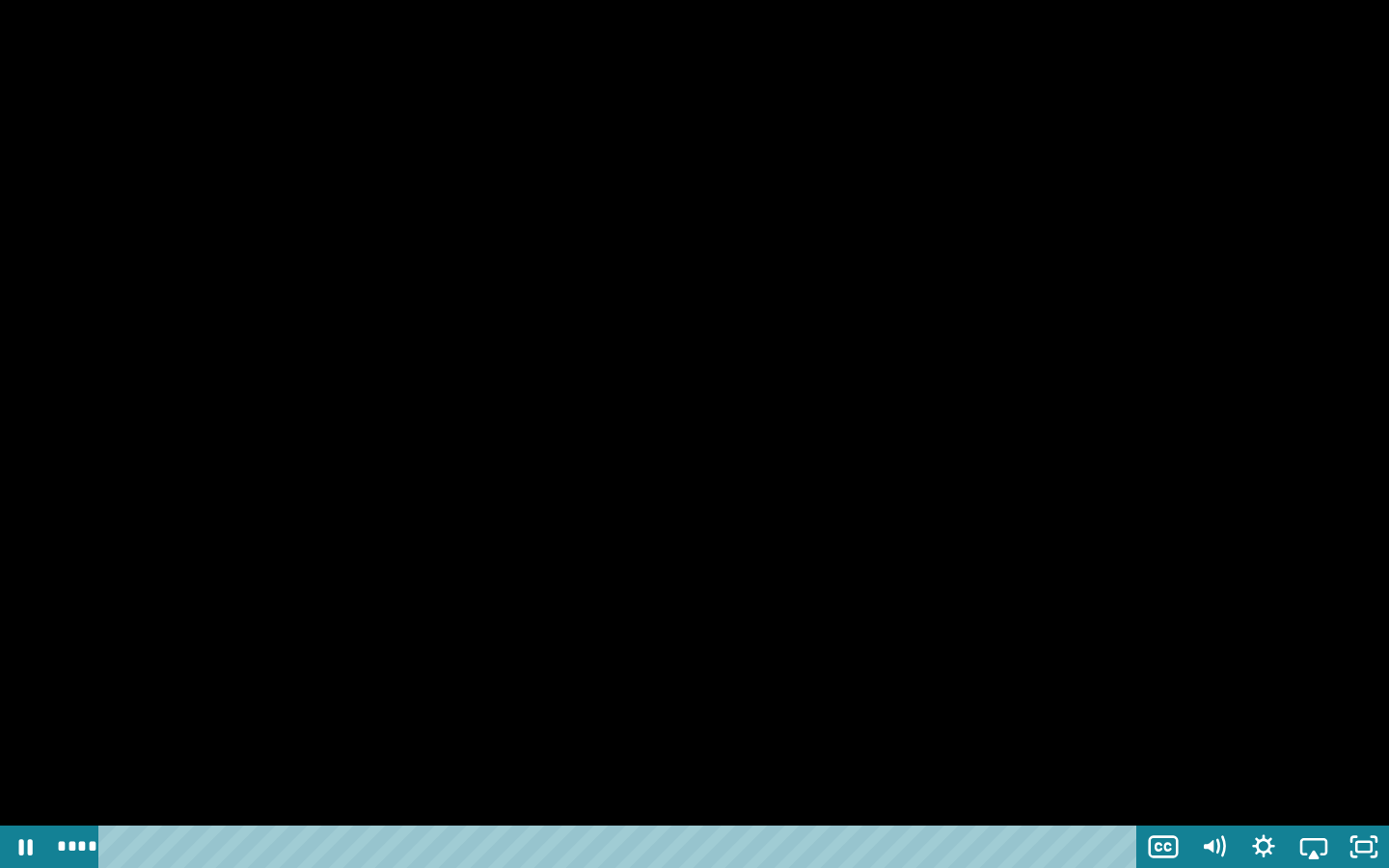 click at bounding box center [694, 434] 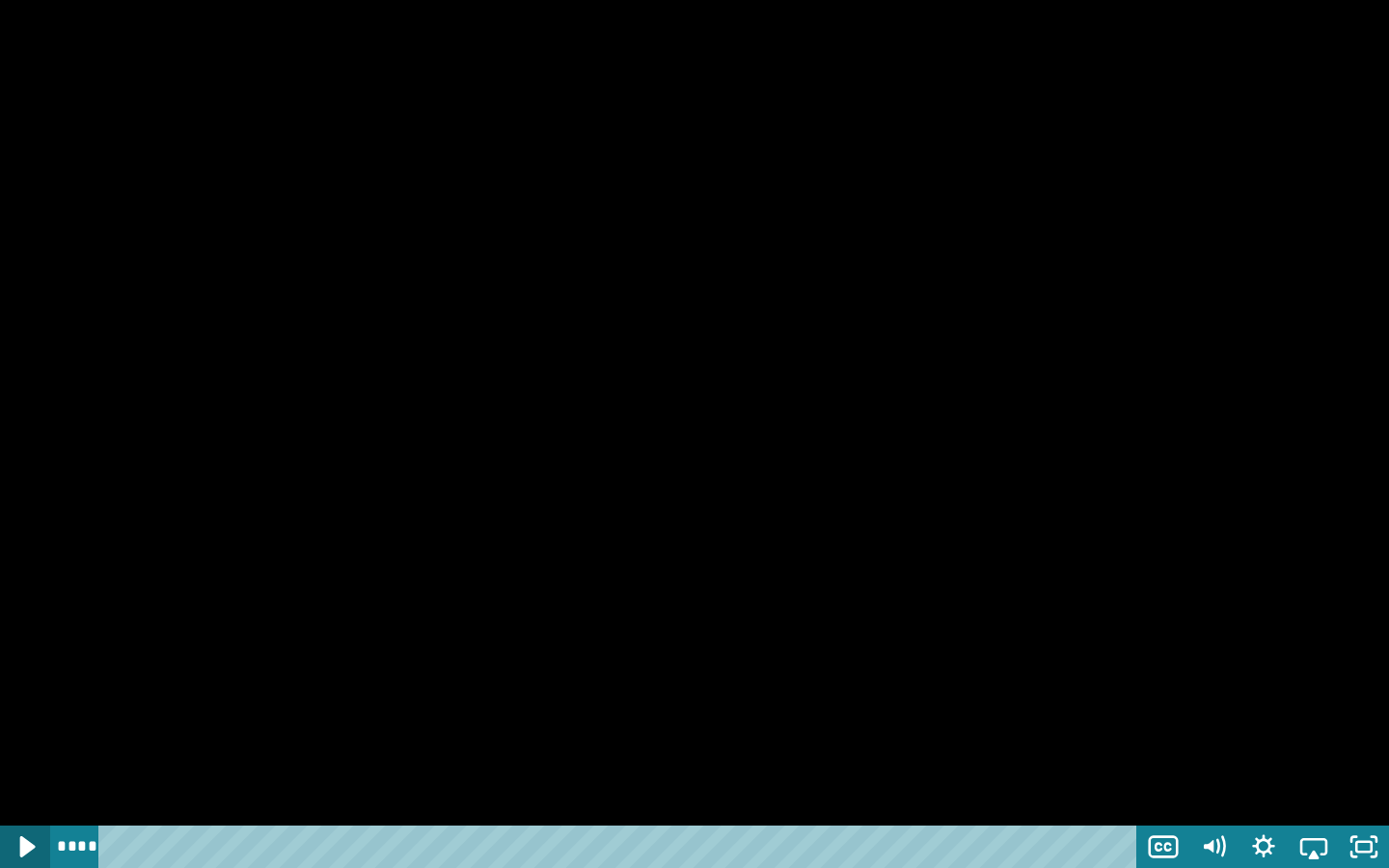 click 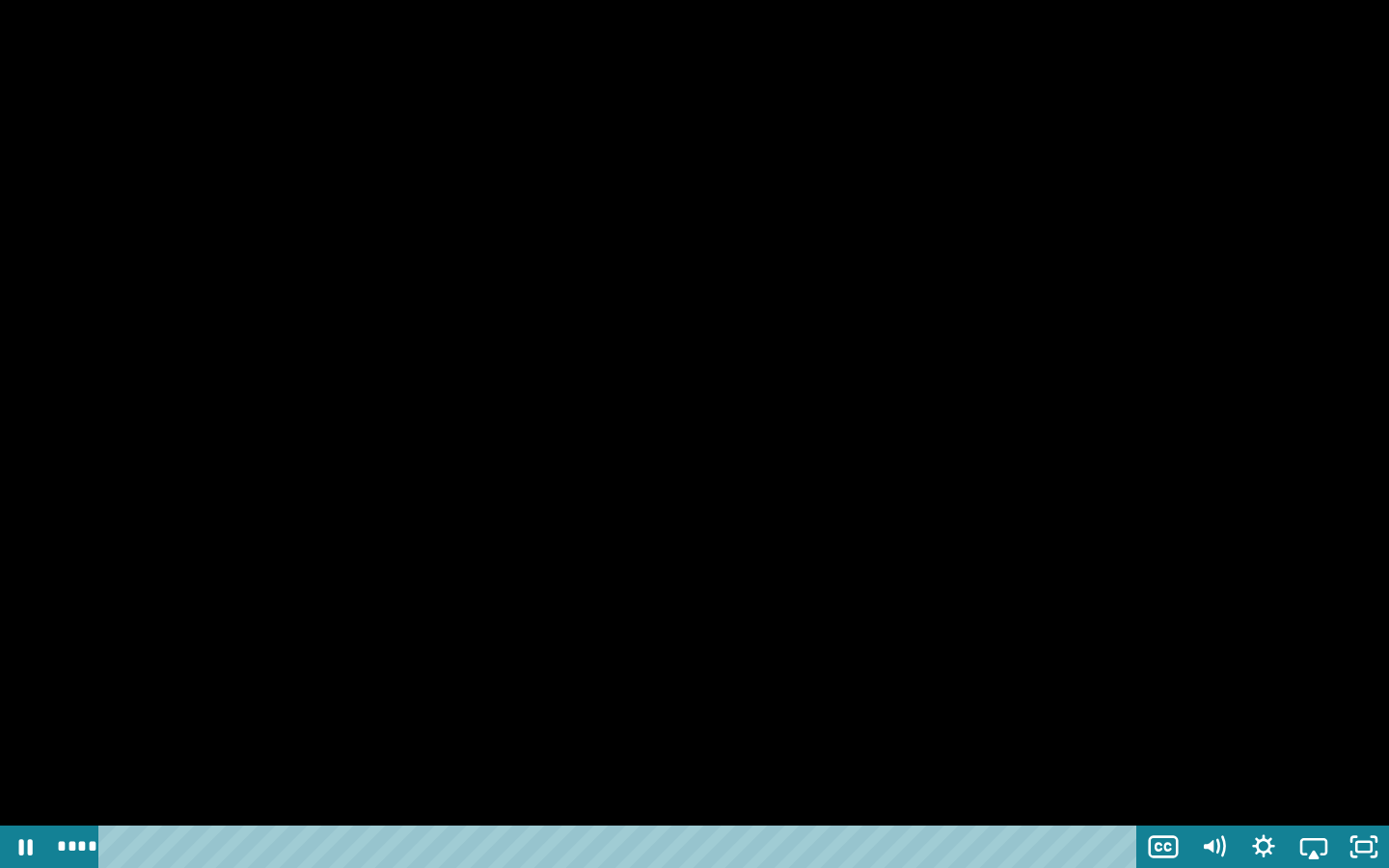click at bounding box center [694, 434] 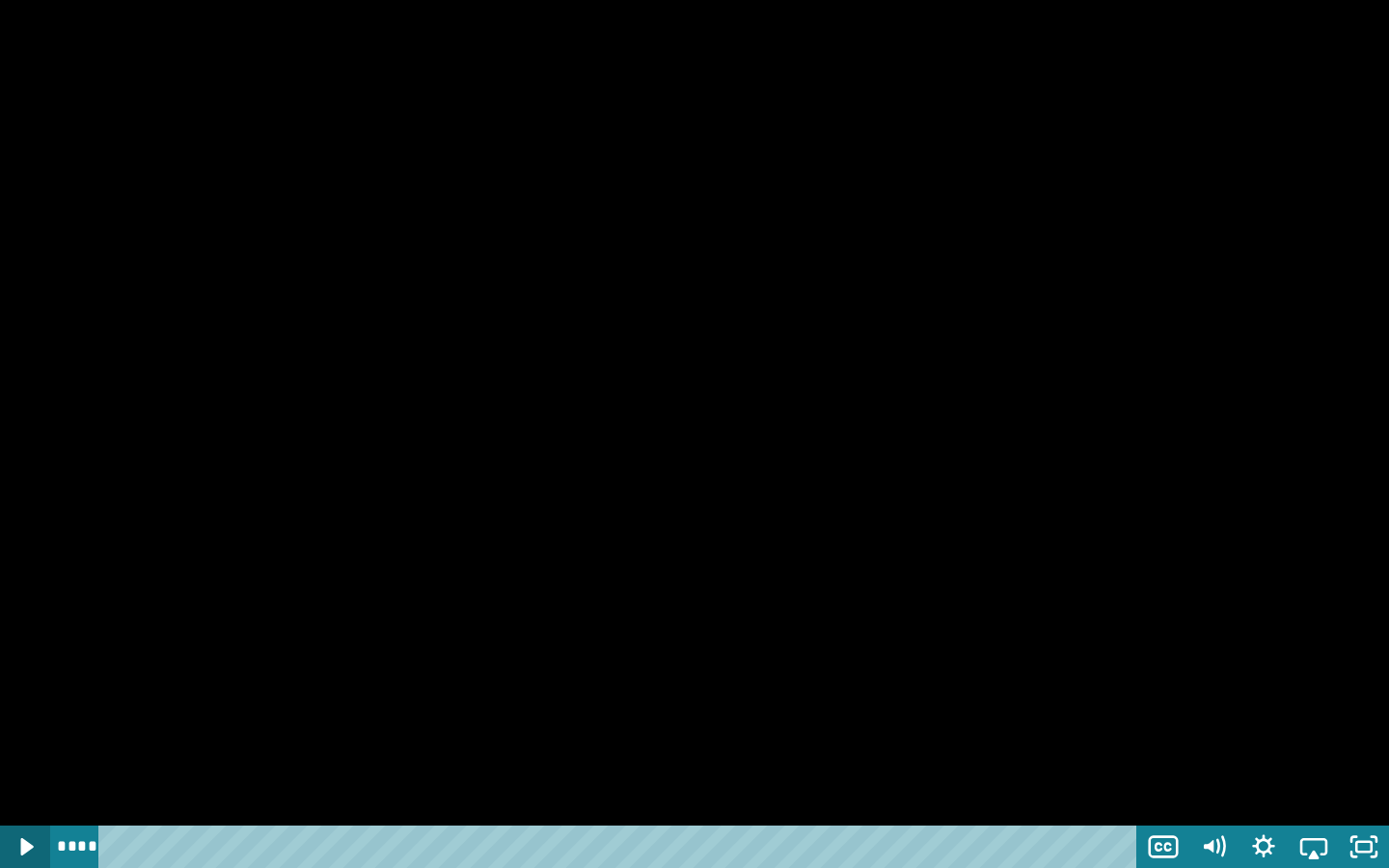 click 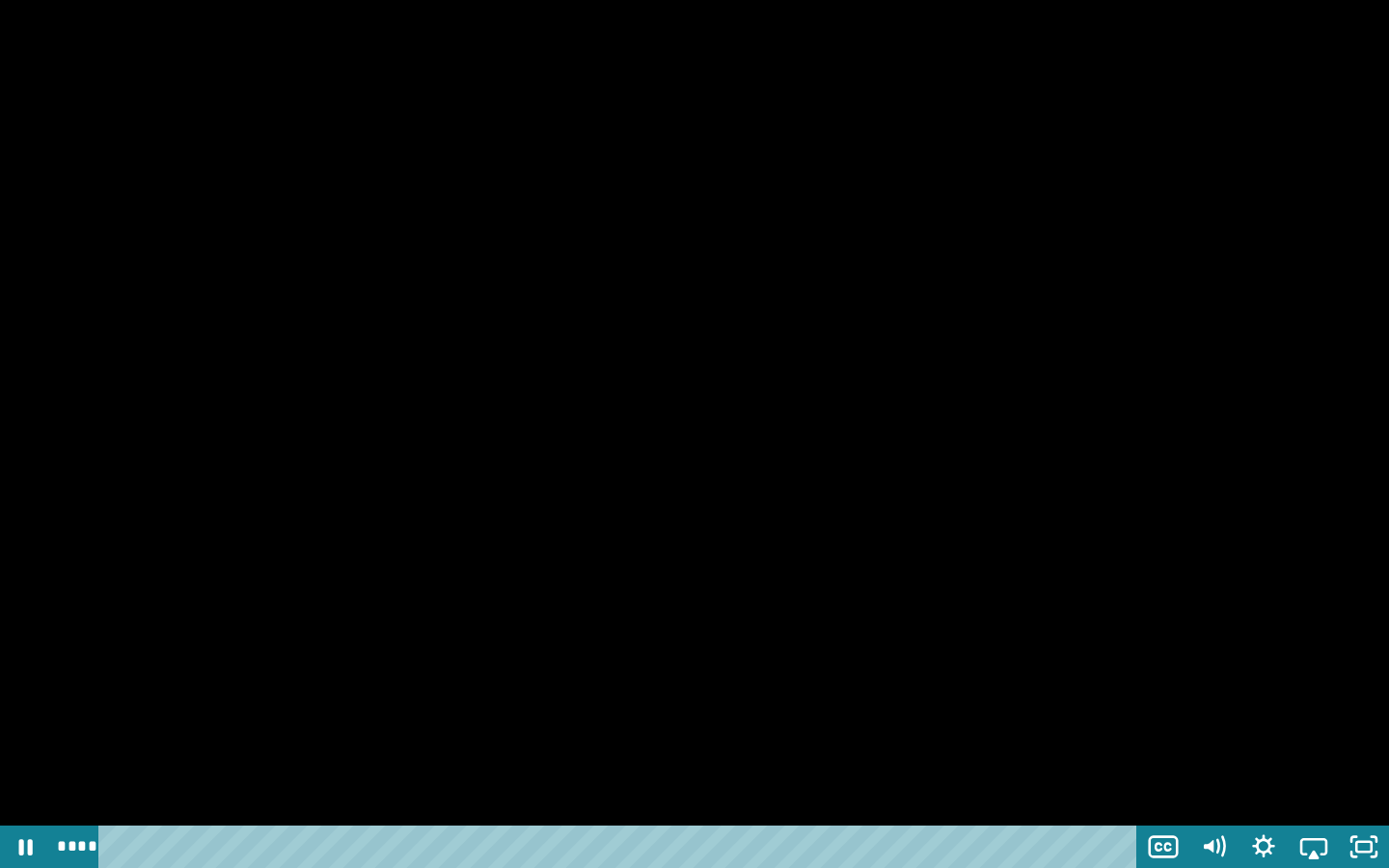 click at bounding box center (694, 434) 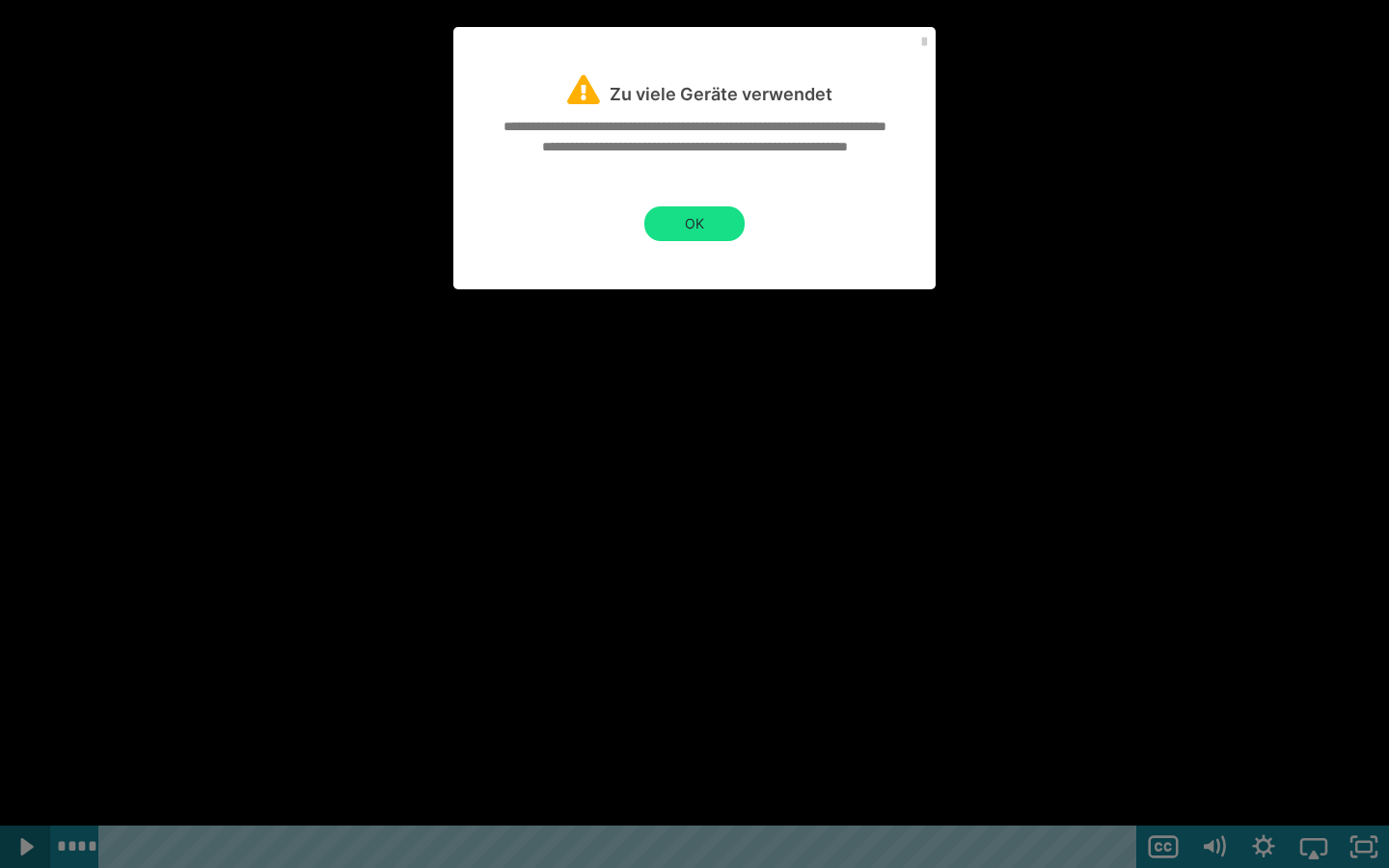 click 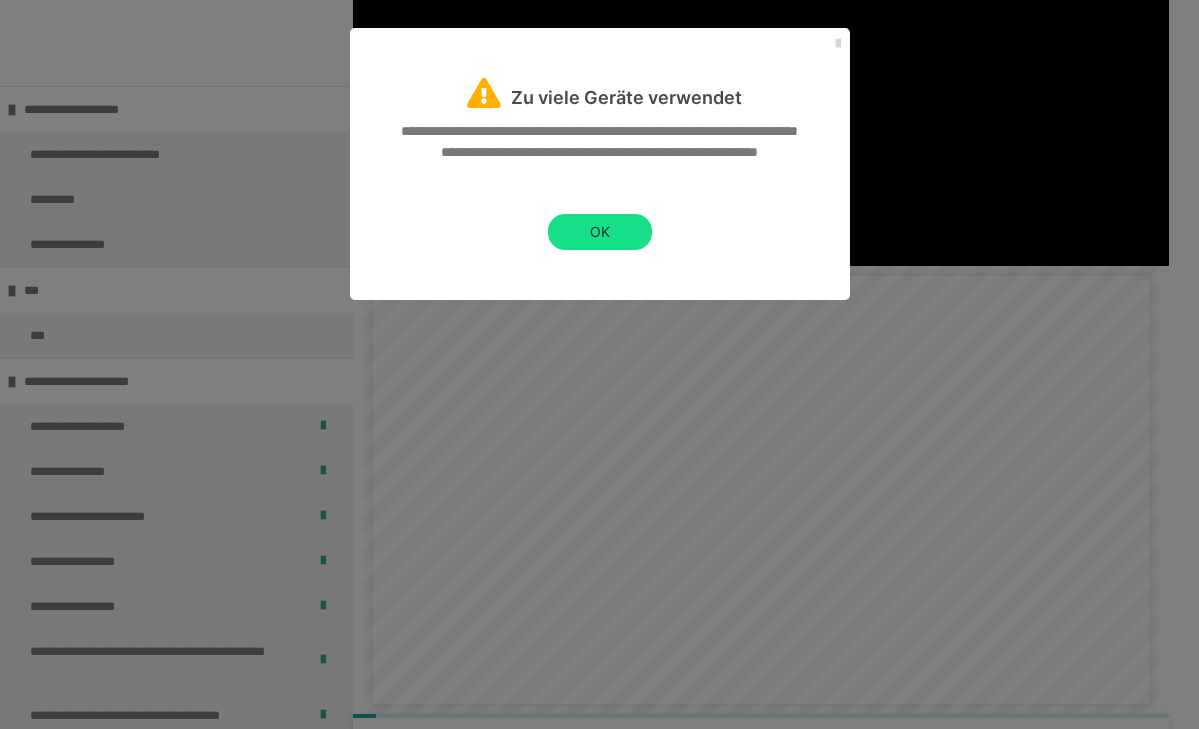 click at bounding box center [838, 44] 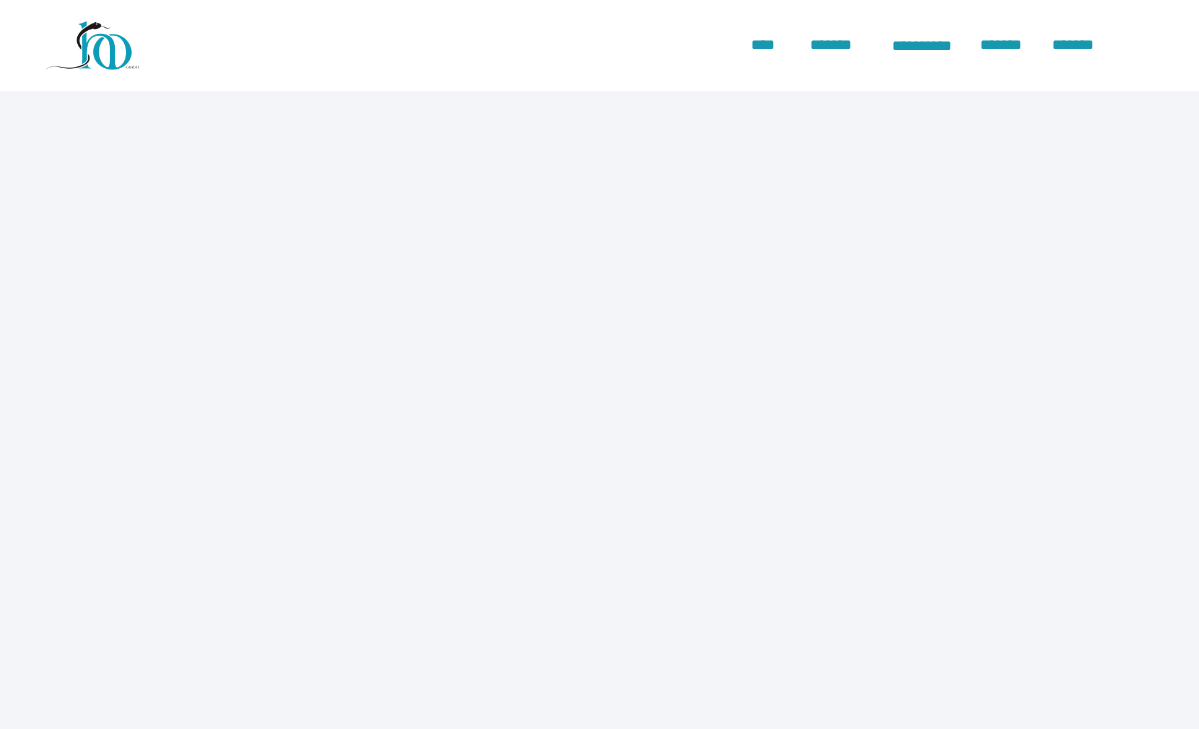 scroll, scrollTop: 0, scrollLeft: 0, axis: both 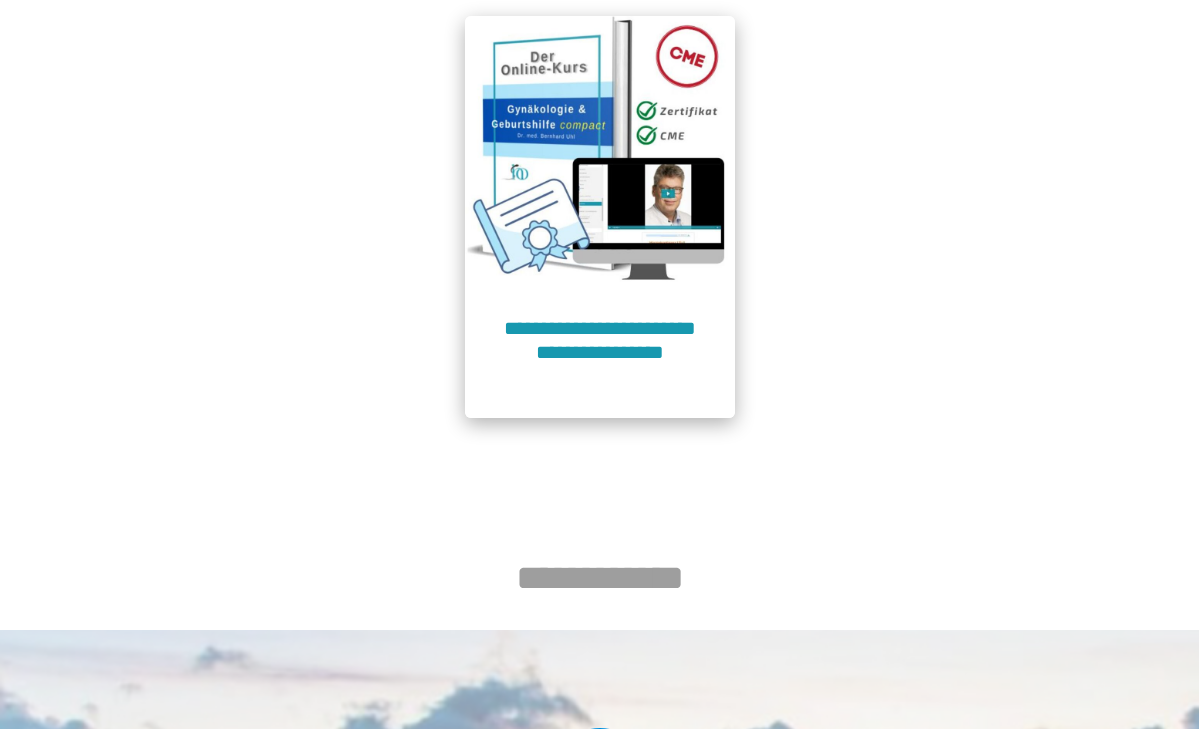 click at bounding box center [600, 151] 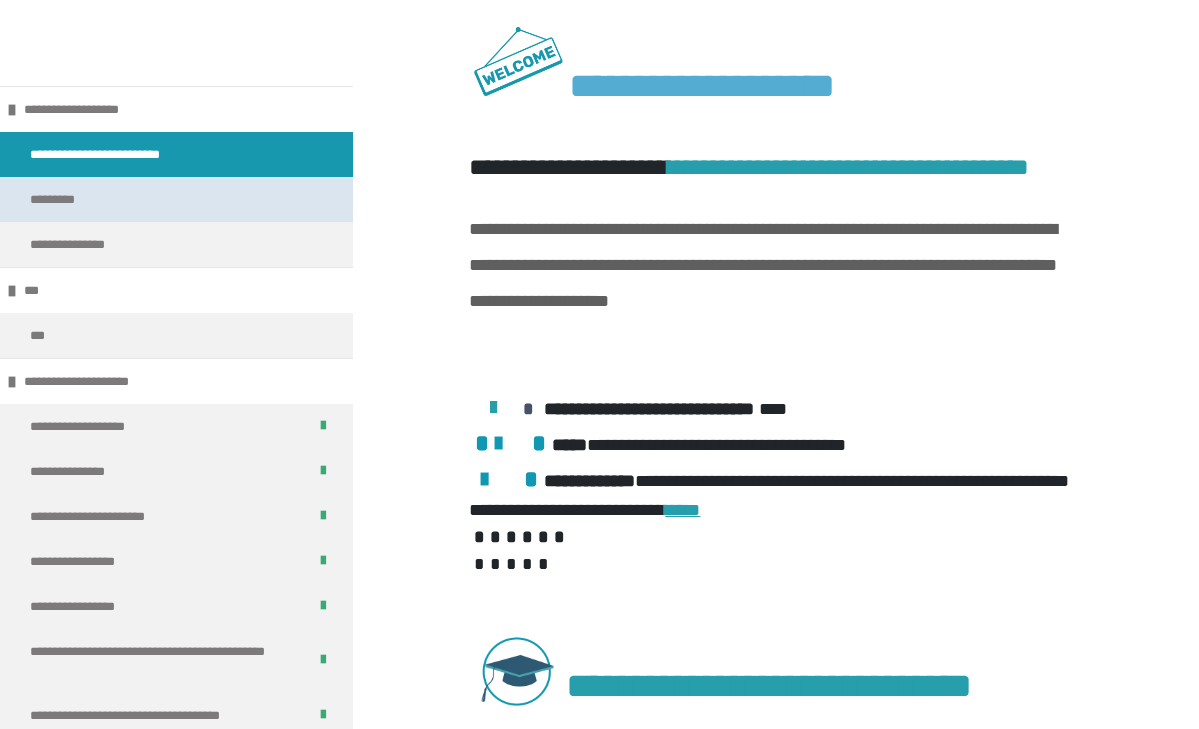 scroll, scrollTop: 700, scrollLeft: 0, axis: vertical 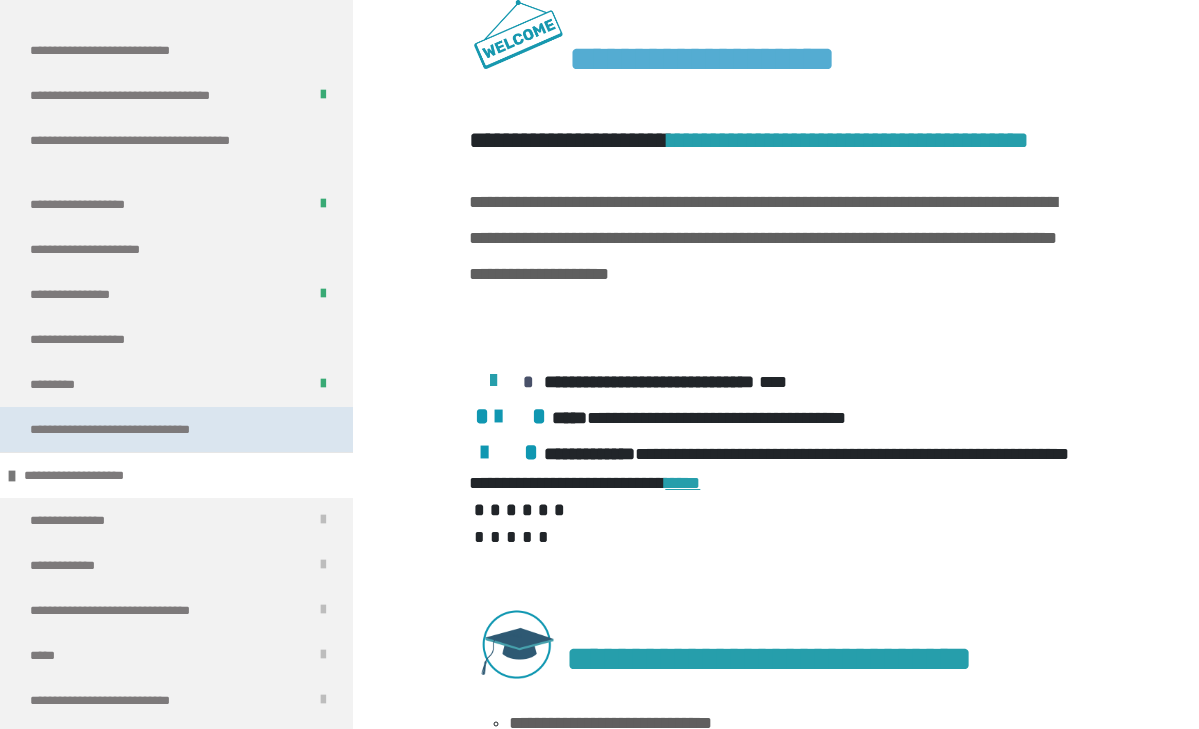 click on "**********" at bounding box center [176, 429] 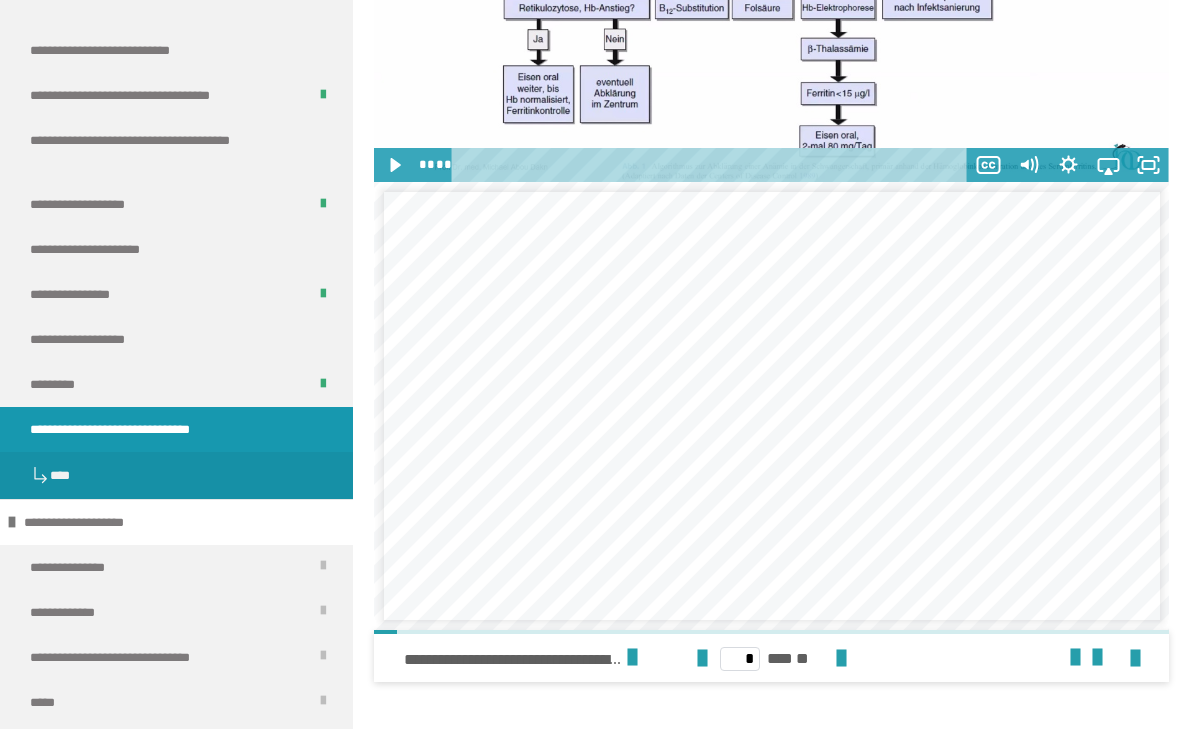 scroll, scrollTop: 4599, scrollLeft: 0, axis: vertical 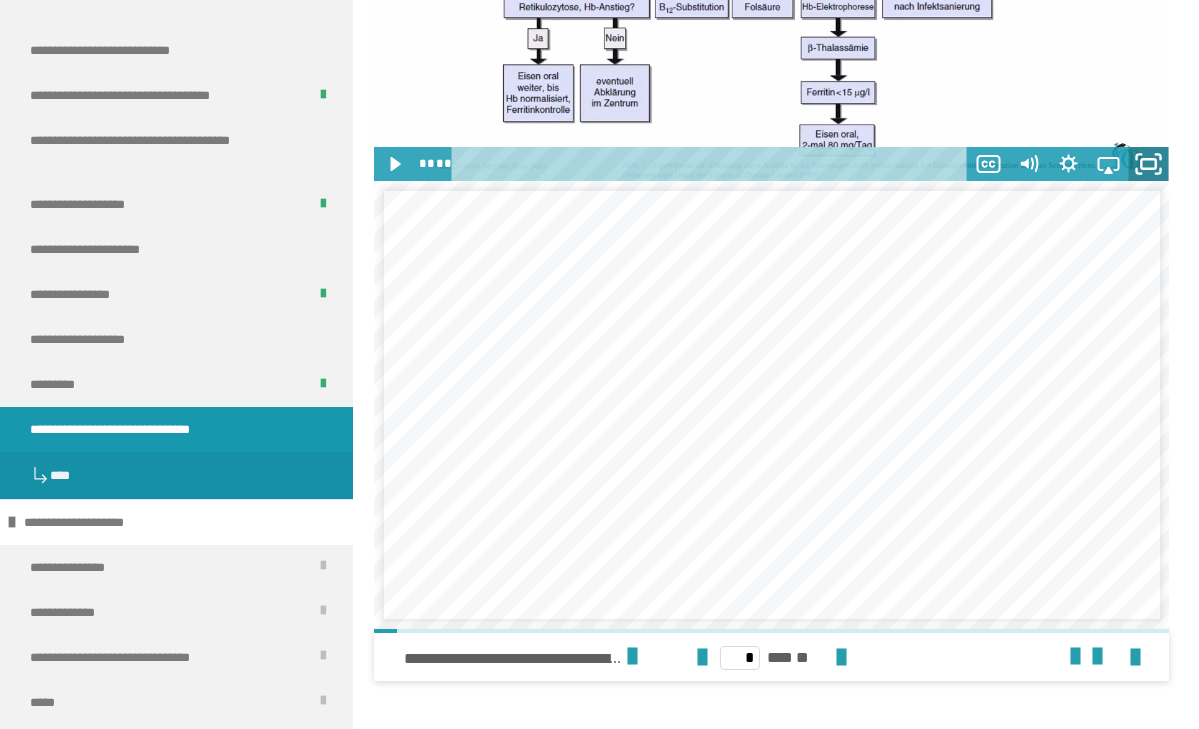 click 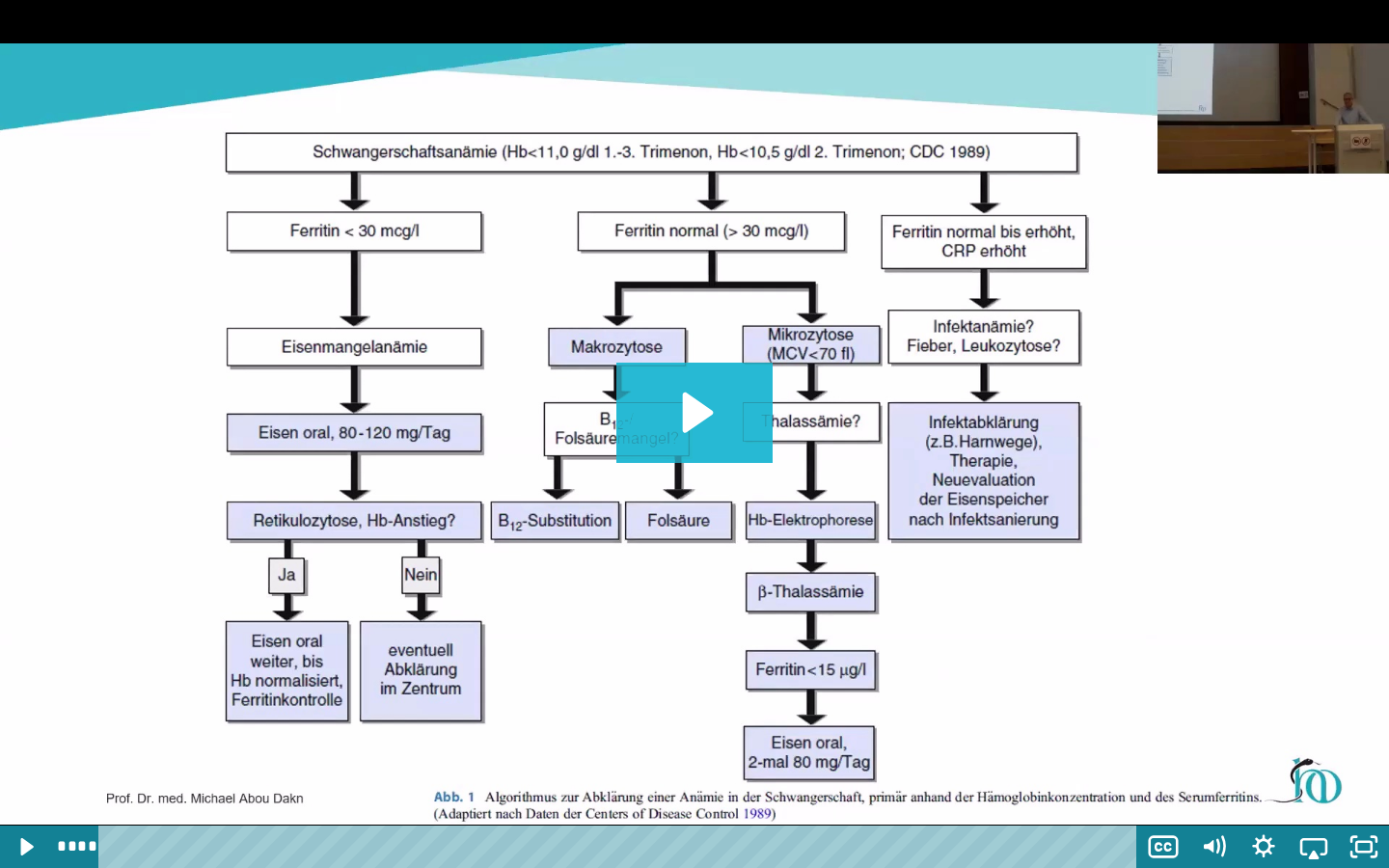 click 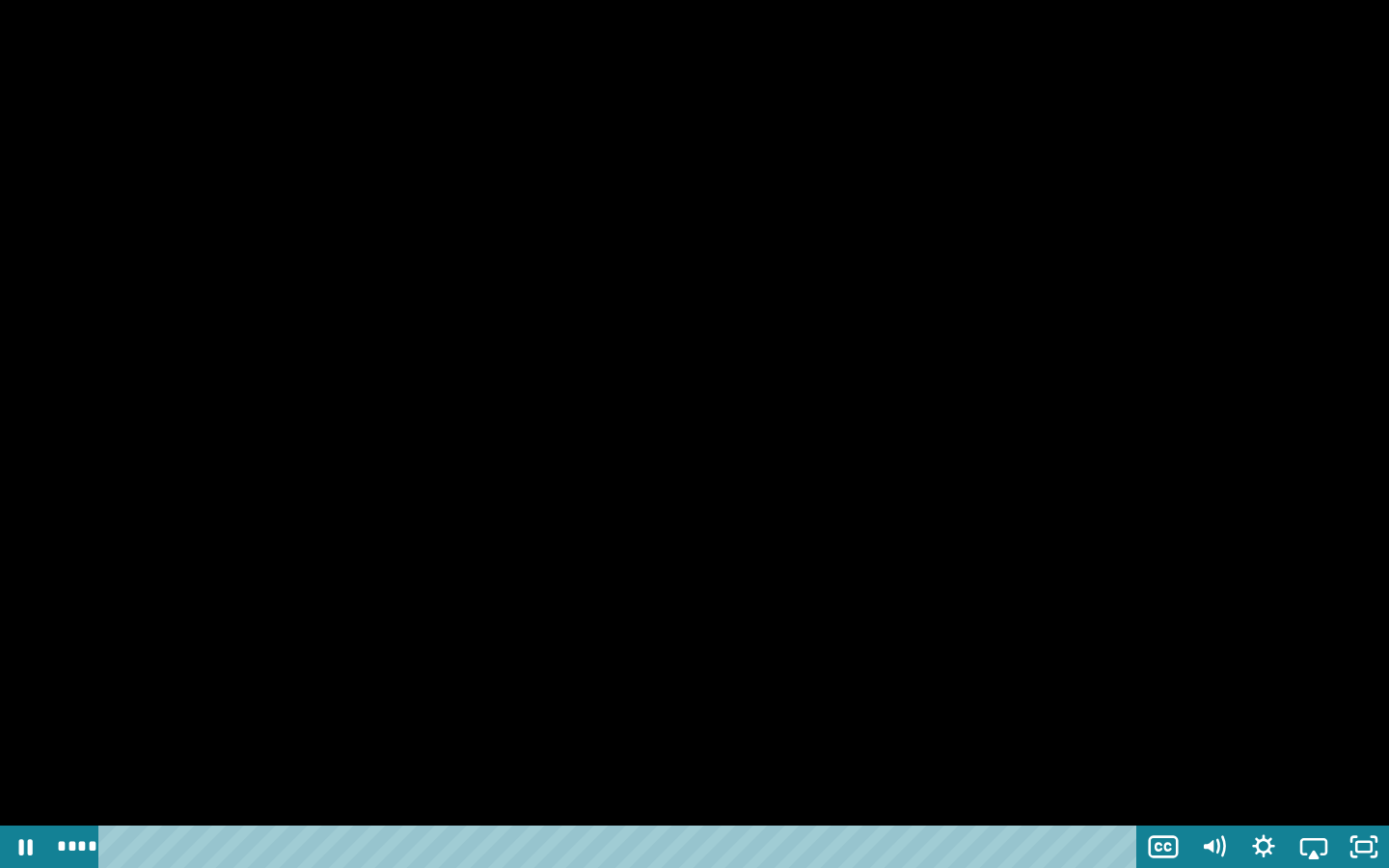 click at bounding box center (694, 434) 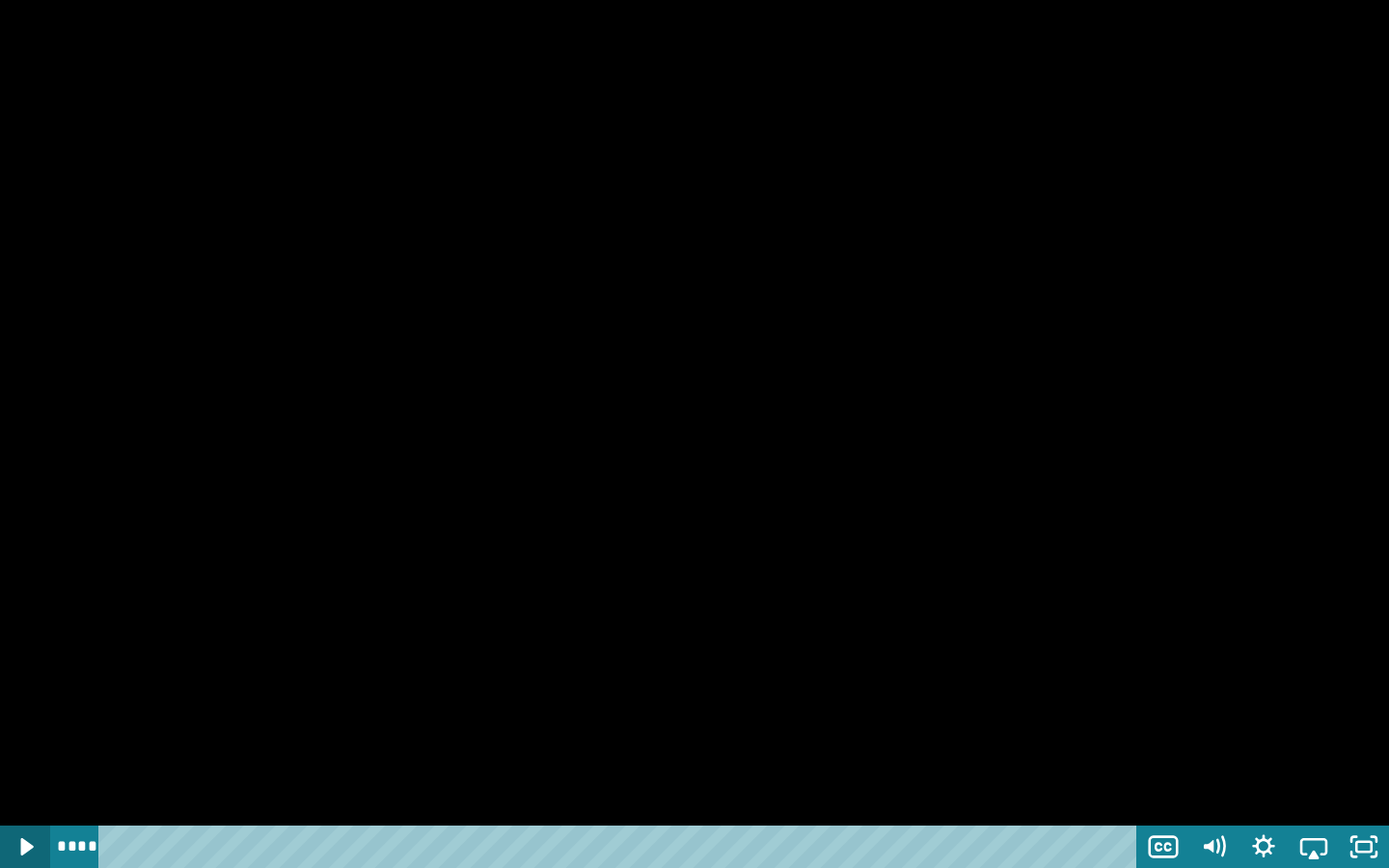 click 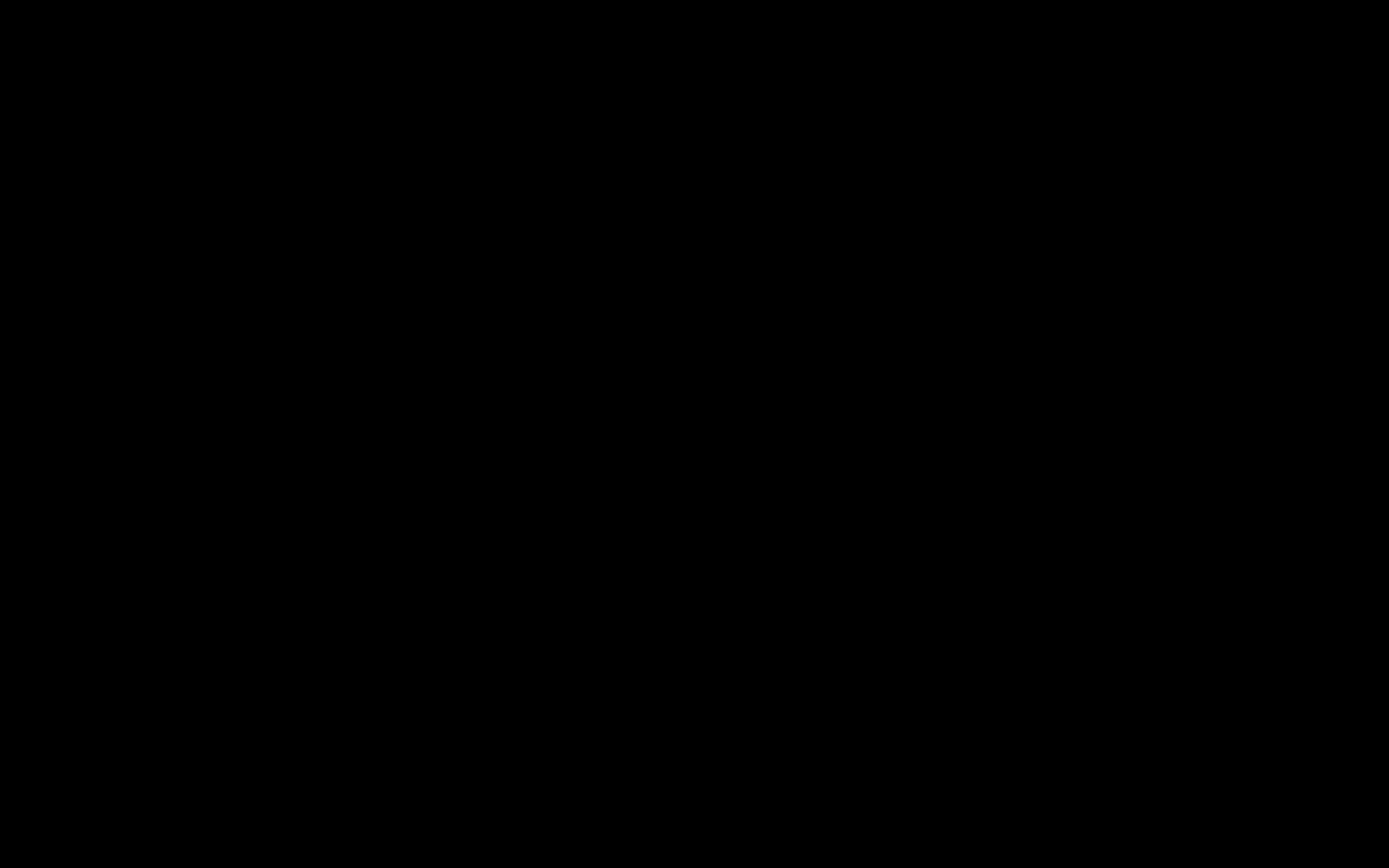click at bounding box center (694, 434) 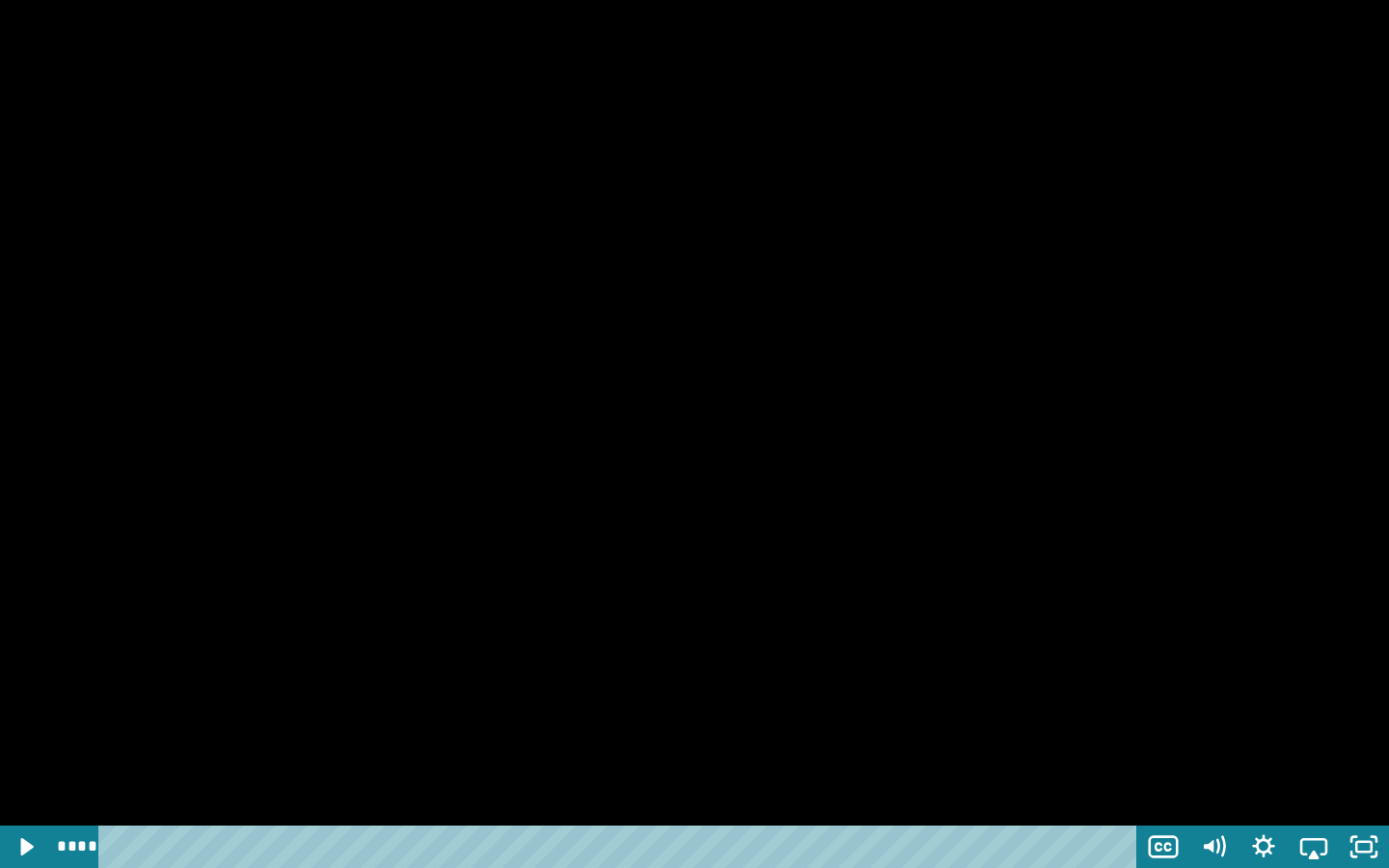 click at bounding box center [694, 434] 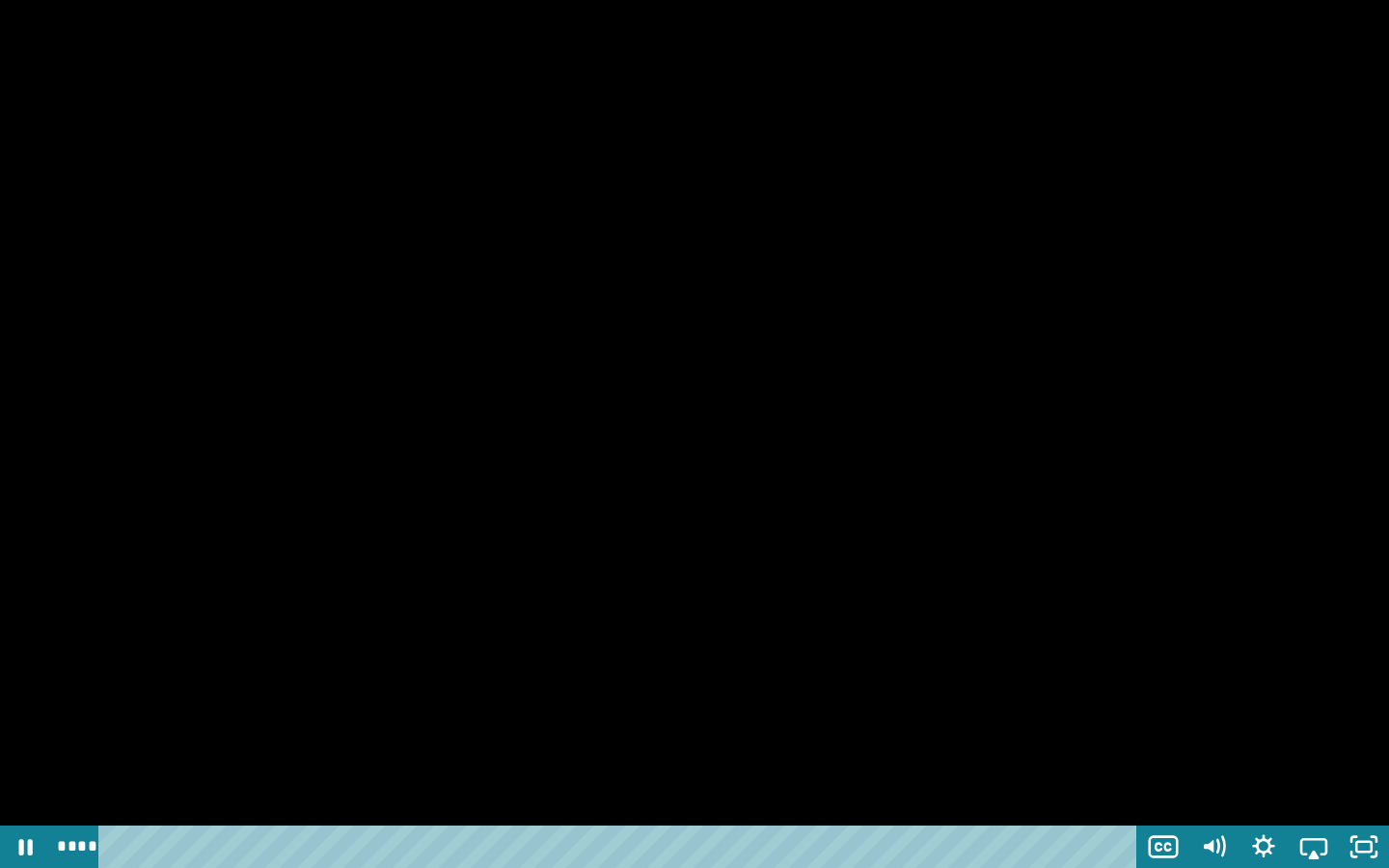 click at bounding box center [694, 434] 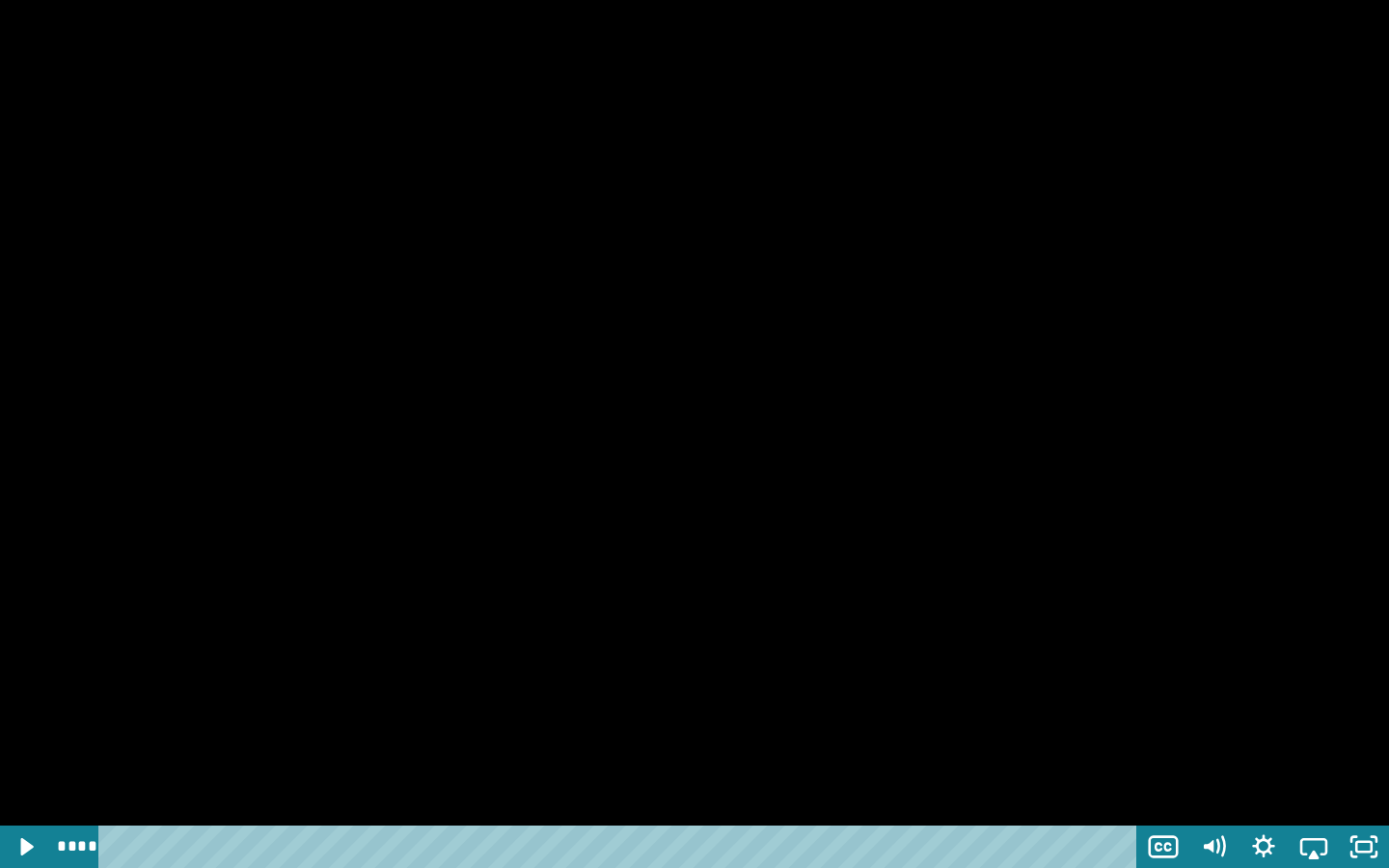 click at bounding box center [694, 434] 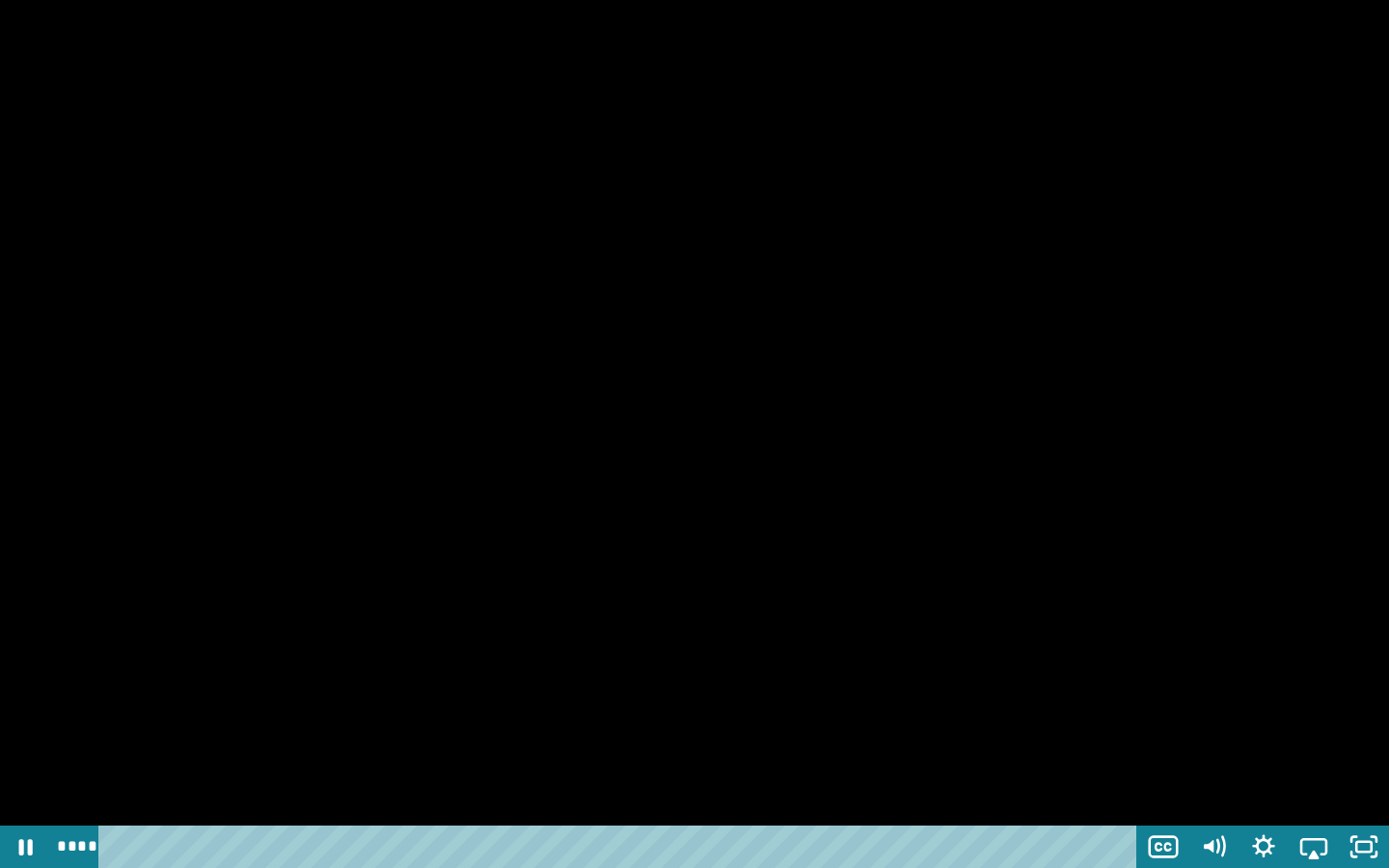click at bounding box center (694, 434) 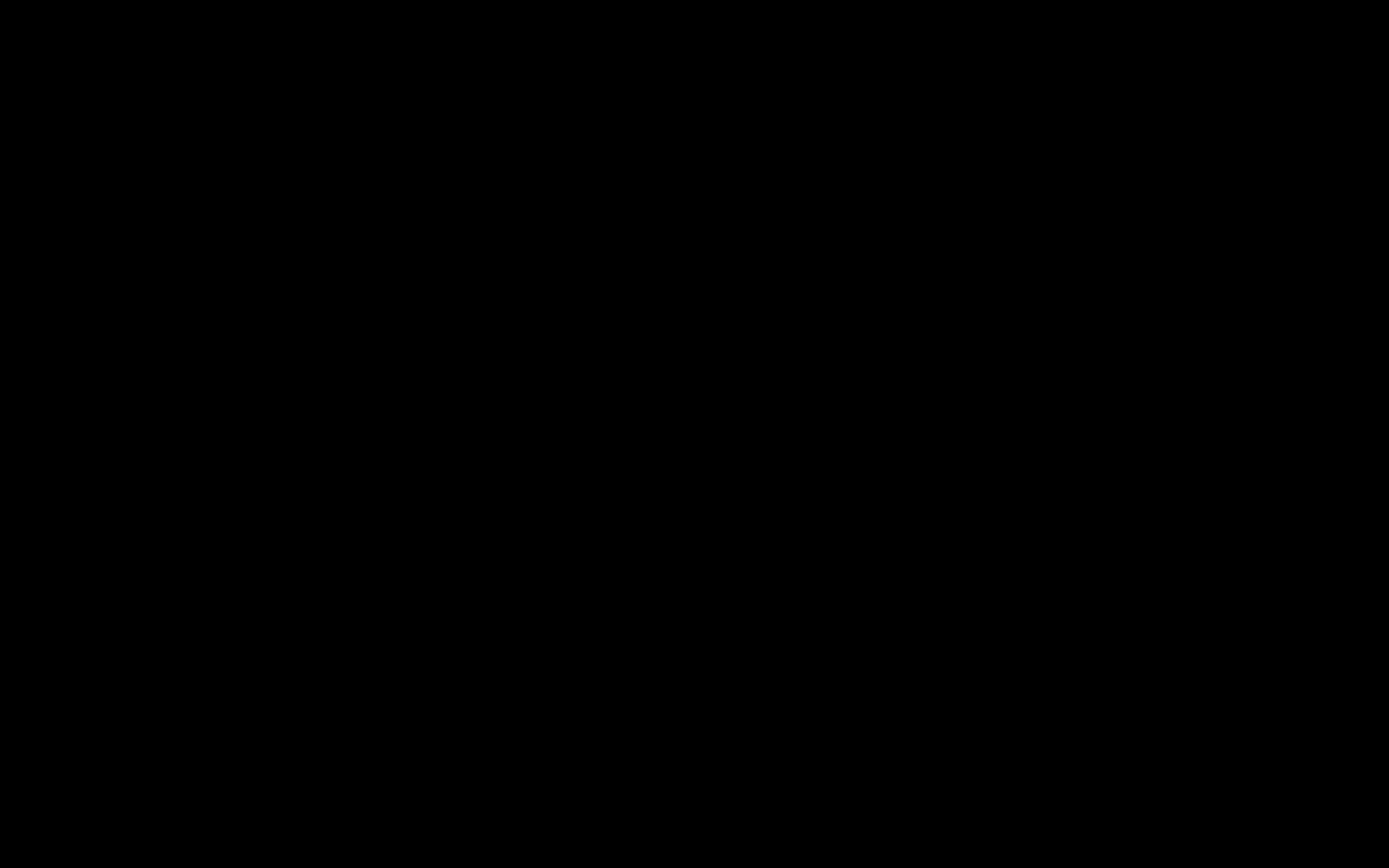 click at bounding box center [694, 434] 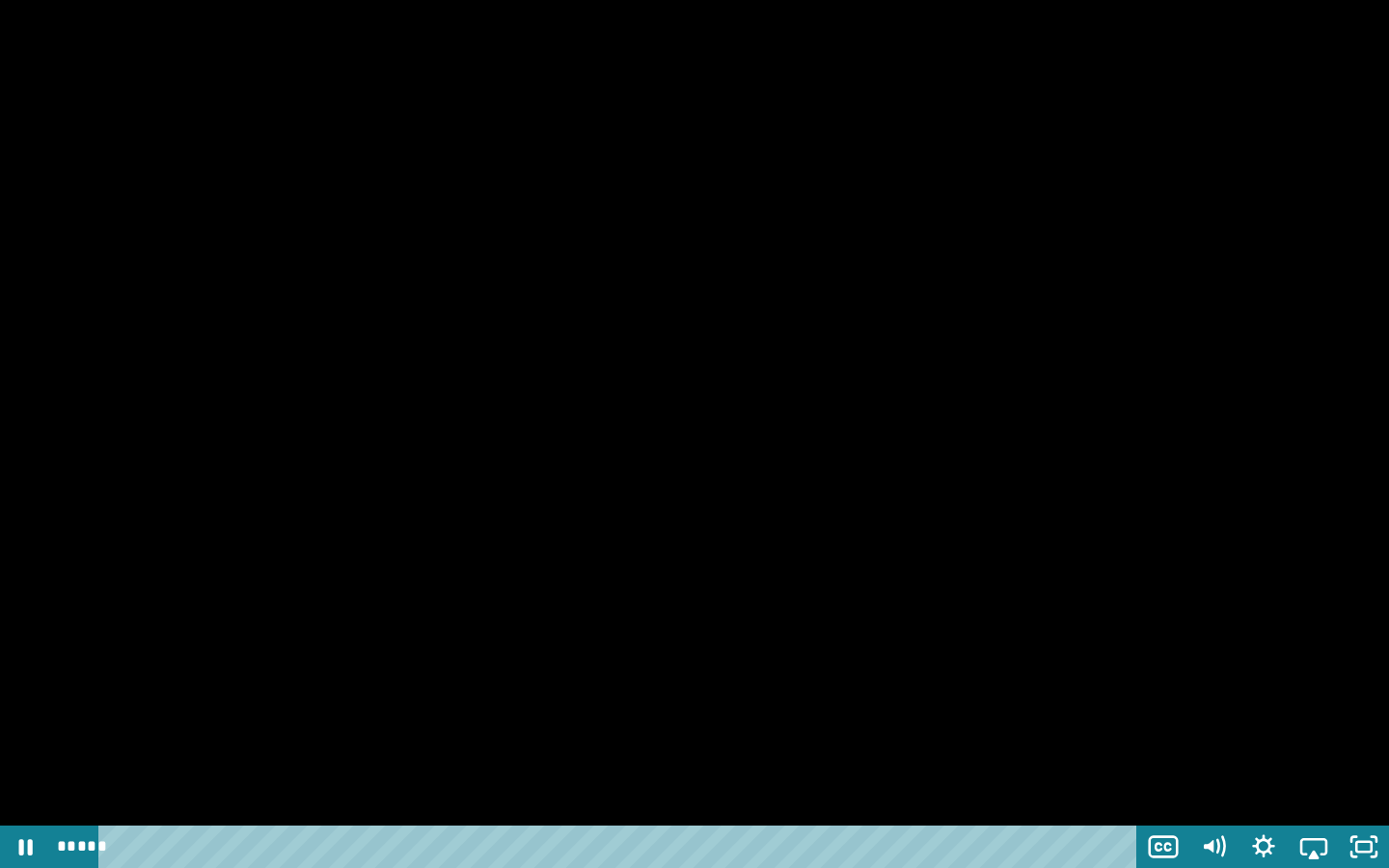 click at bounding box center (694, 434) 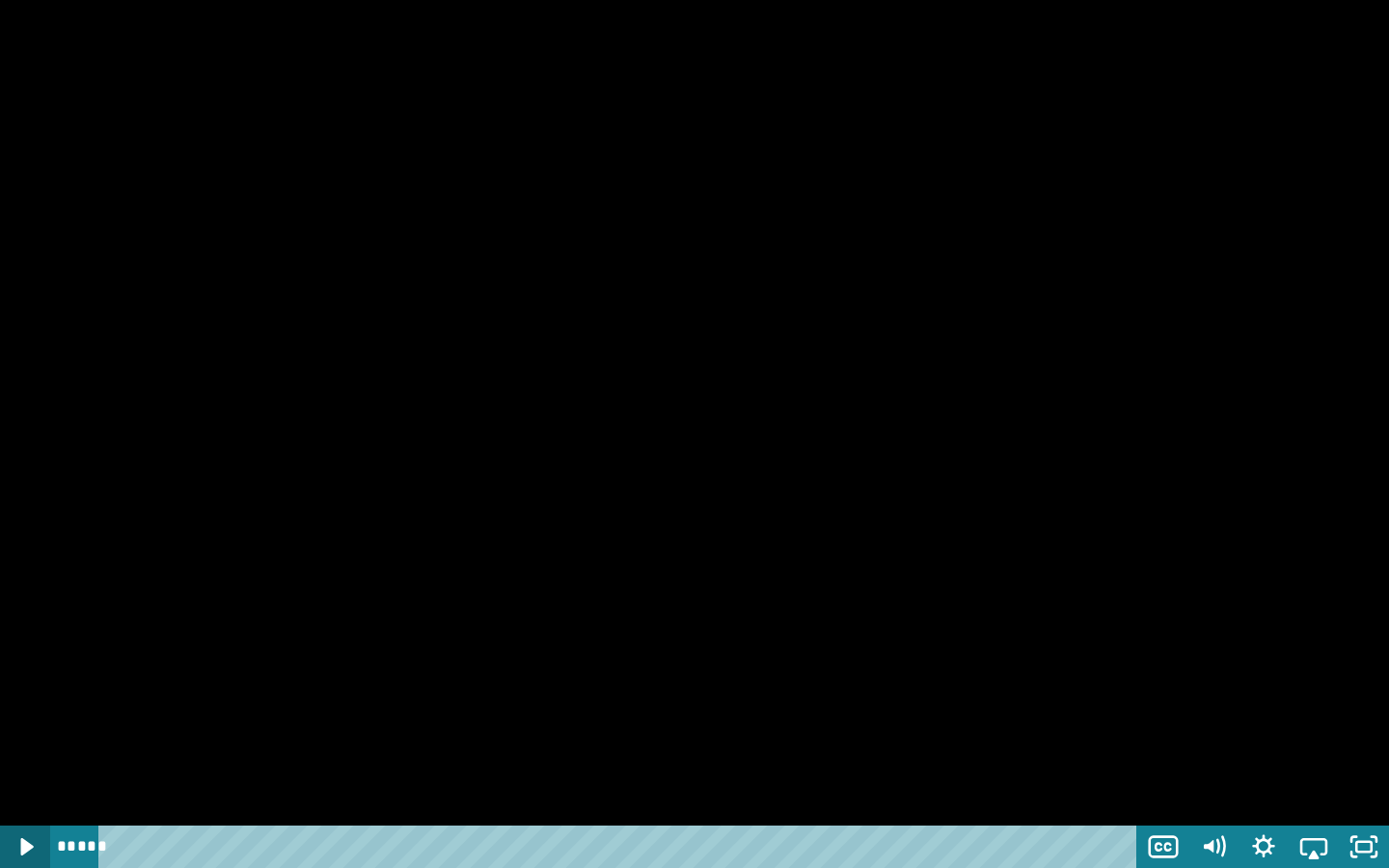 click 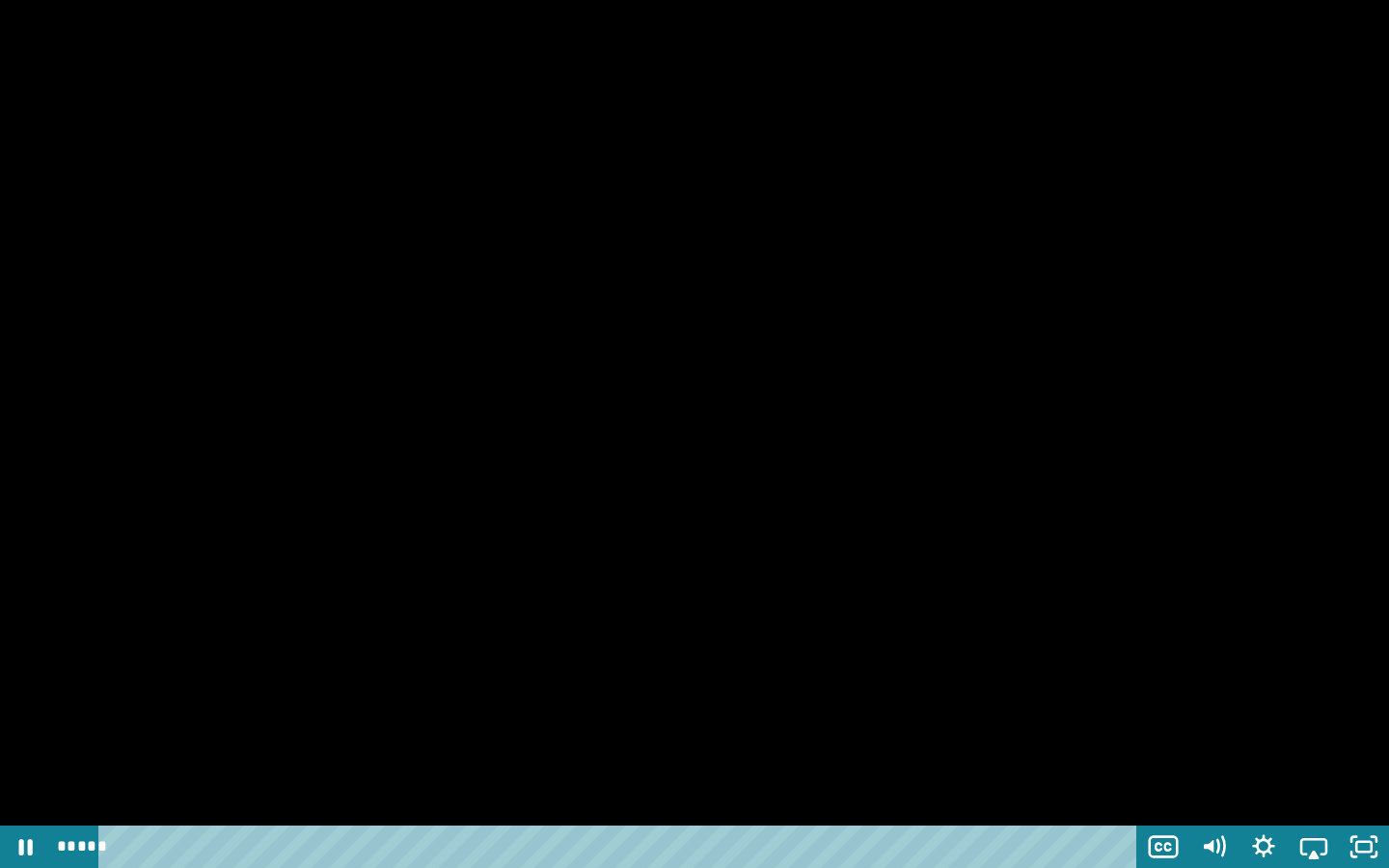 click at bounding box center (694, 434) 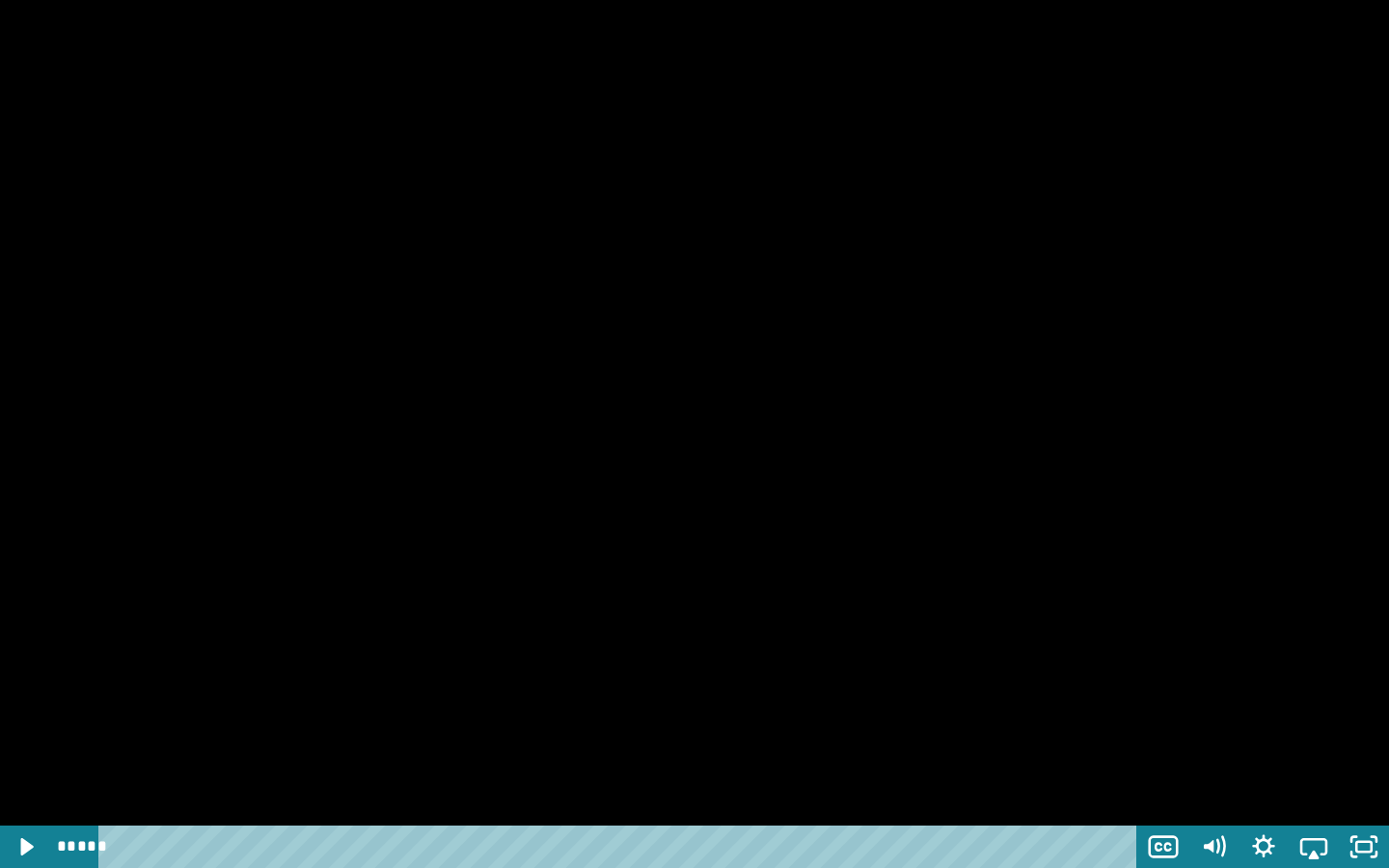 click at bounding box center [694, 434] 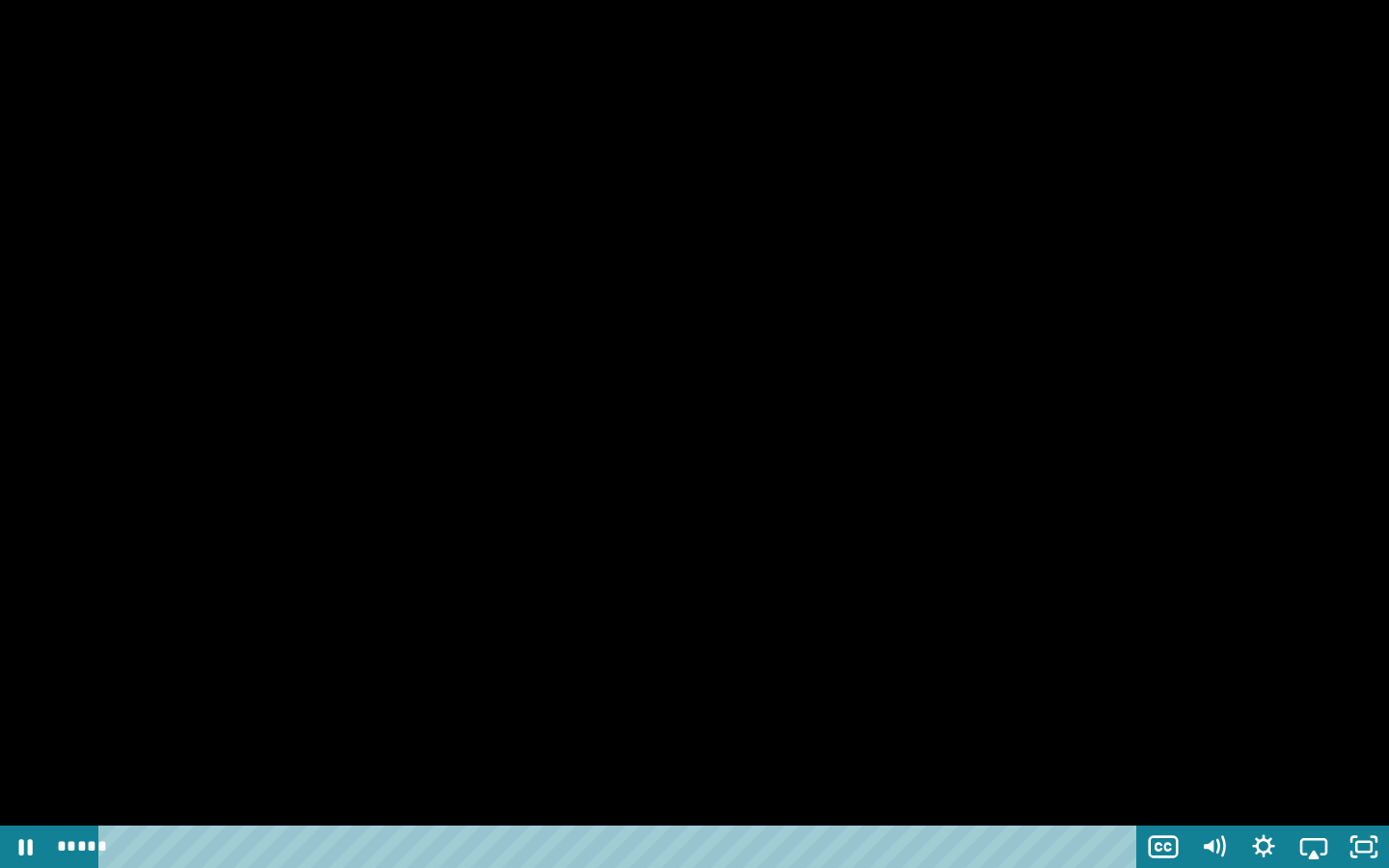 click at bounding box center [694, 434] 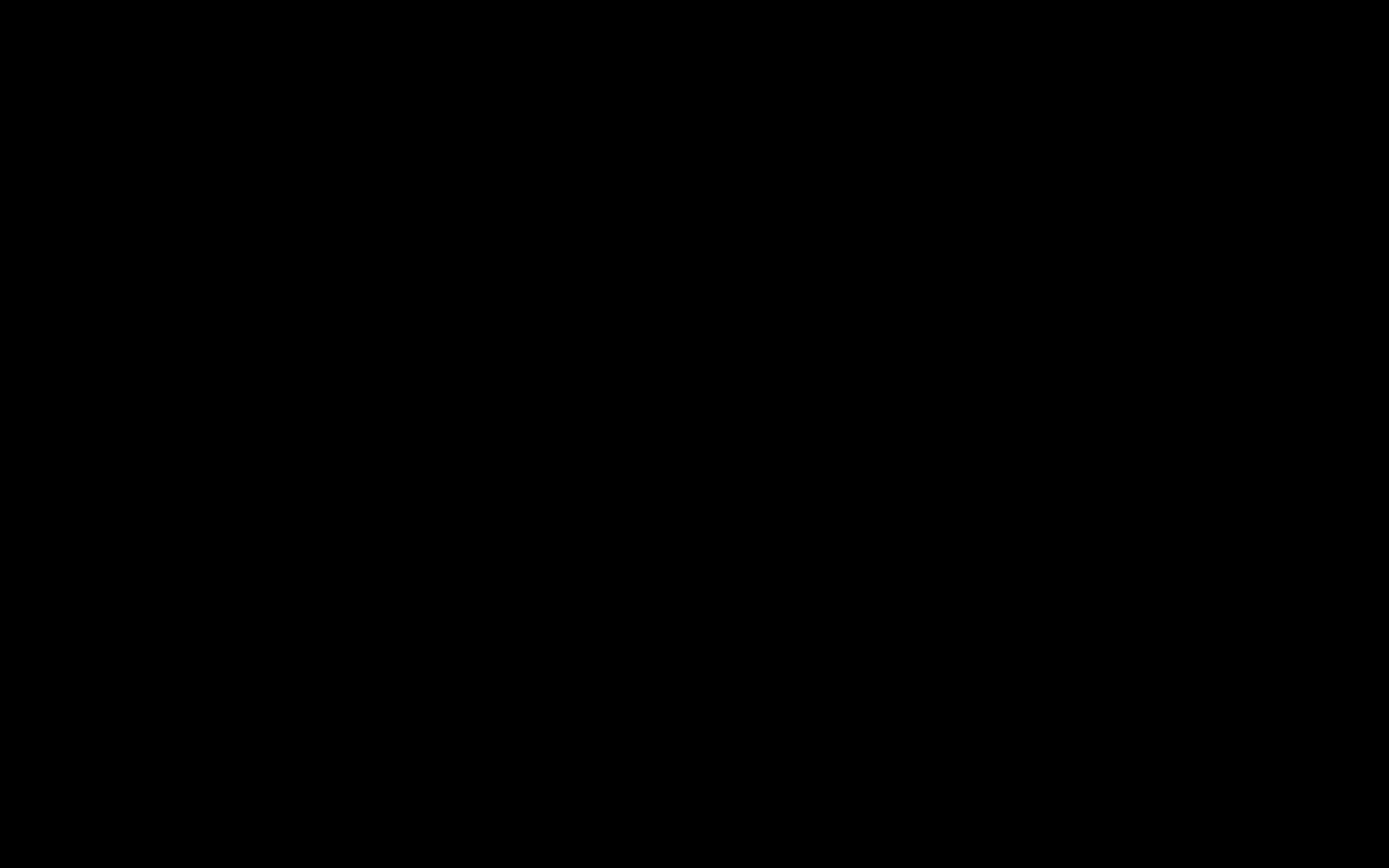 click at bounding box center (694, 434) 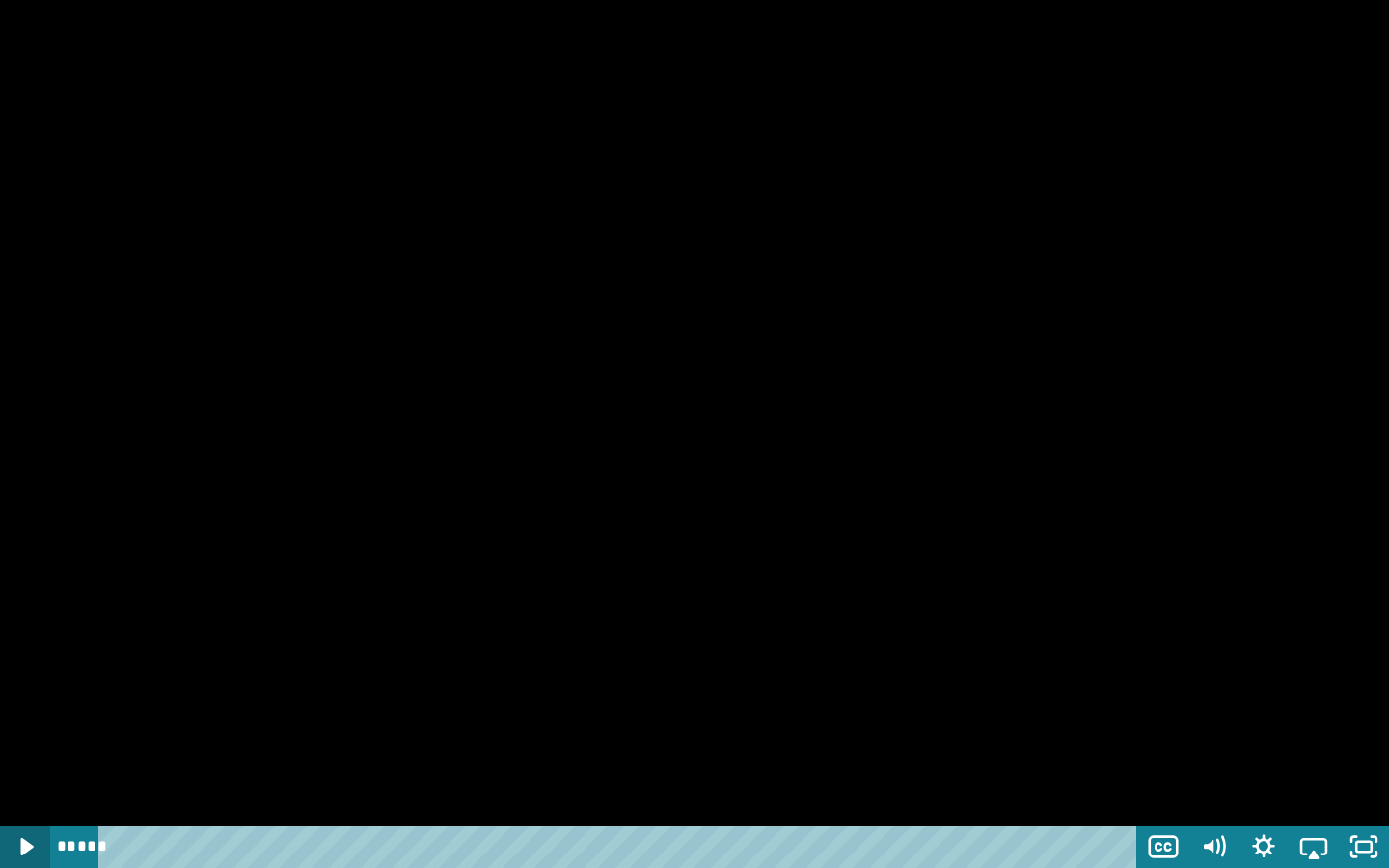 click 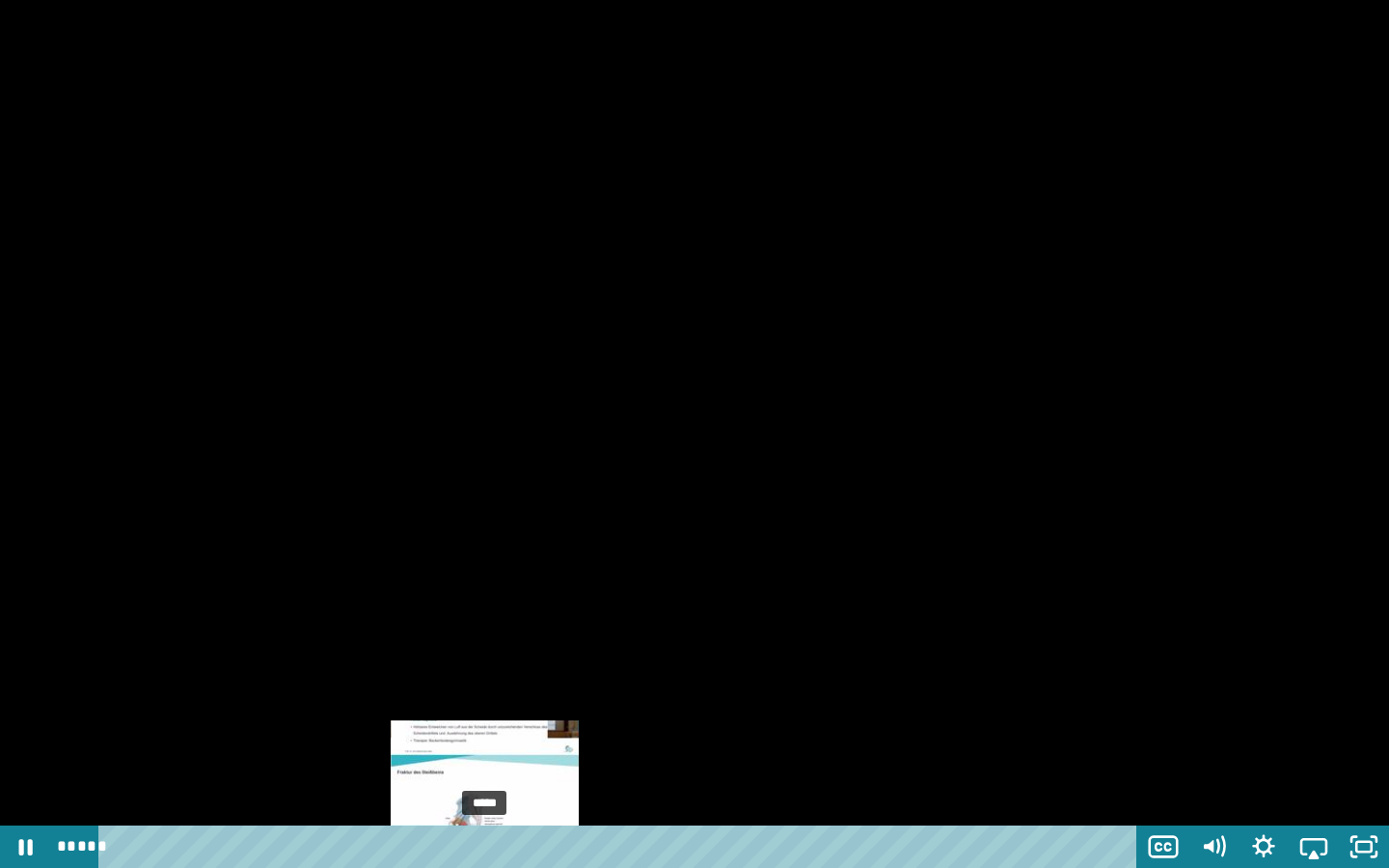 click at bounding box center [486, 847] 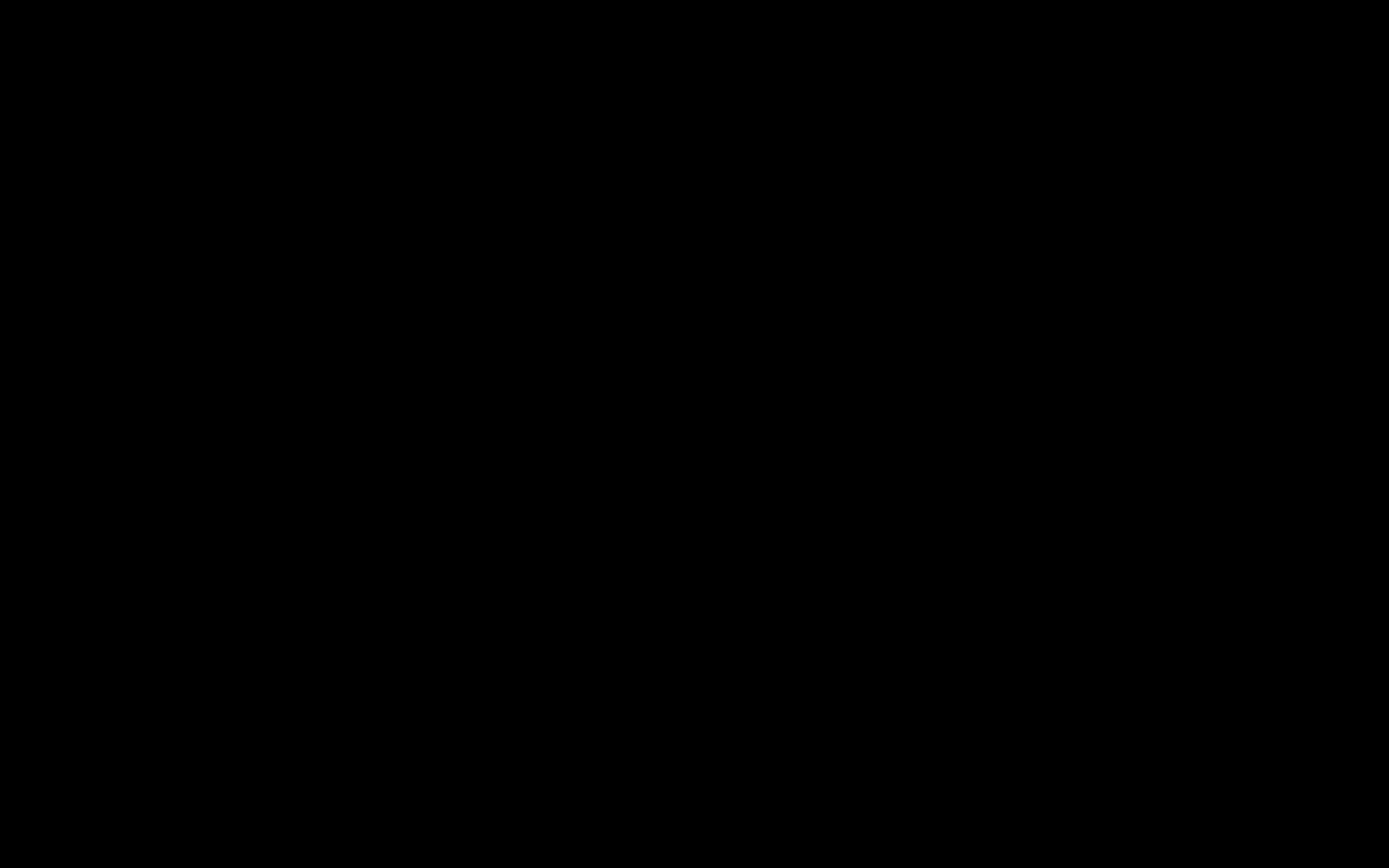 click at bounding box center (694, 434) 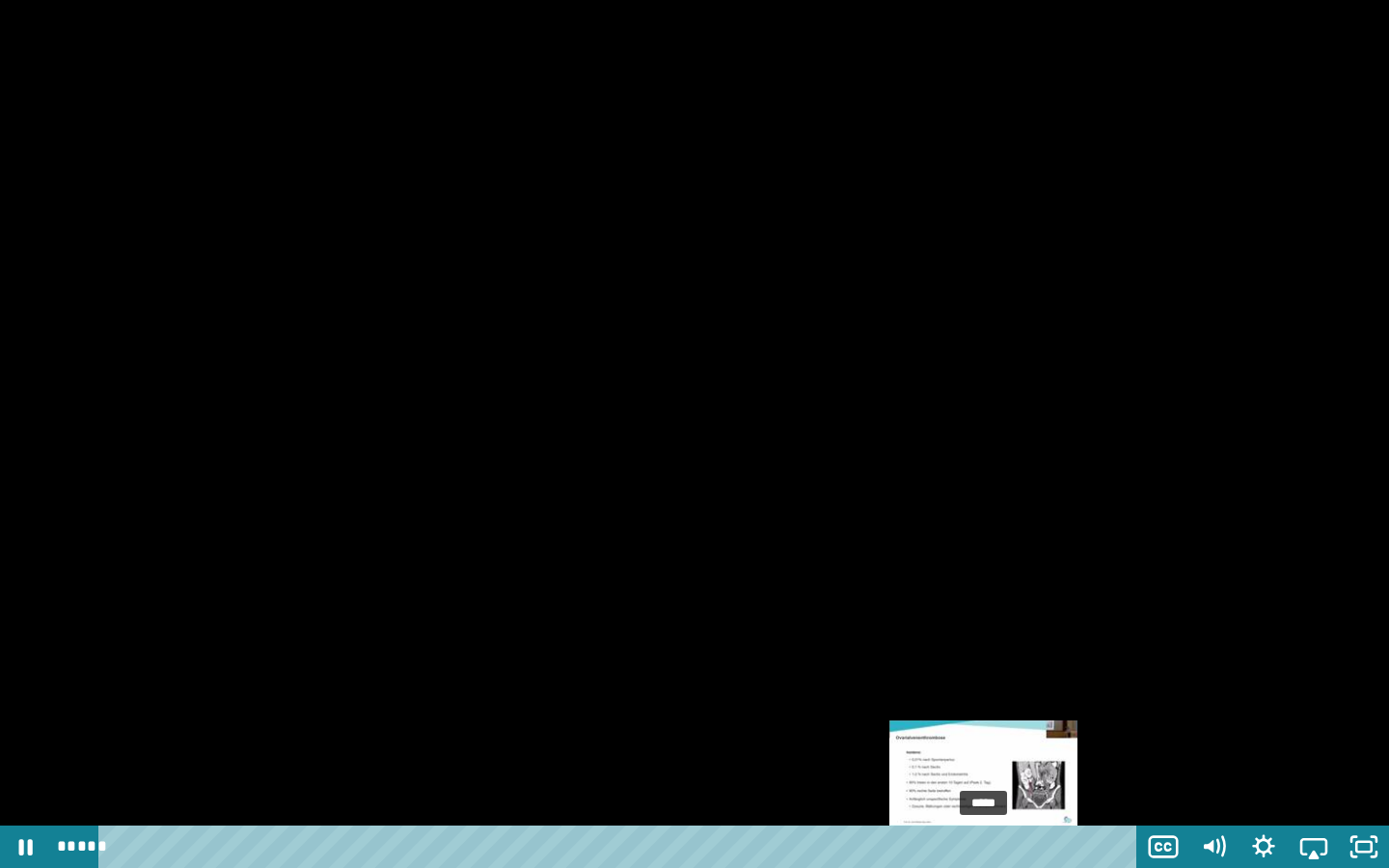 click at bounding box center (989, 847) 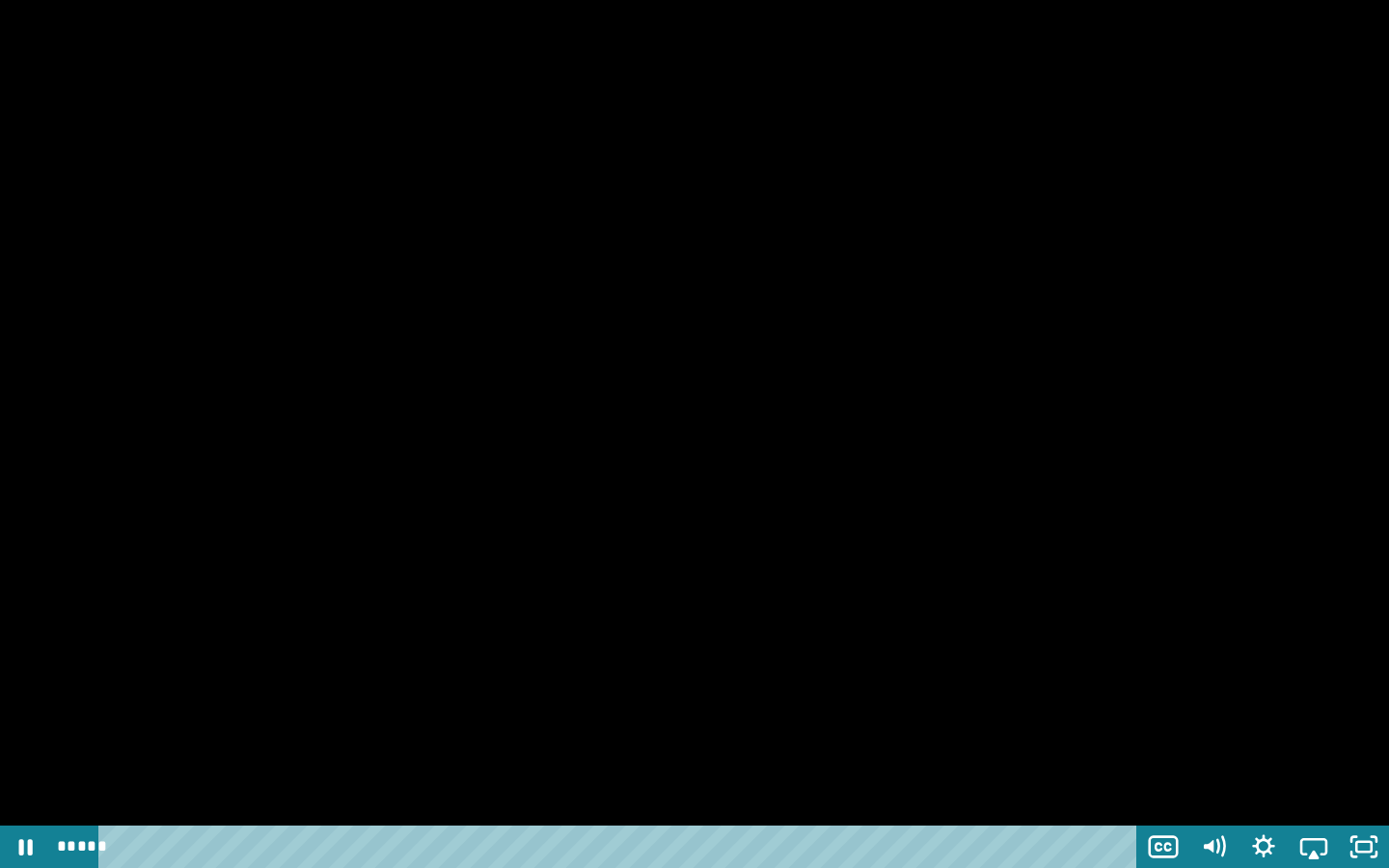 click at bounding box center [694, 434] 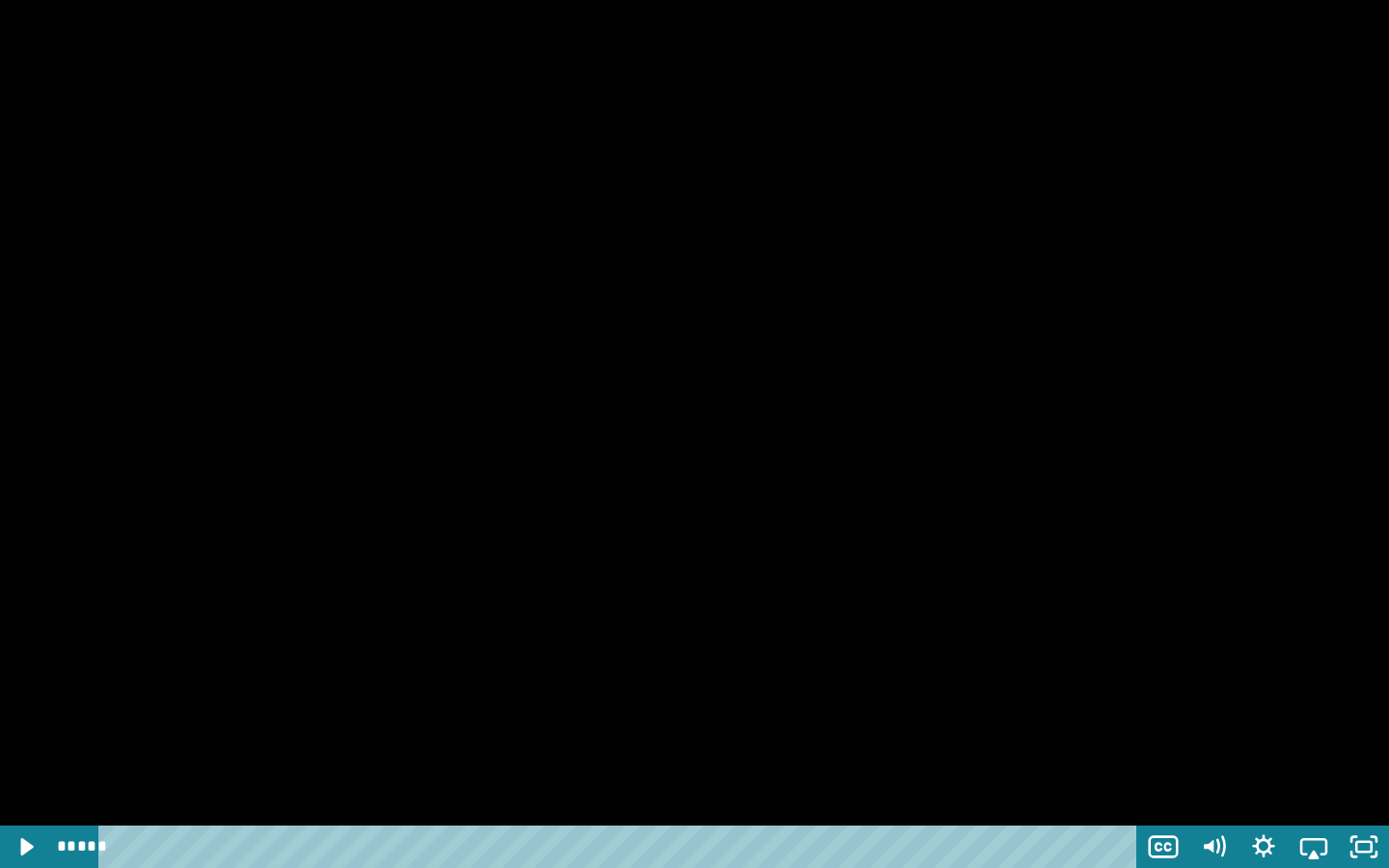 click at bounding box center (694, 434) 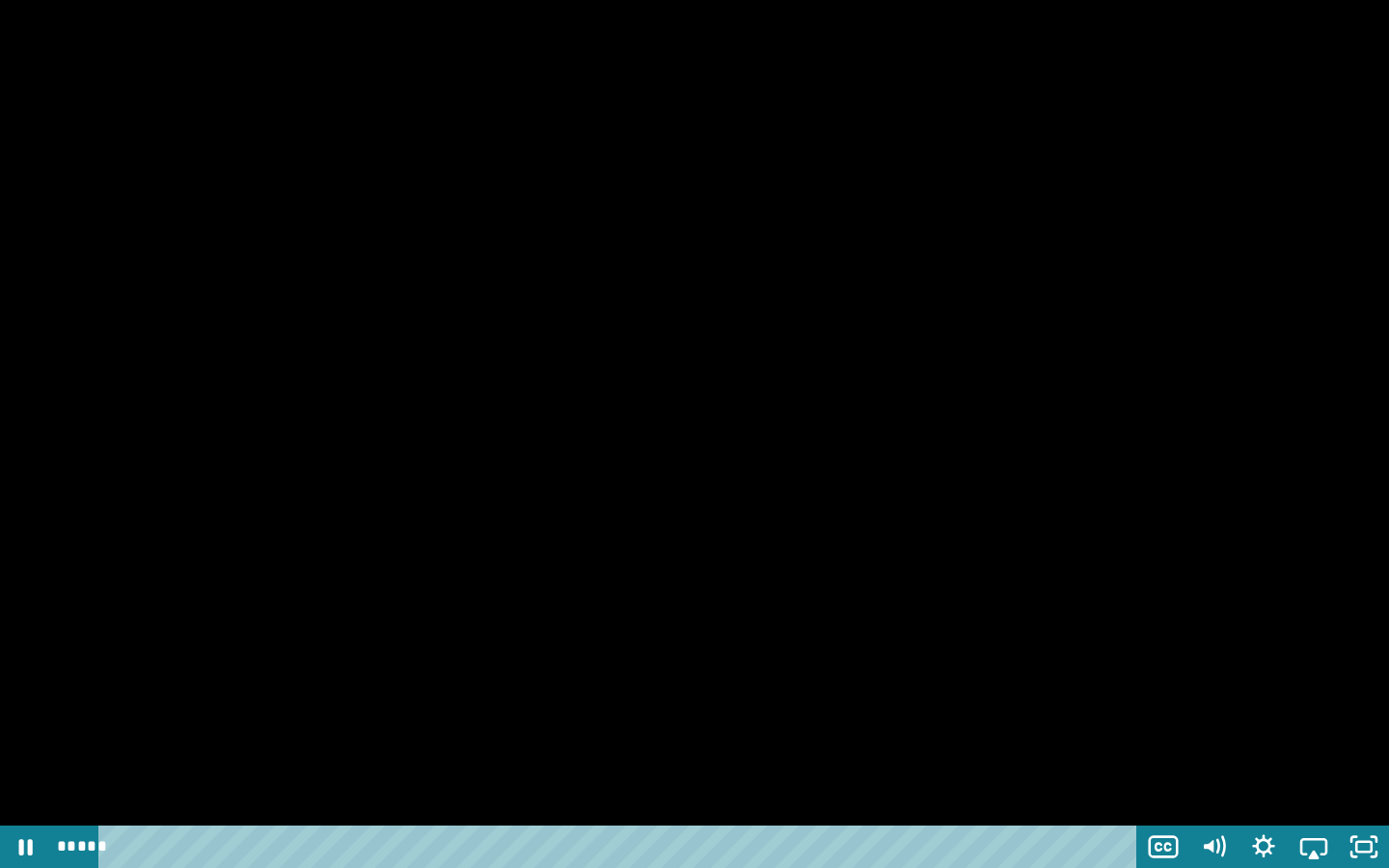 click at bounding box center [694, 434] 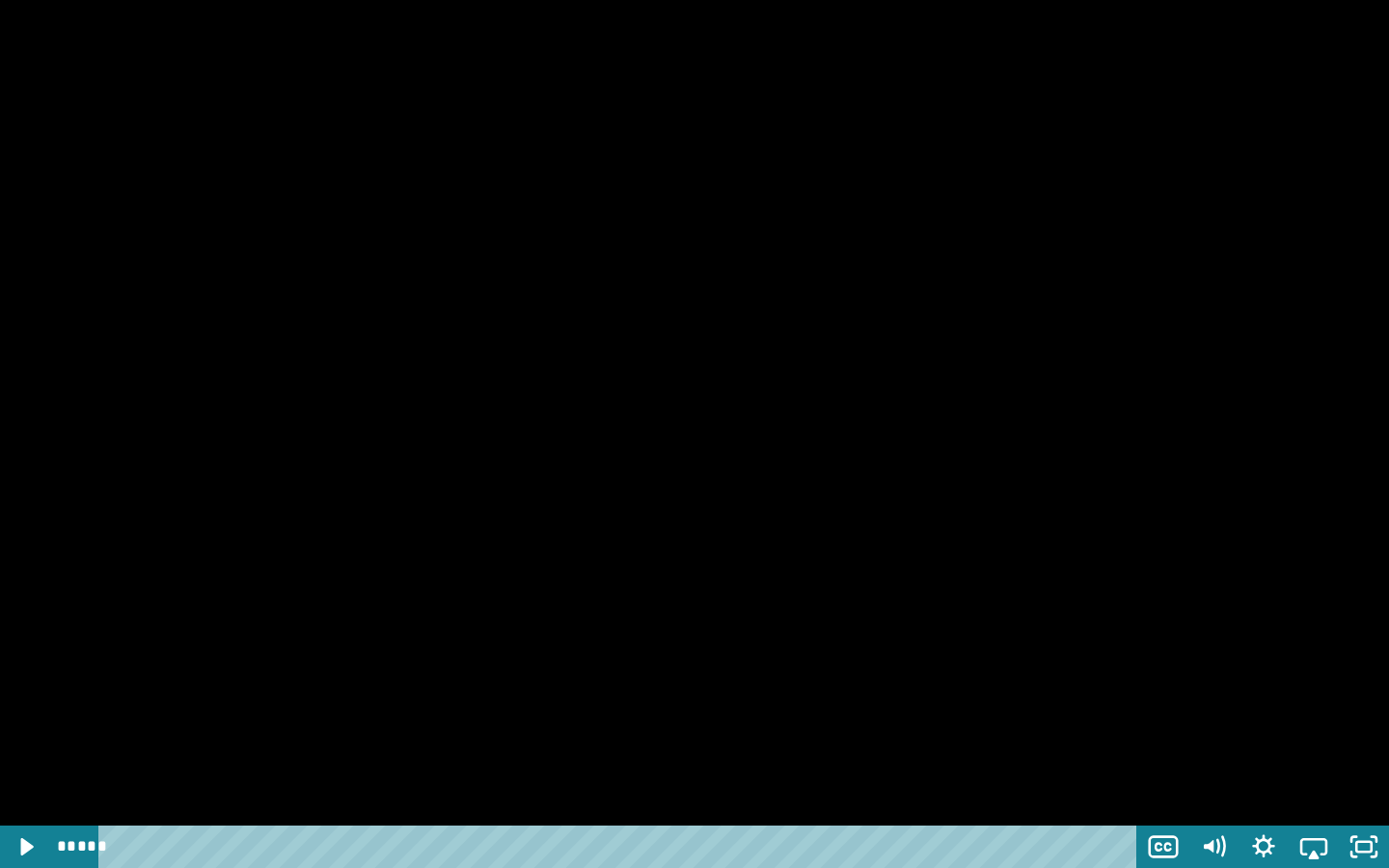 click at bounding box center (694, 434) 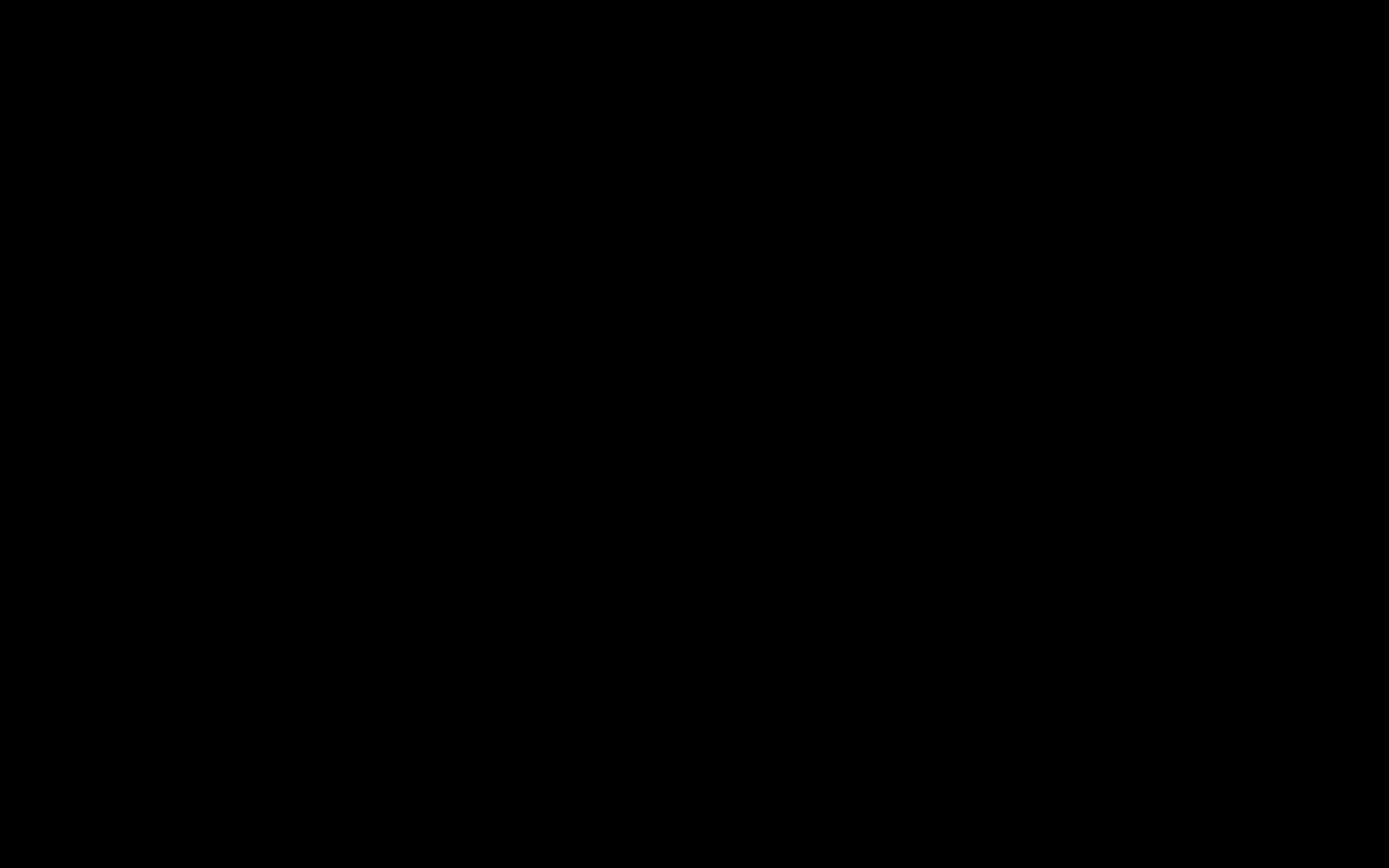 click at bounding box center (694, 434) 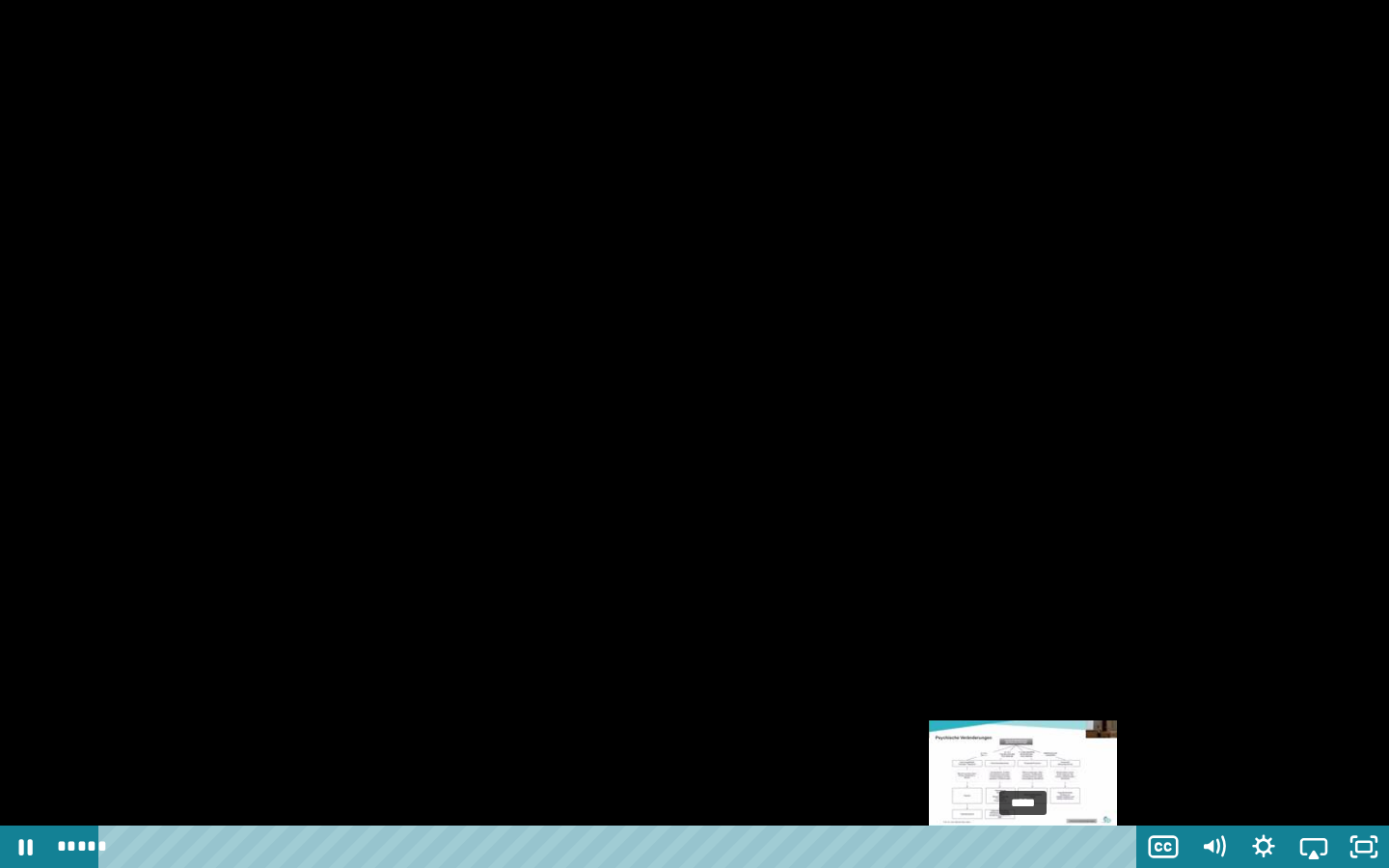click at bounding box center [1028, 847] 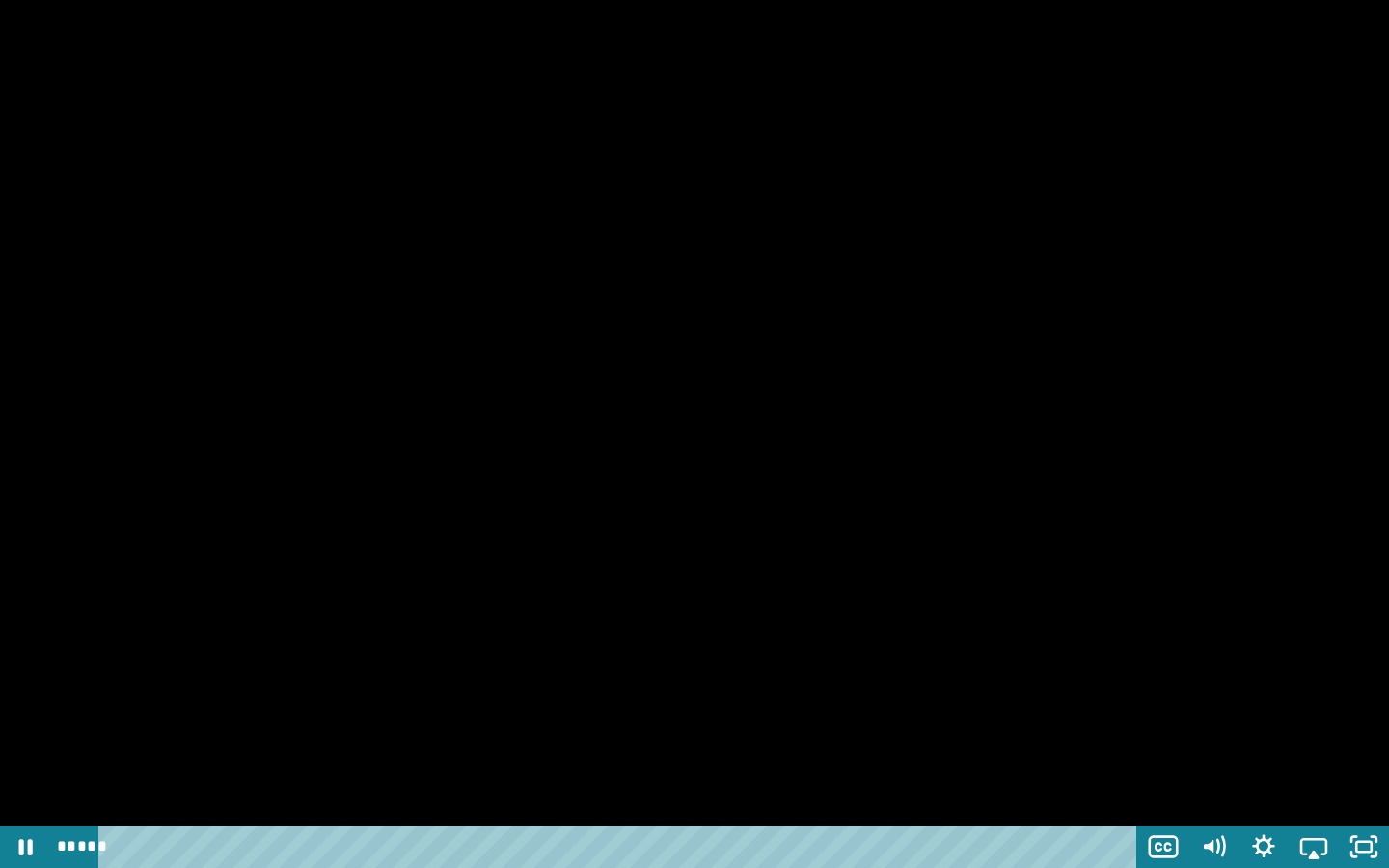 click at bounding box center [694, 434] 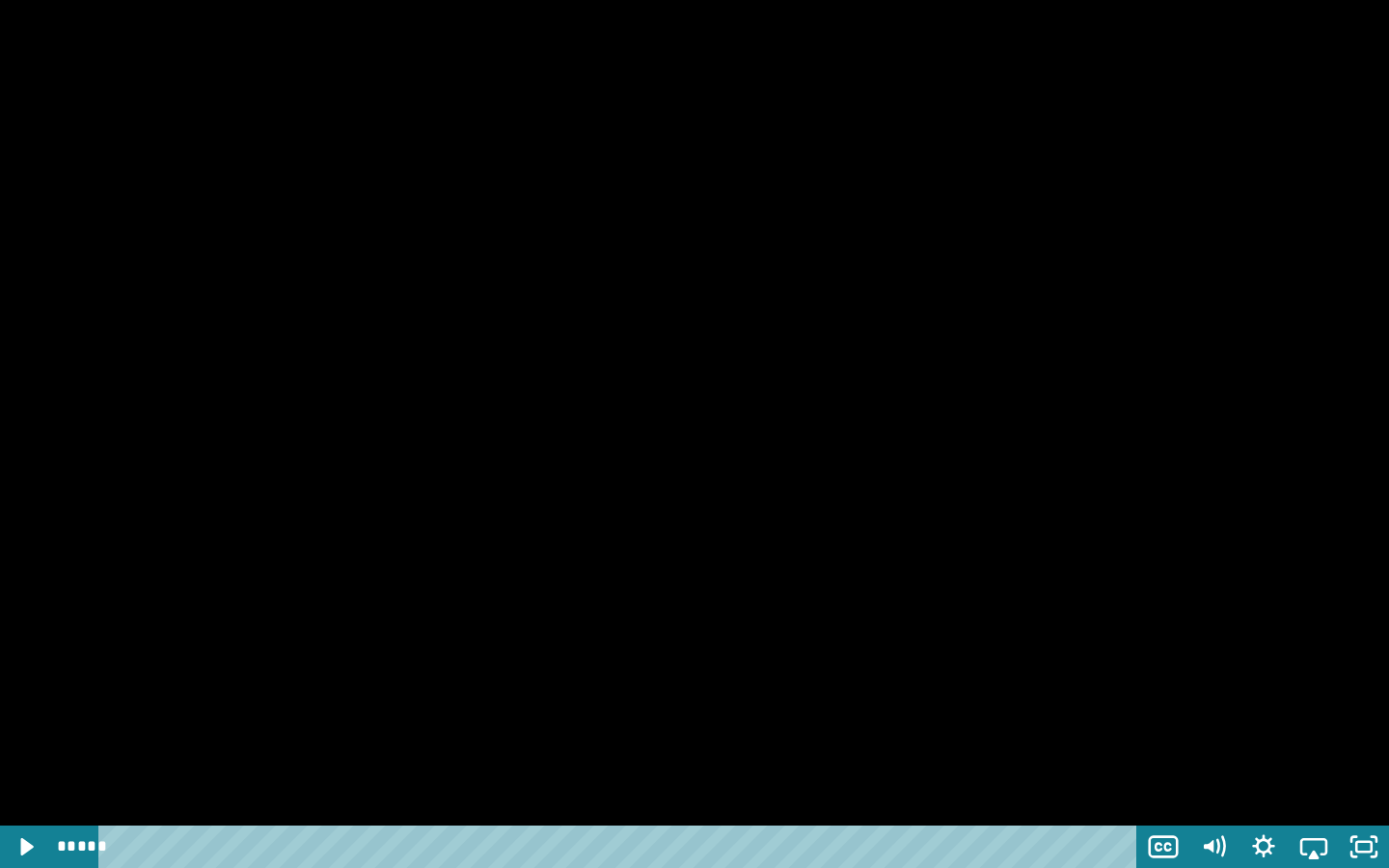 click at bounding box center [694, 434] 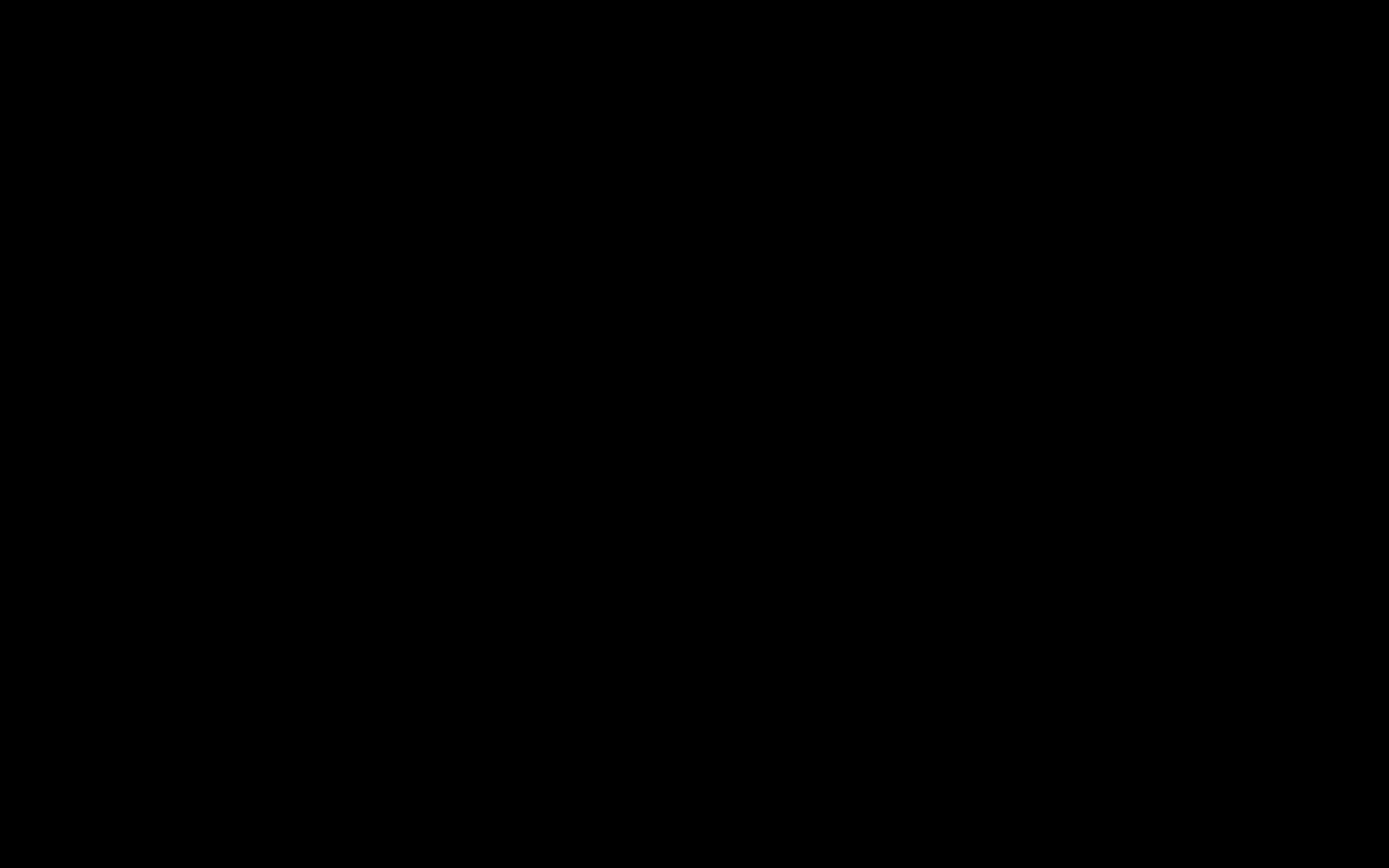 click at bounding box center [694, 434] 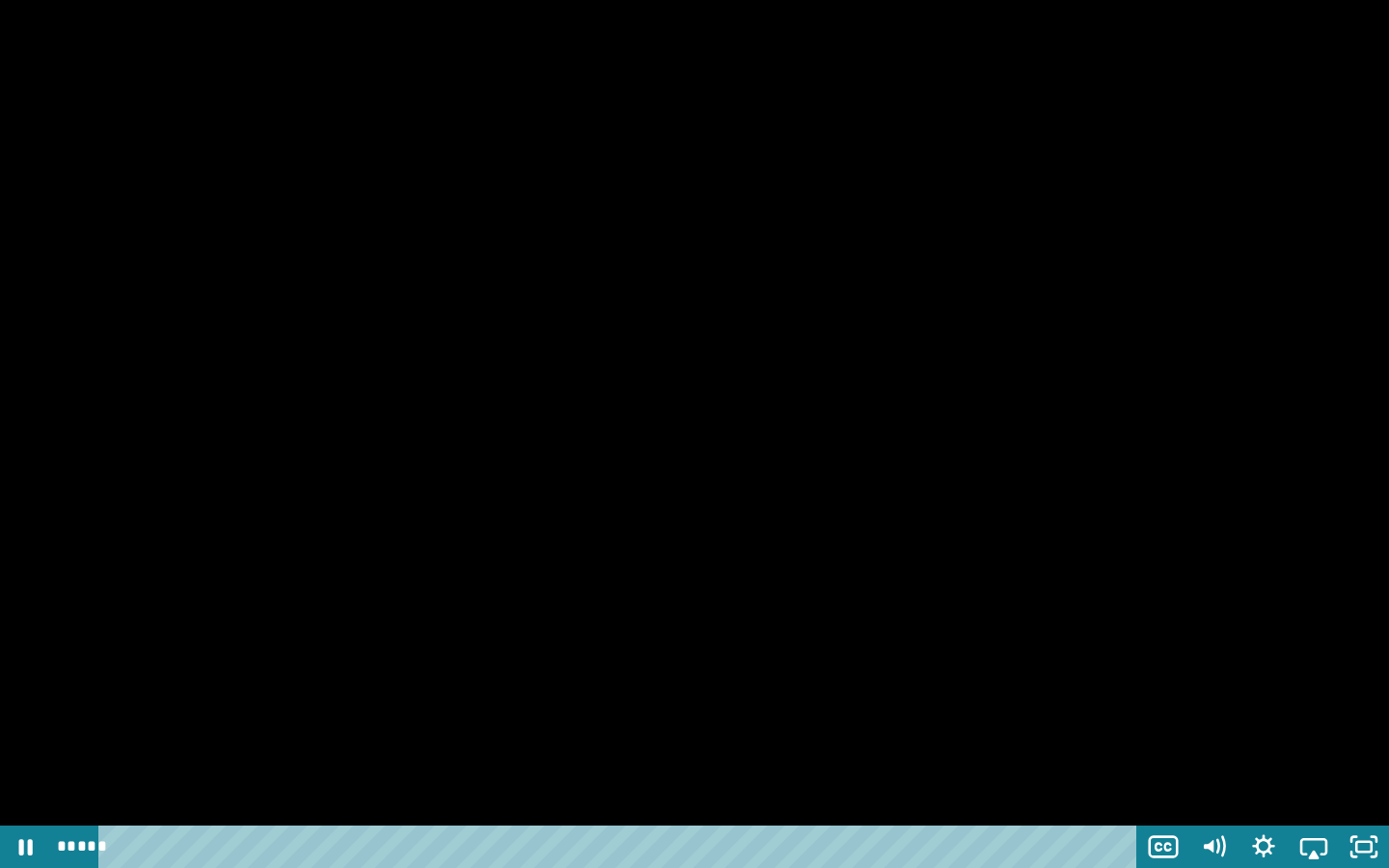 click at bounding box center (694, 434) 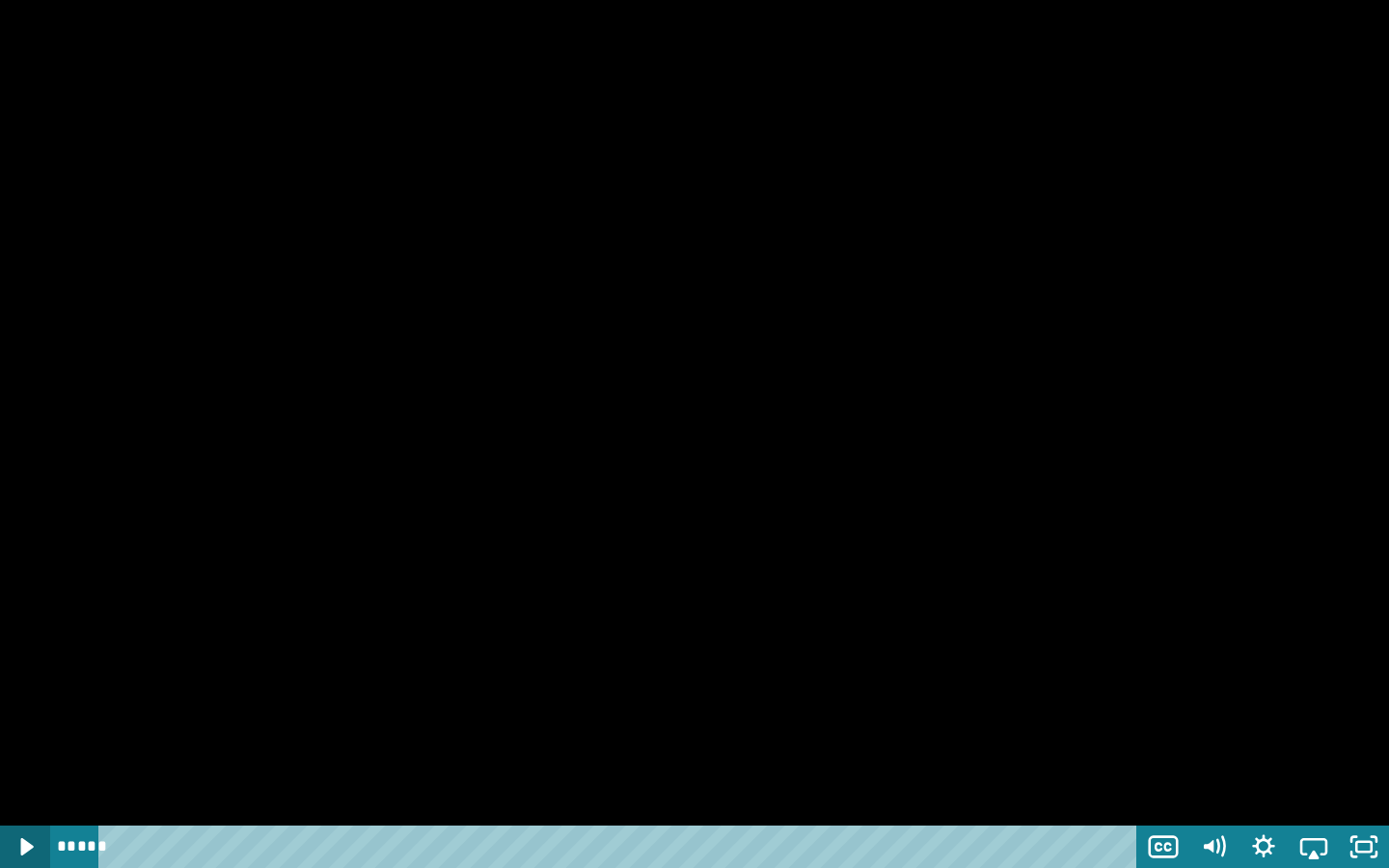 click 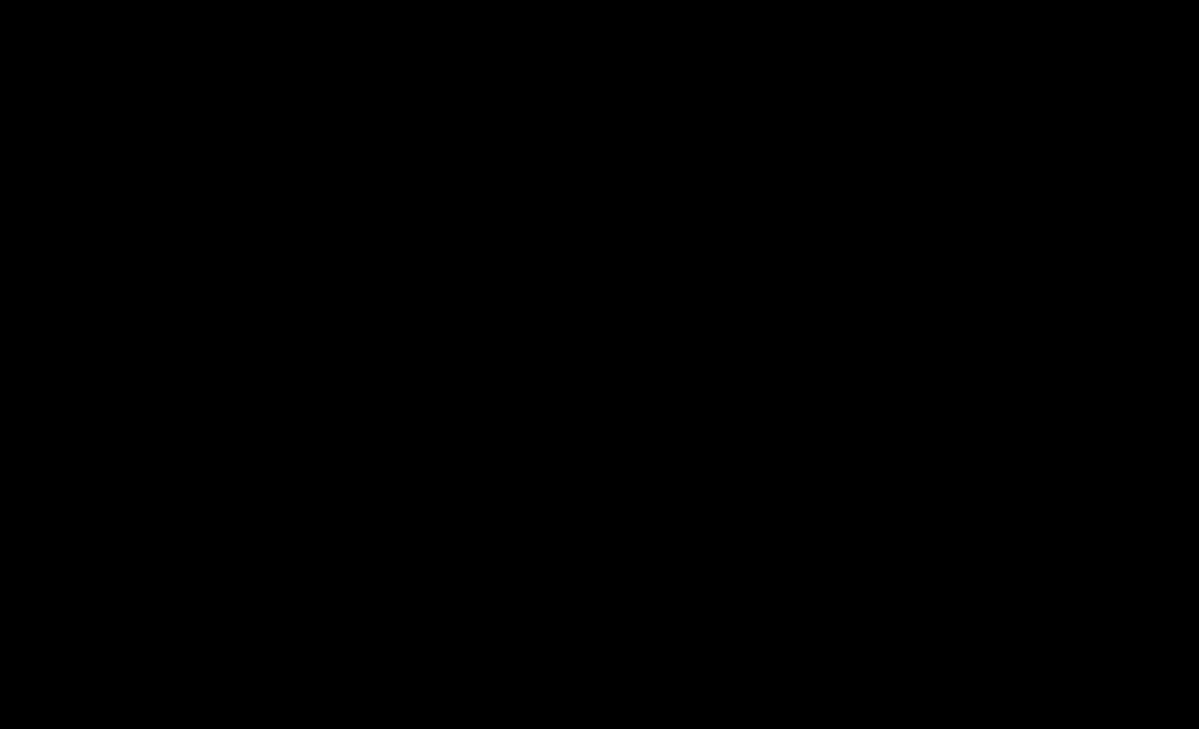 scroll, scrollTop: 26, scrollLeft: 0, axis: vertical 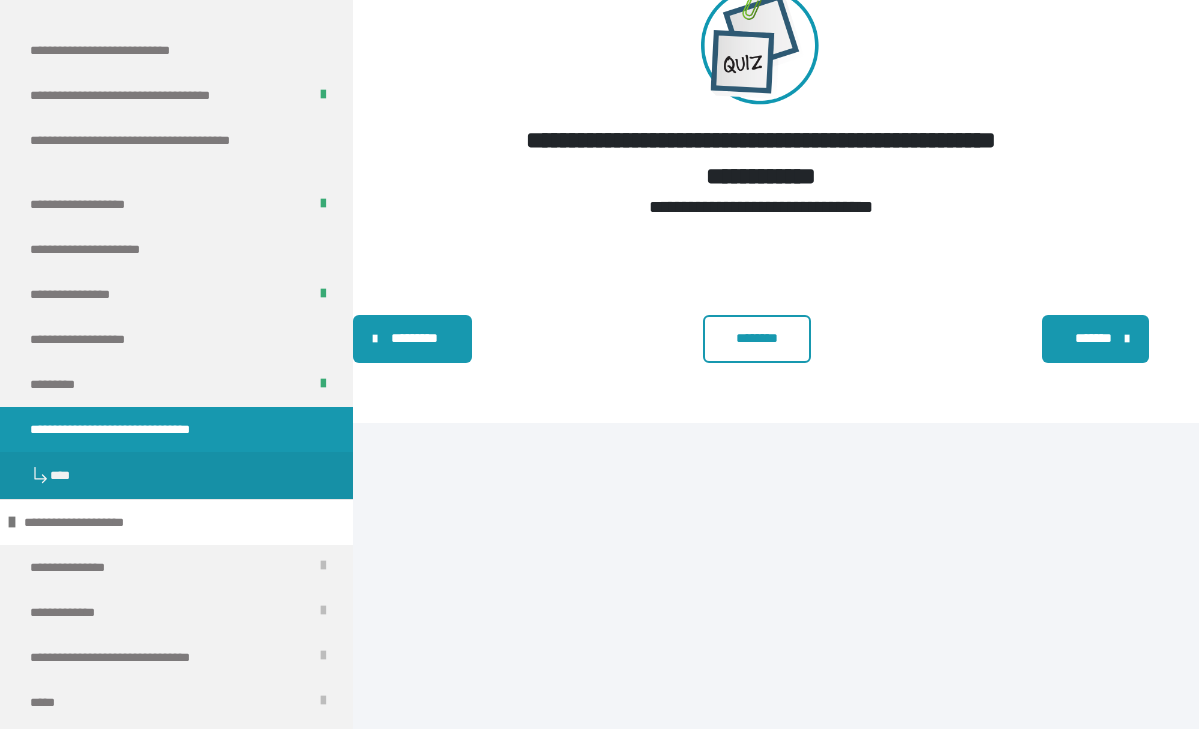 click on "********" at bounding box center [757, 339] 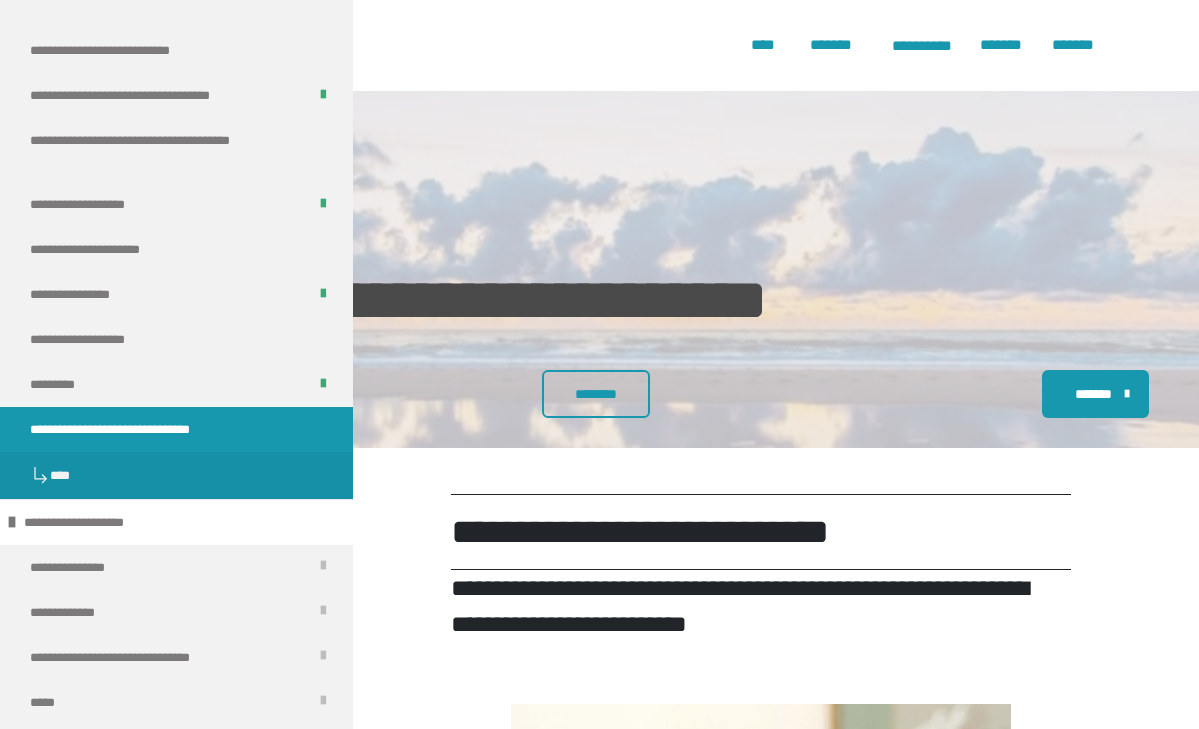 scroll, scrollTop: 0, scrollLeft: 0, axis: both 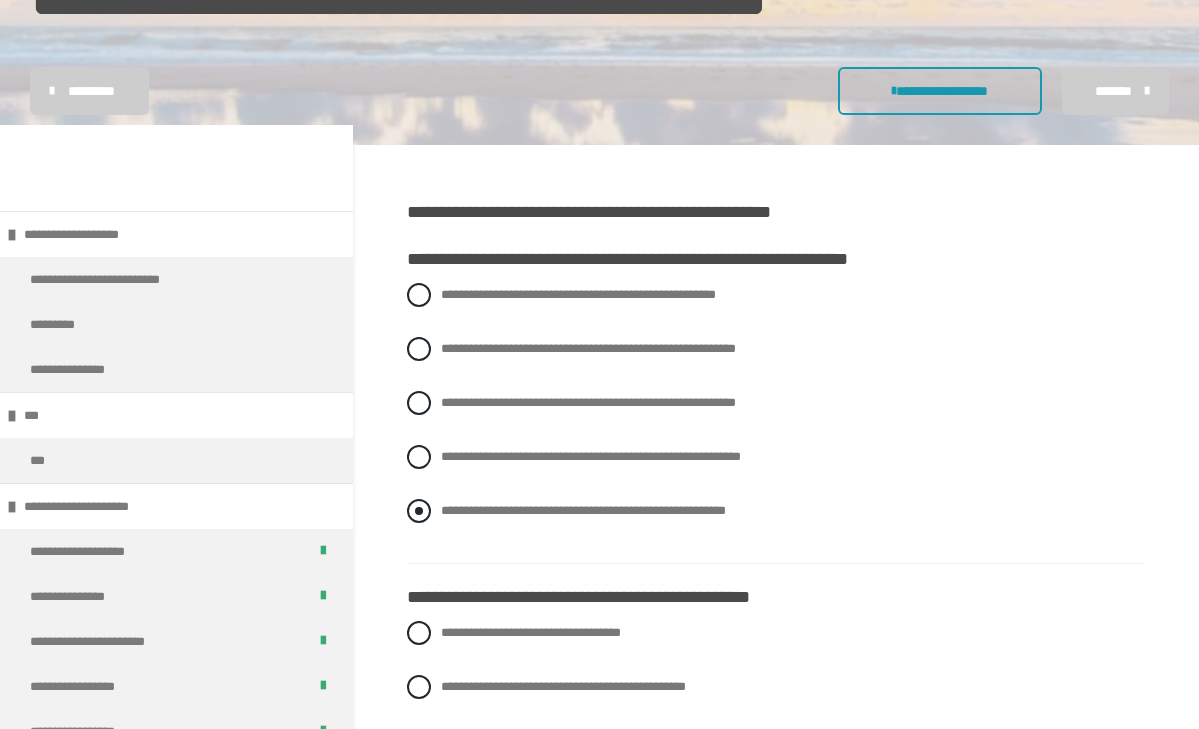 click at bounding box center [419, 511] 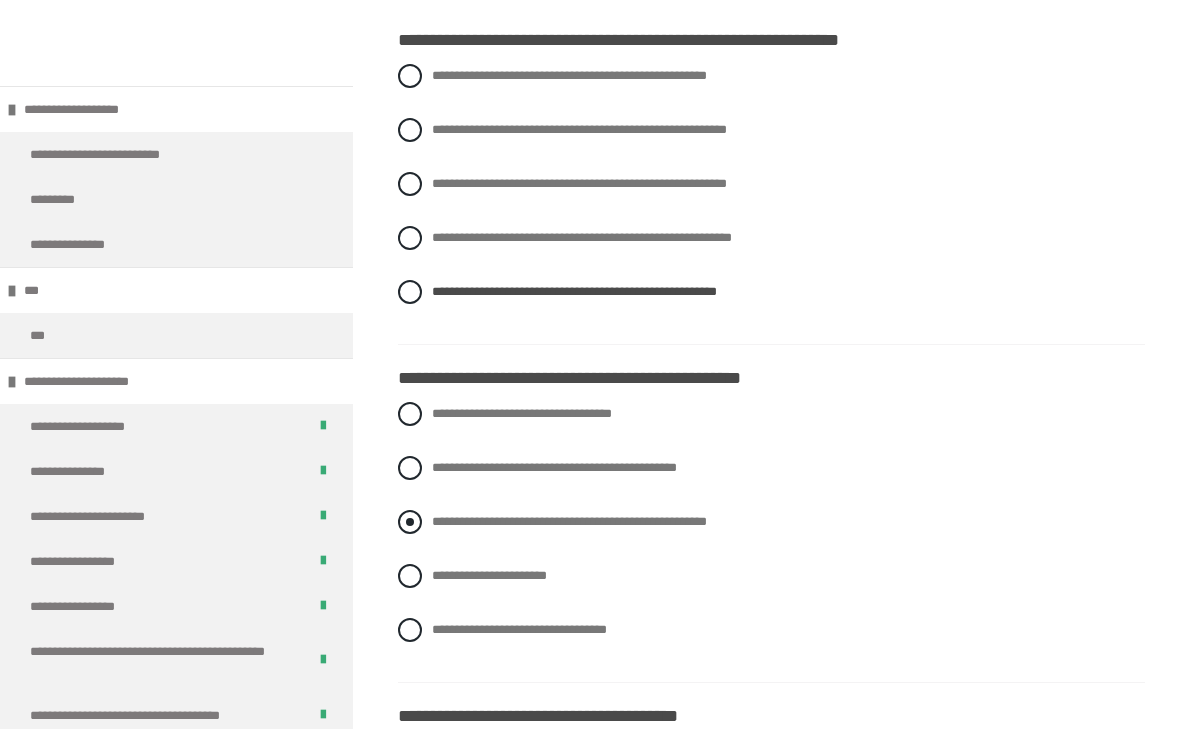 scroll, scrollTop: 542, scrollLeft: 0, axis: vertical 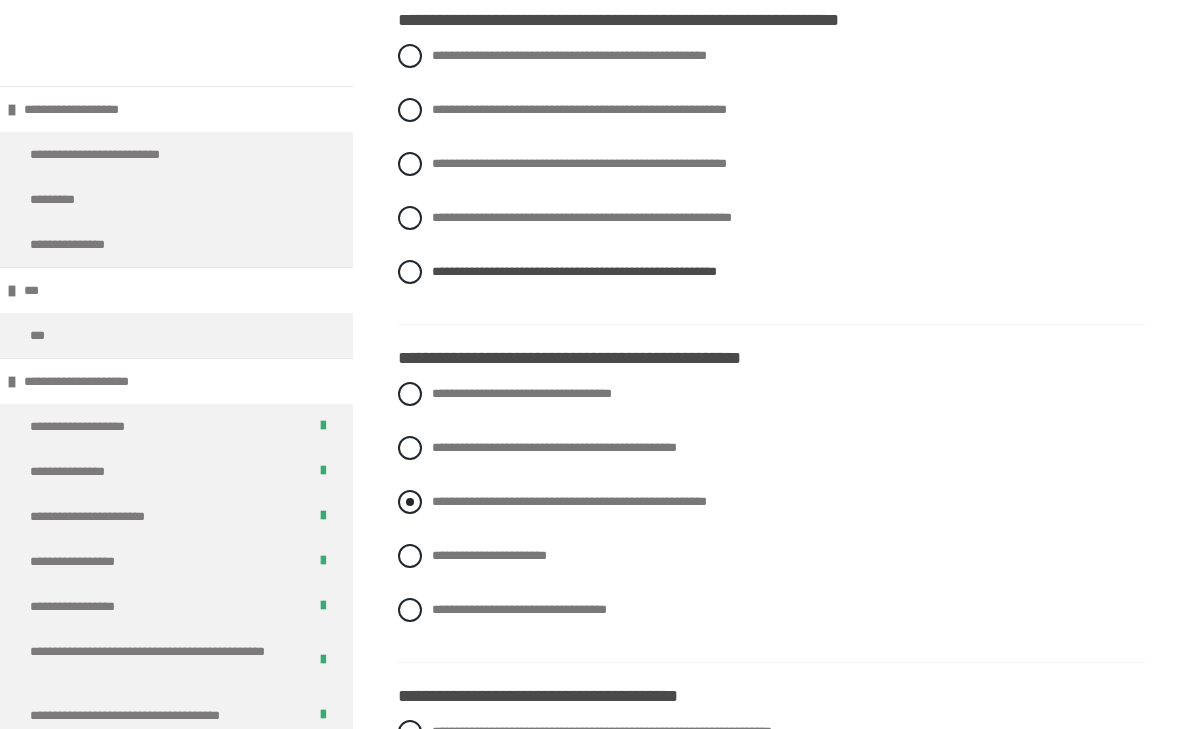 click at bounding box center (410, 502) 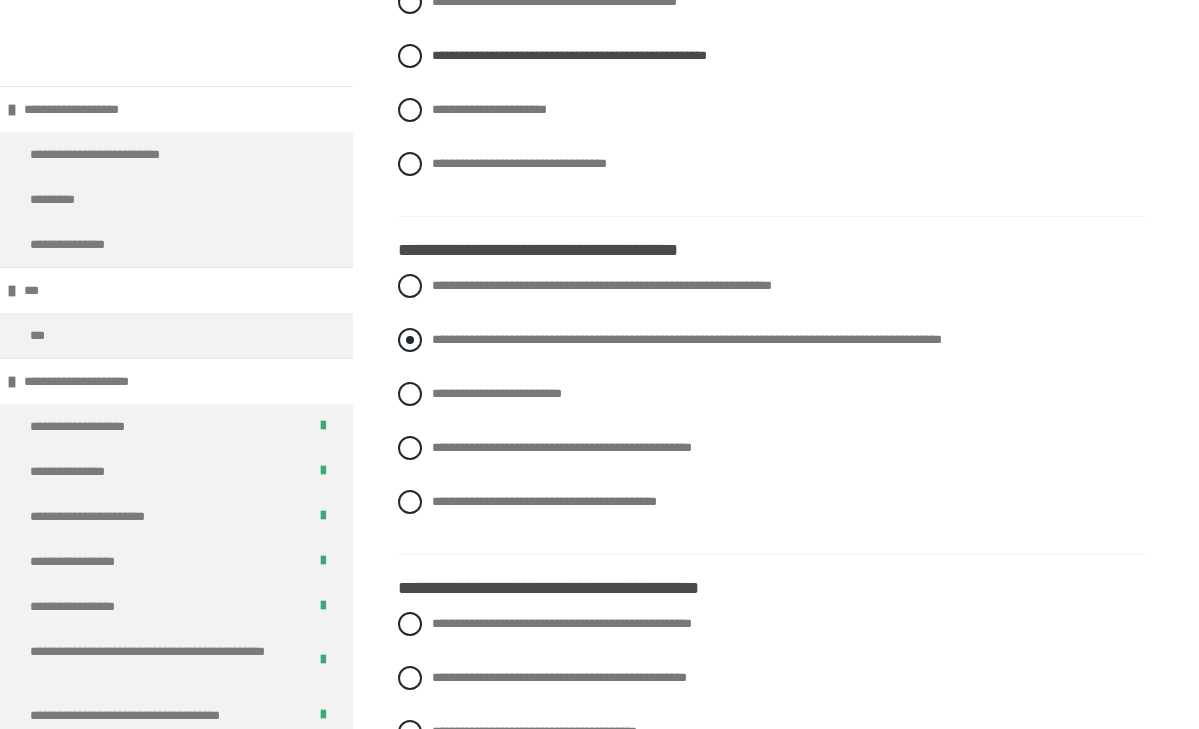 scroll, scrollTop: 990, scrollLeft: 0, axis: vertical 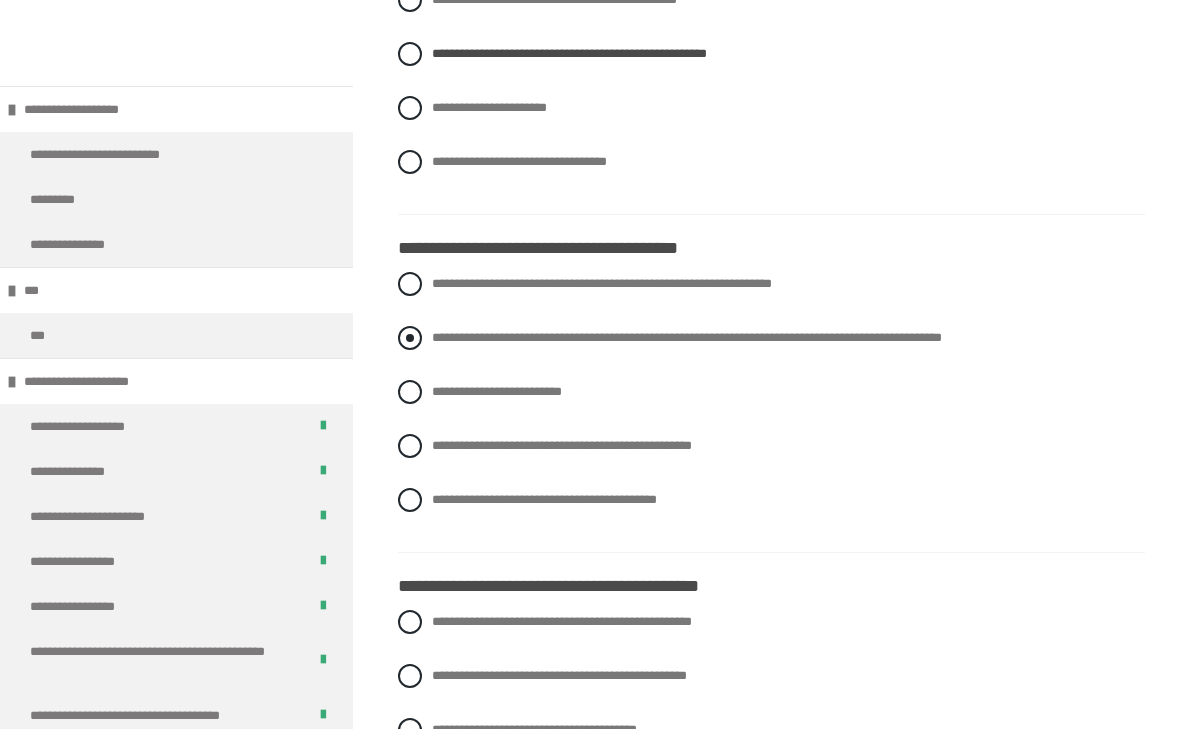 click at bounding box center [410, 338] 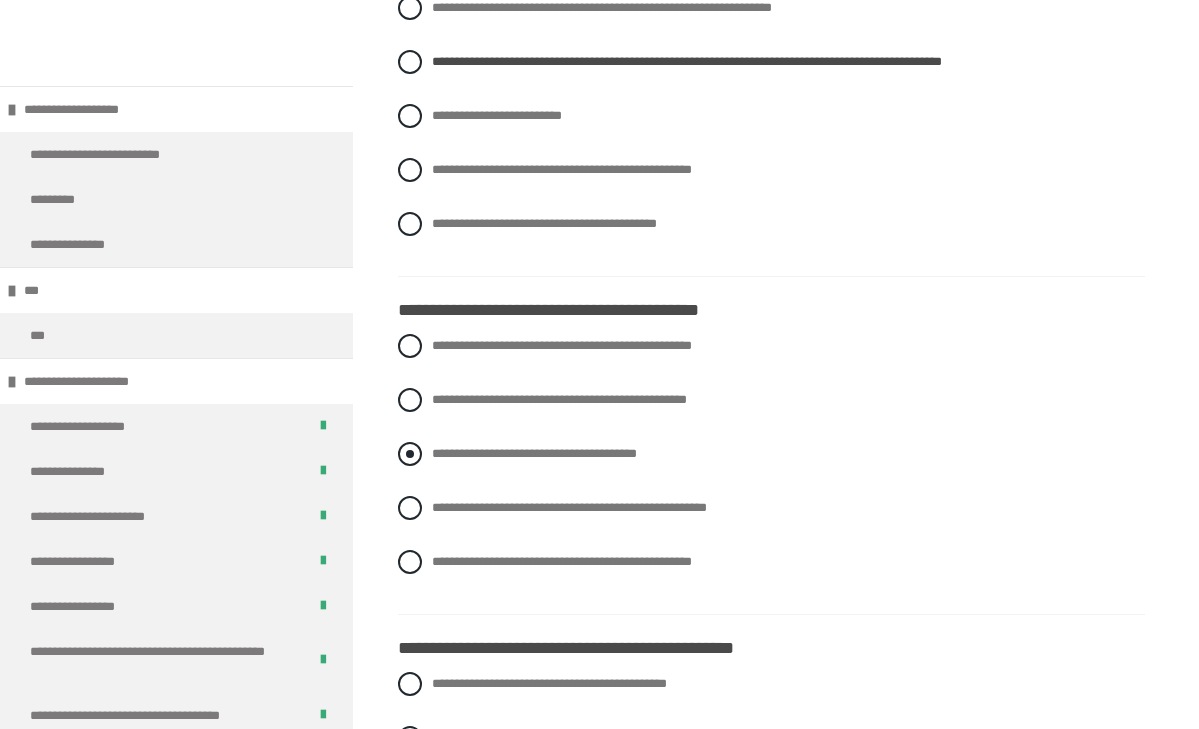 scroll, scrollTop: 1278, scrollLeft: 0, axis: vertical 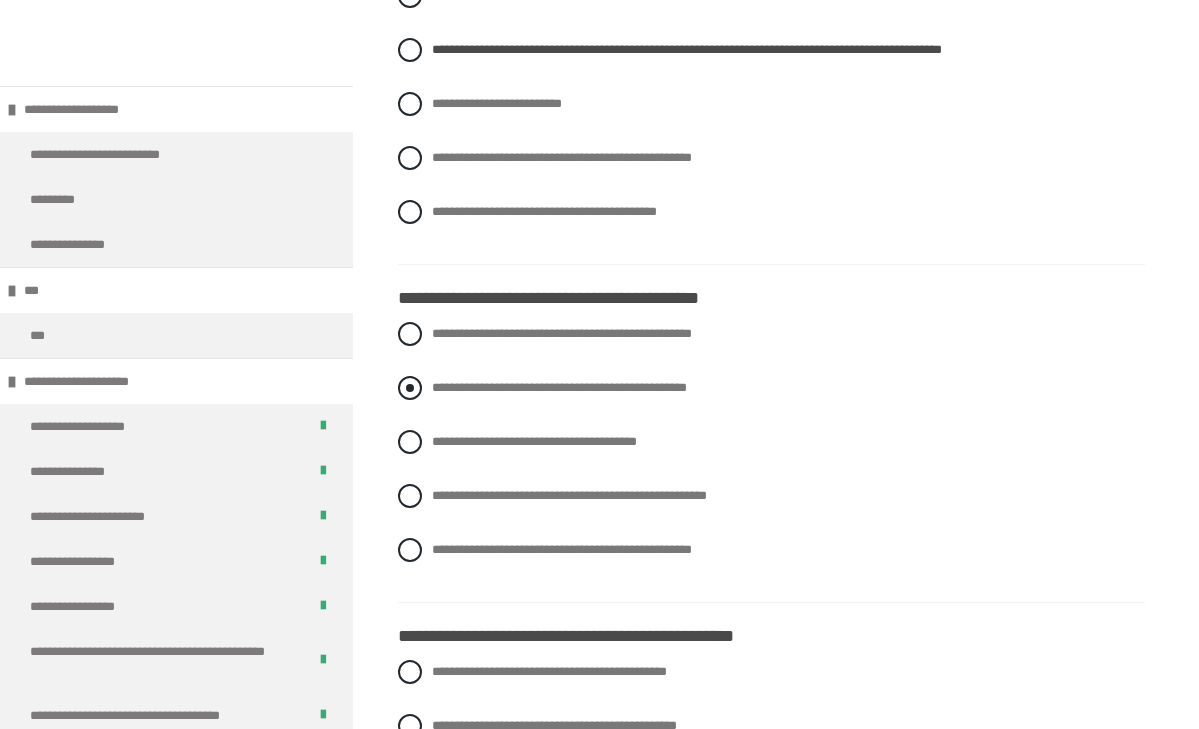 click at bounding box center (410, 388) 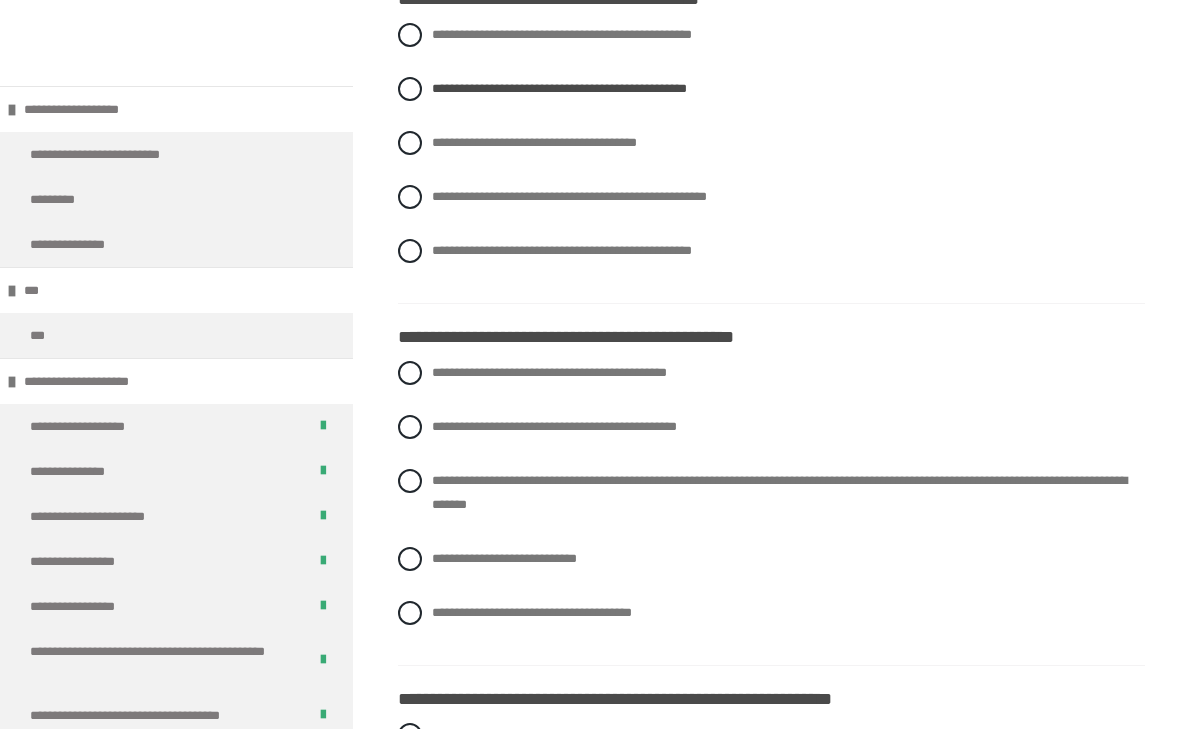 scroll, scrollTop: 1581, scrollLeft: 0, axis: vertical 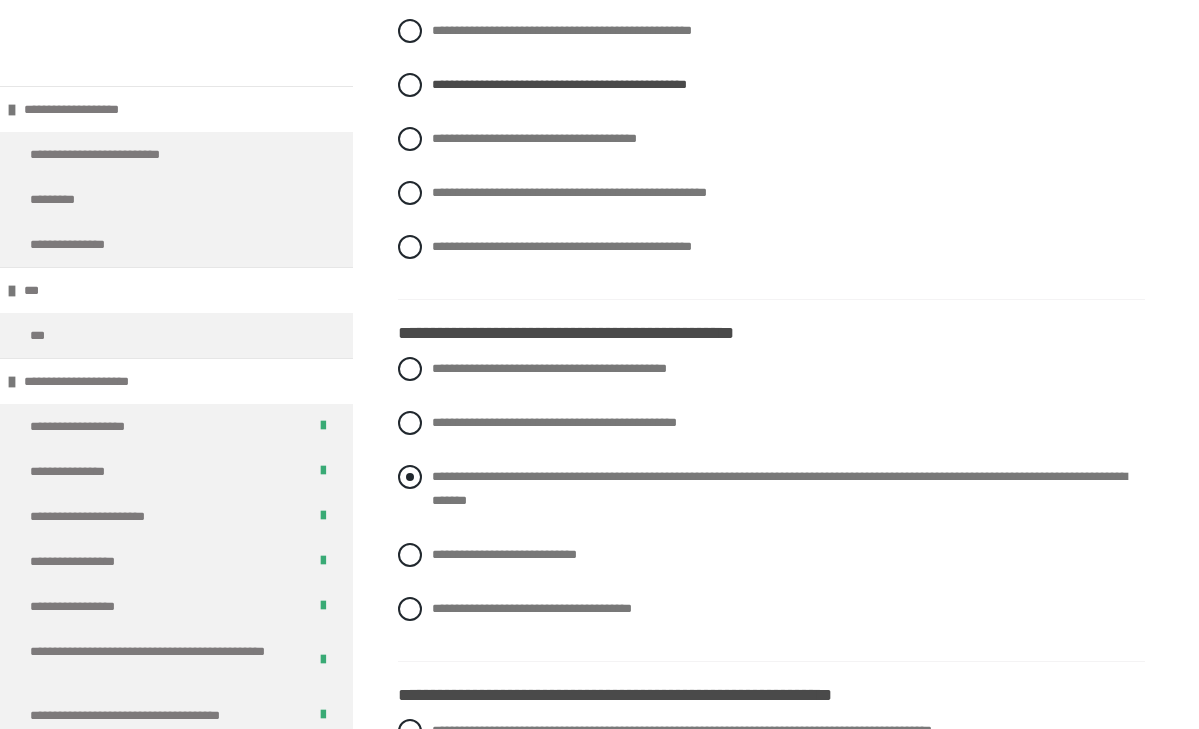 click at bounding box center [410, 477] 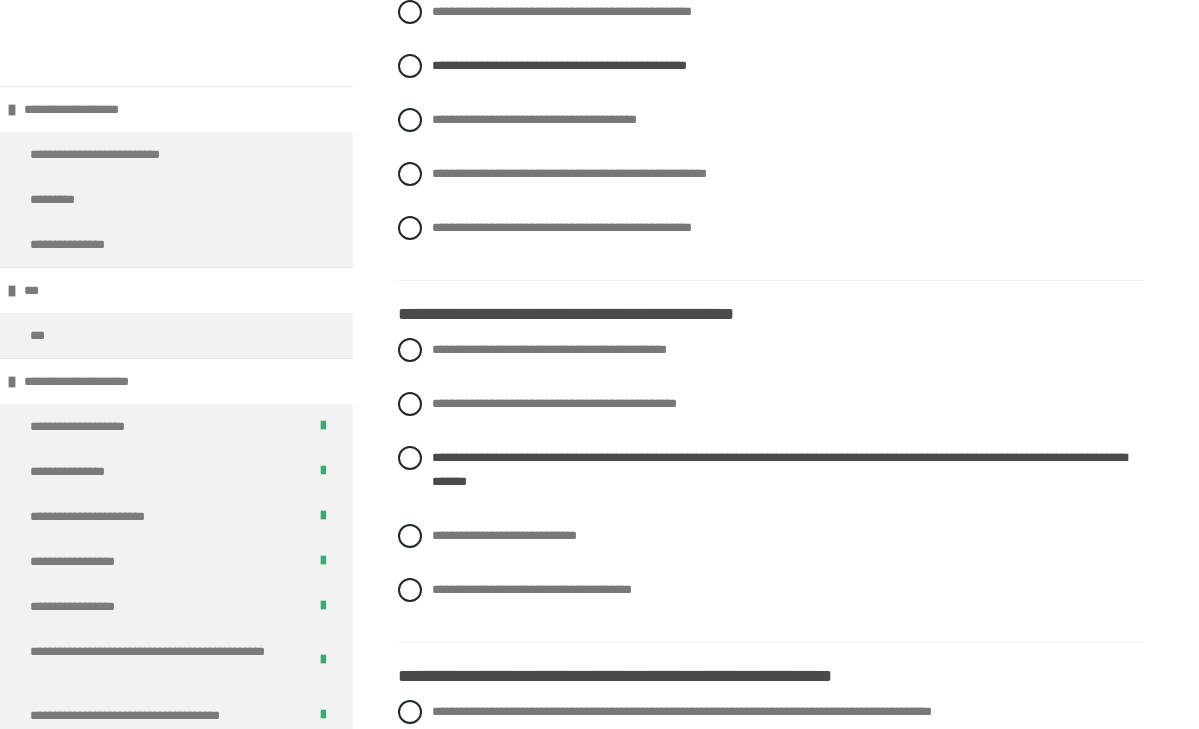scroll, scrollTop: 1597, scrollLeft: 0, axis: vertical 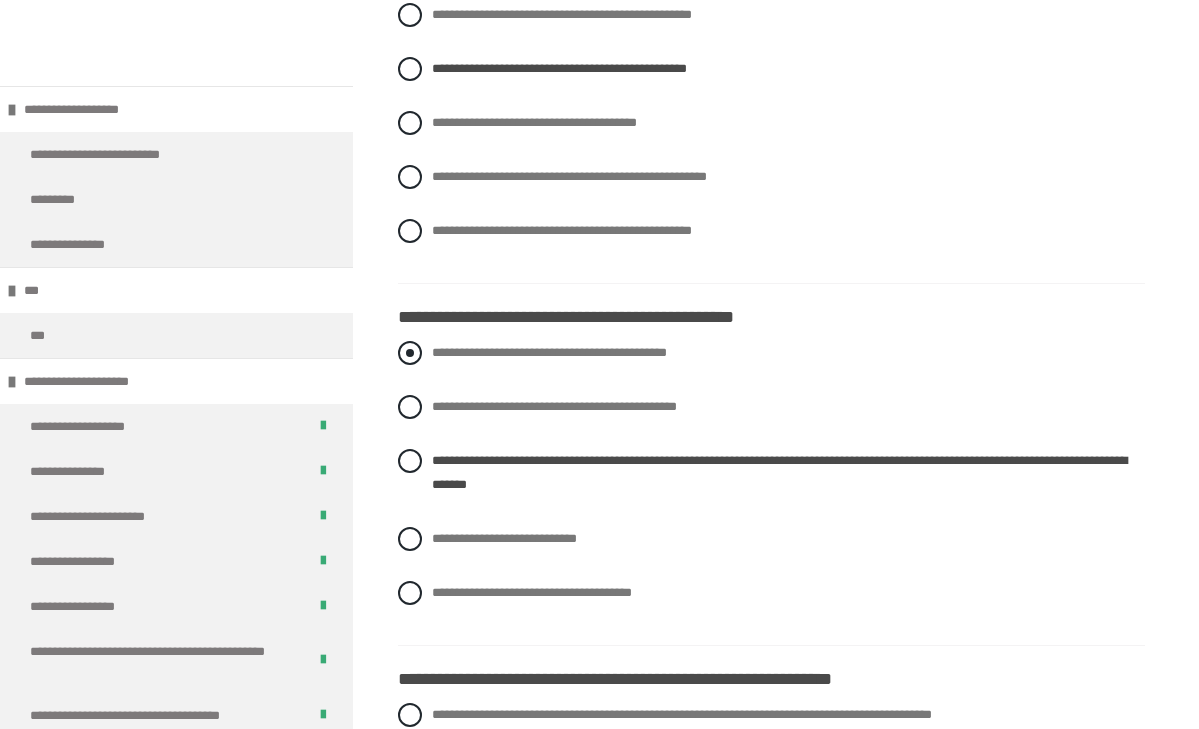 click on "**********" at bounding box center [438, 347] 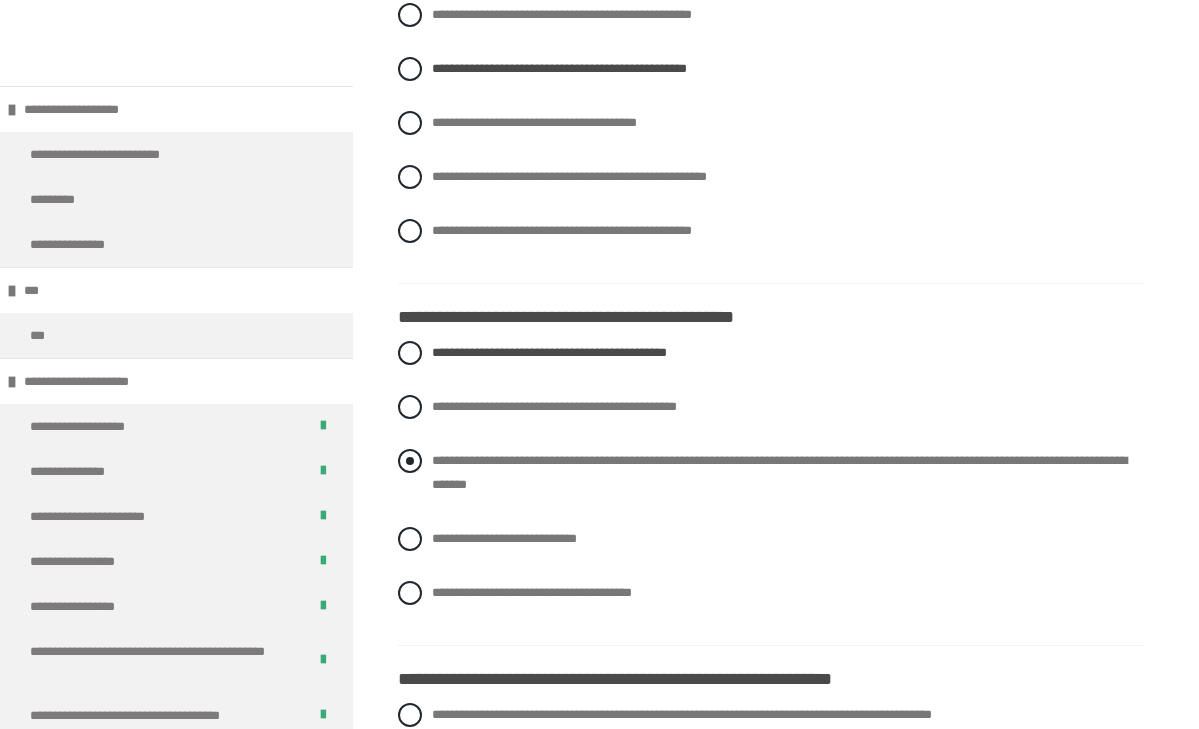 click at bounding box center (410, 461) 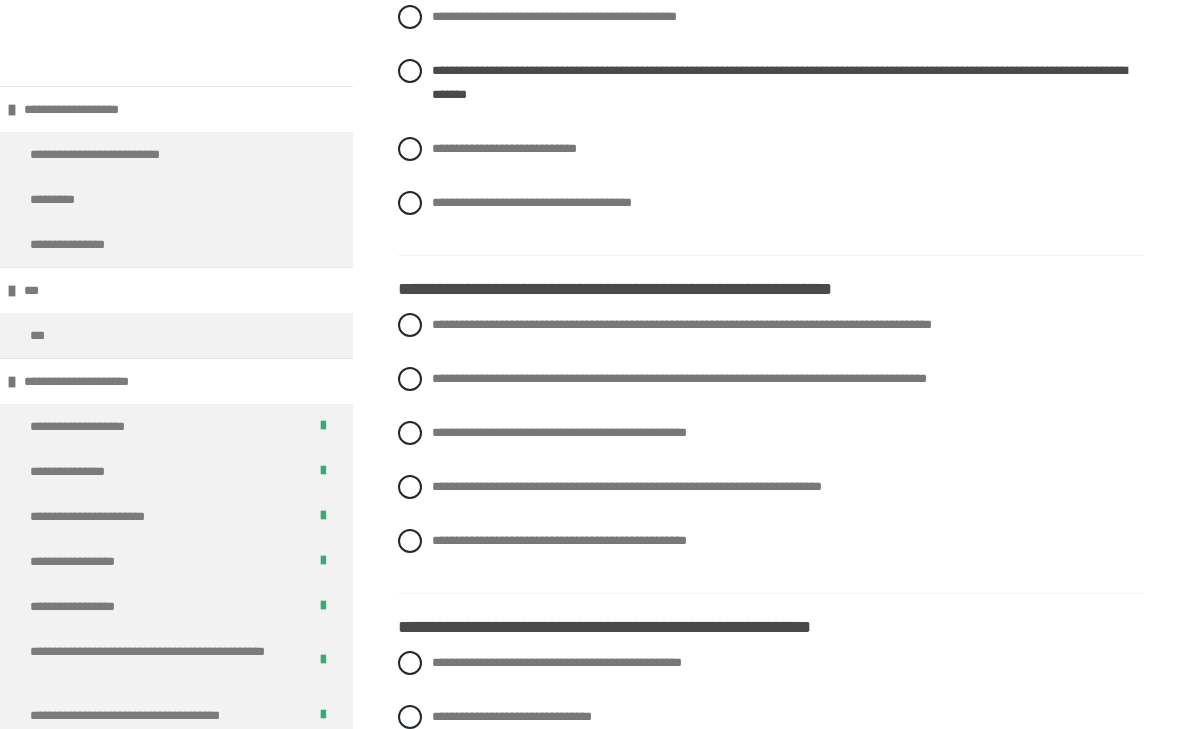 scroll, scrollTop: 1986, scrollLeft: 0, axis: vertical 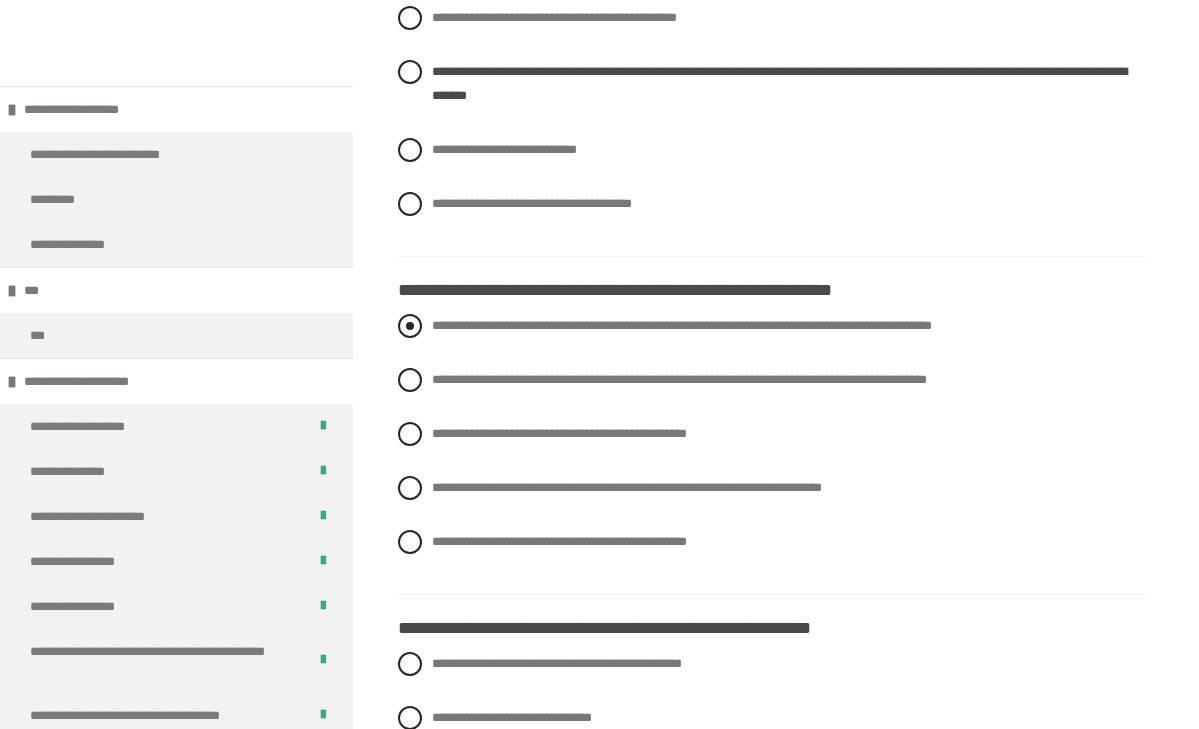 click at bounding box center [410, 326] 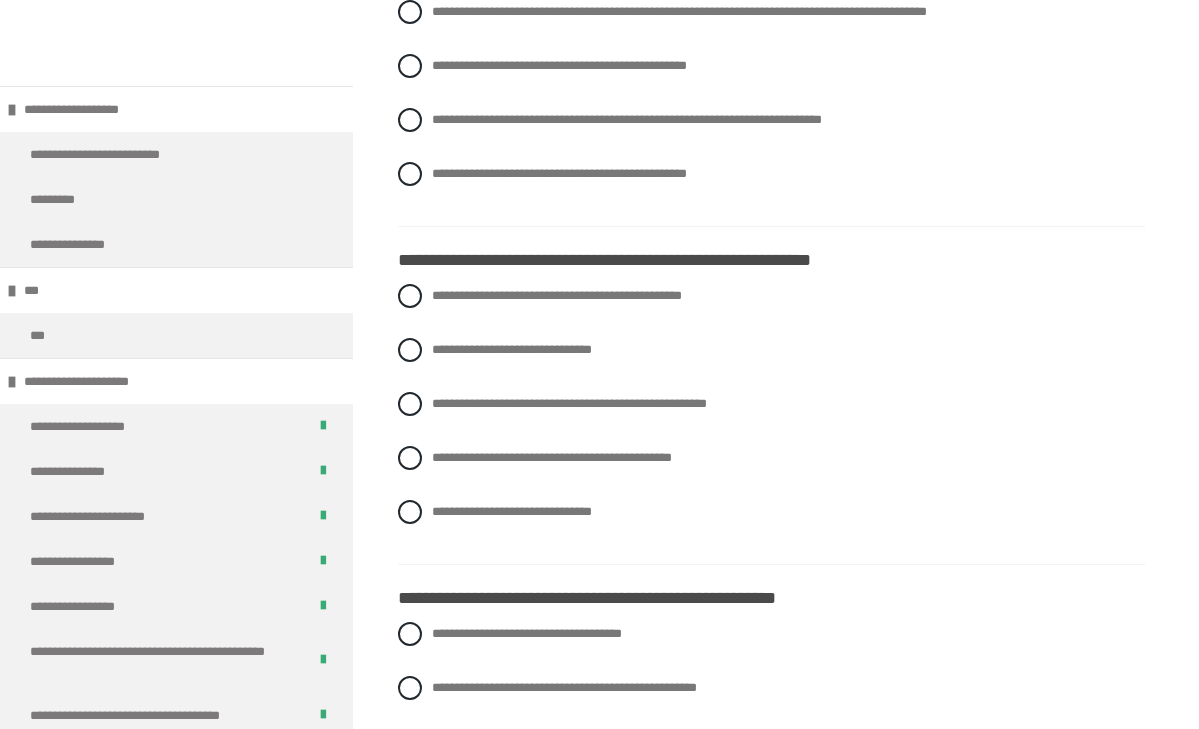 scroll, scrollTop: 2364, scrollLeft: 0, axis: vertical 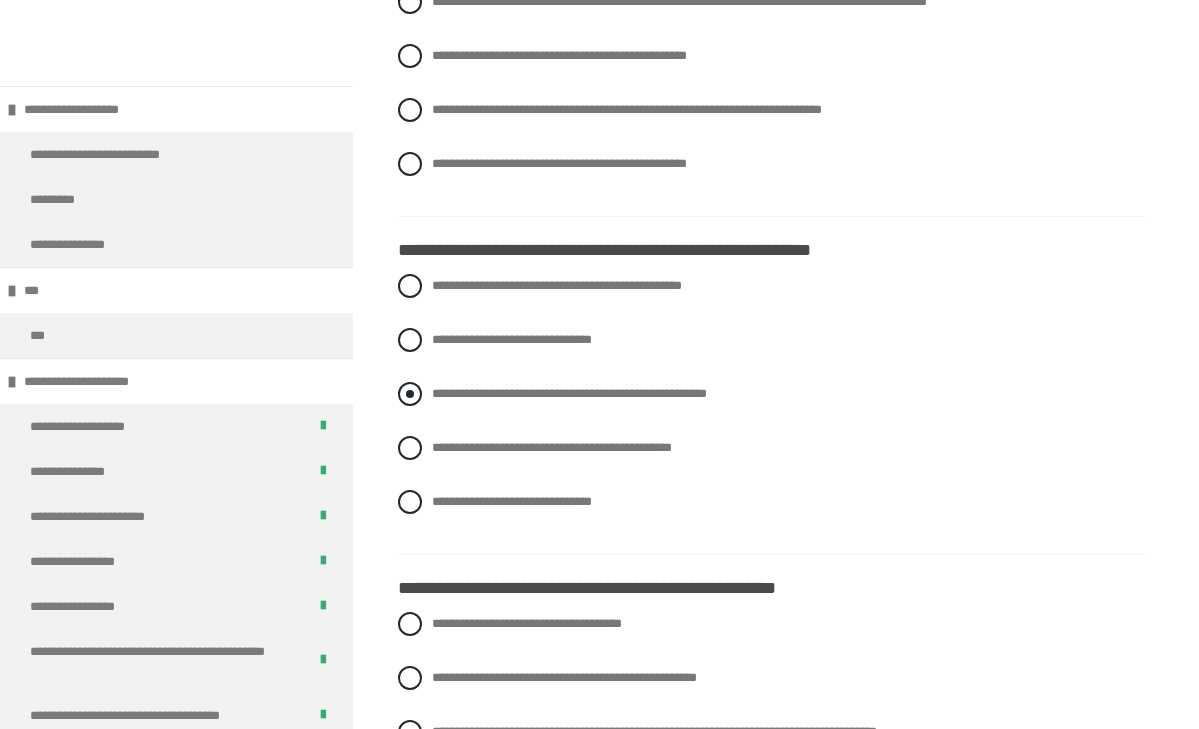 click on "**********" at bounding box center (771, 394) 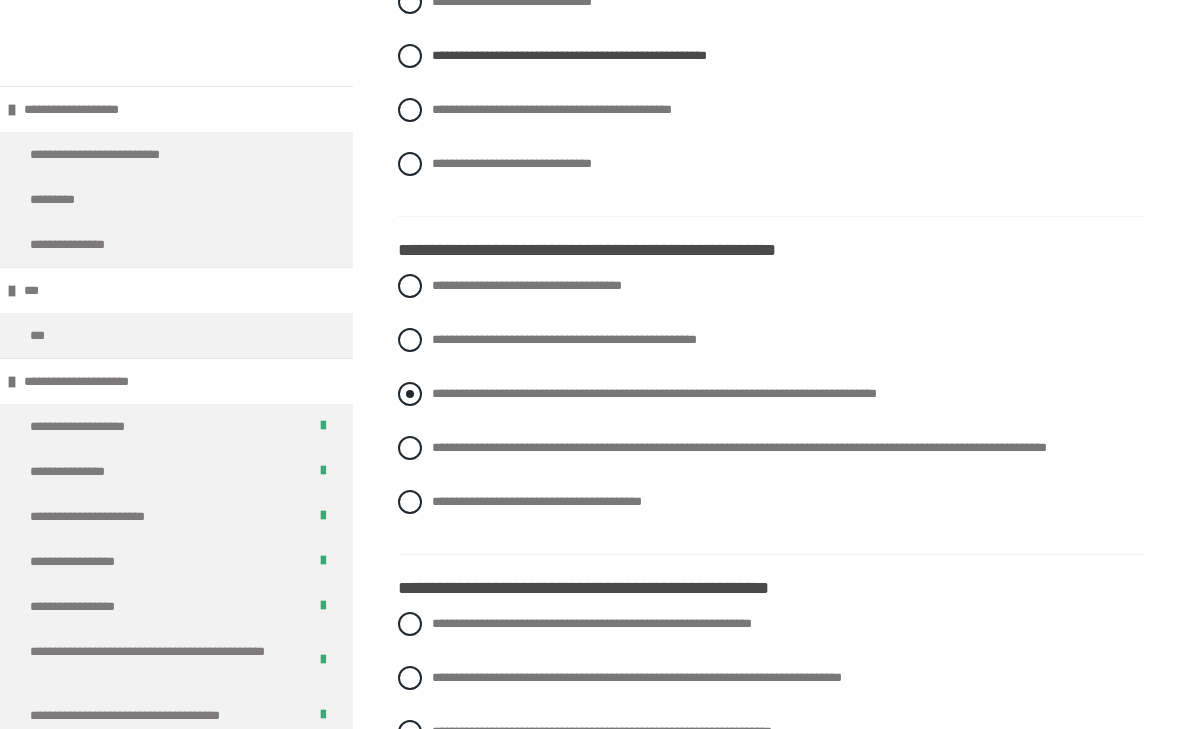 scroll, scrollTop: 2704, scrollLeft: 0, axis: vertical 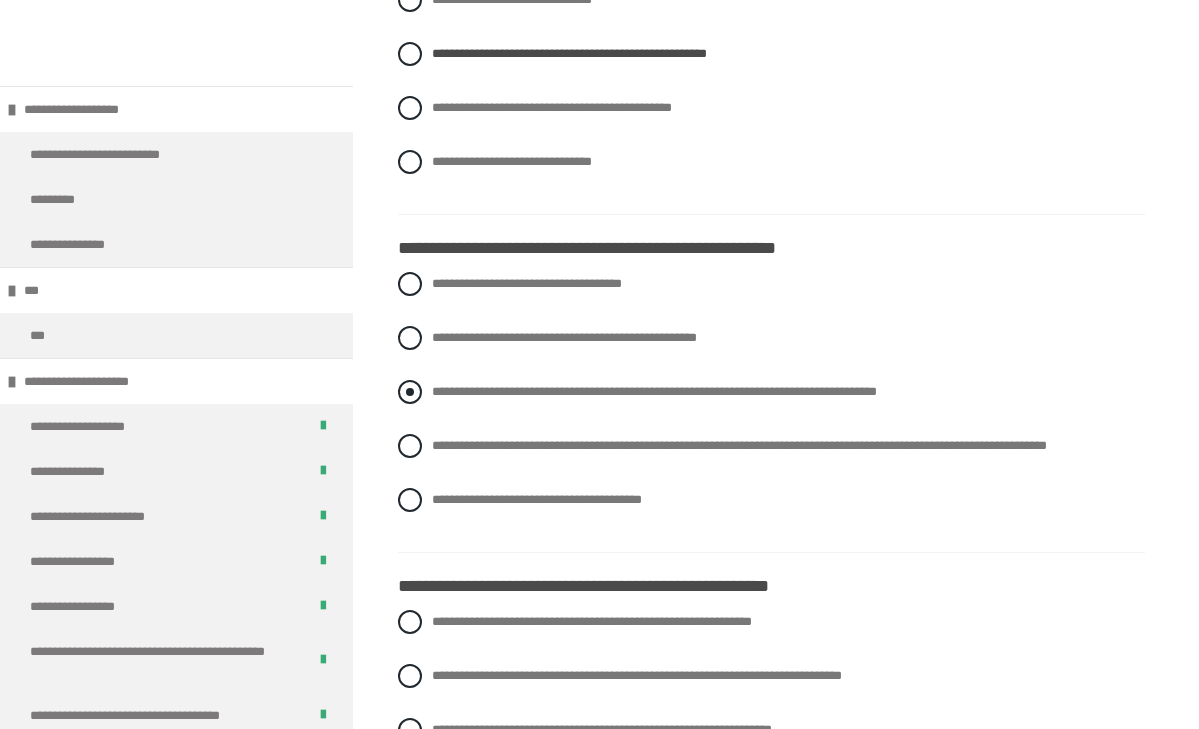 click at bounding box center (410, 392) 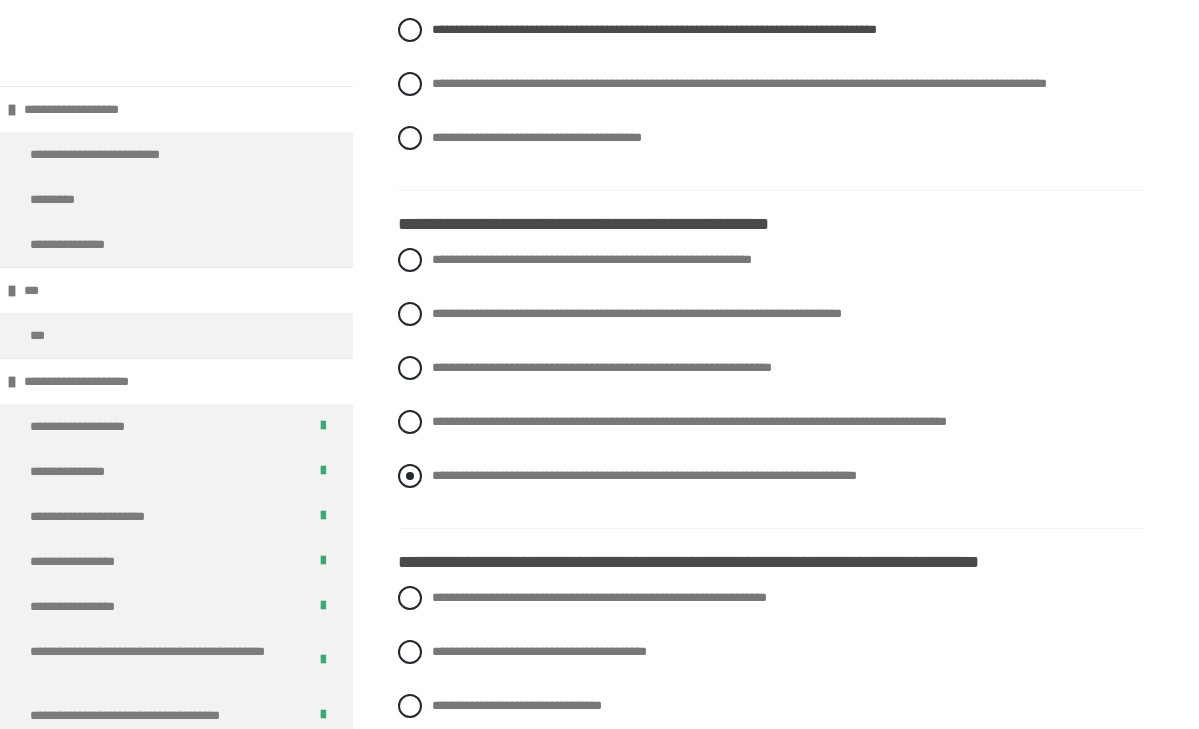 scroll, scrollTop: 3072, scrollLeft: 0, axis: vertical 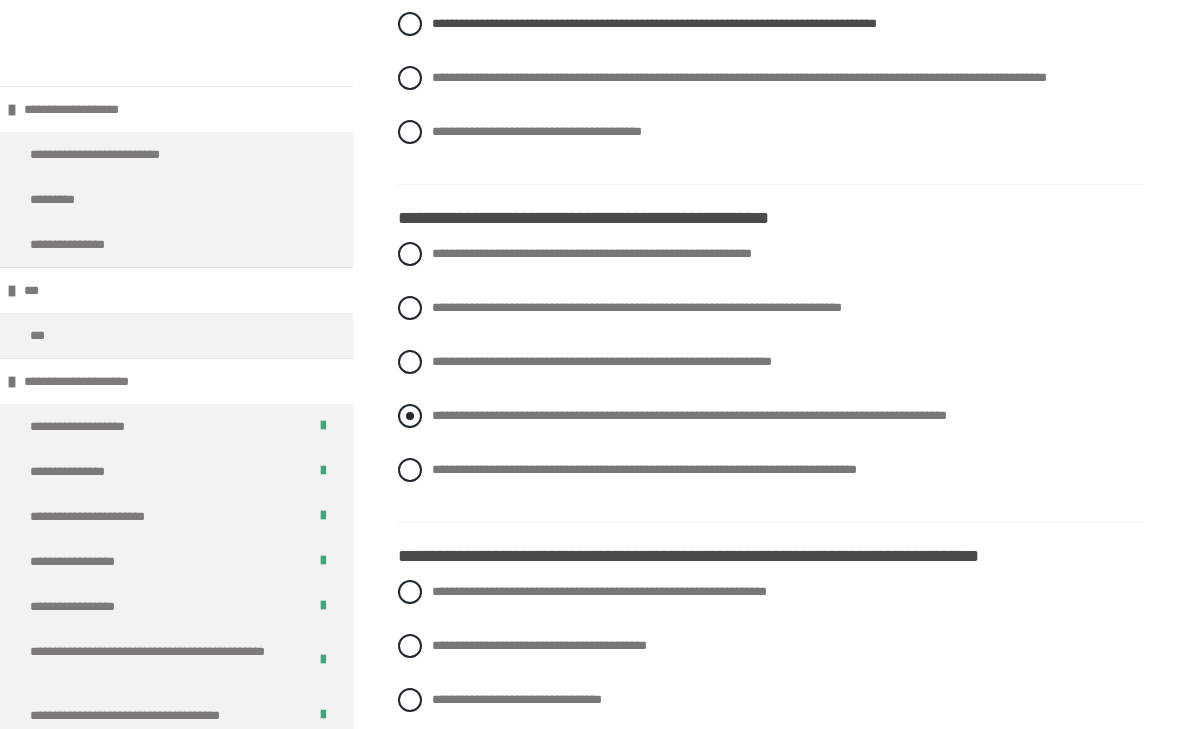 click on "**********" at bounding box center (689, 415) 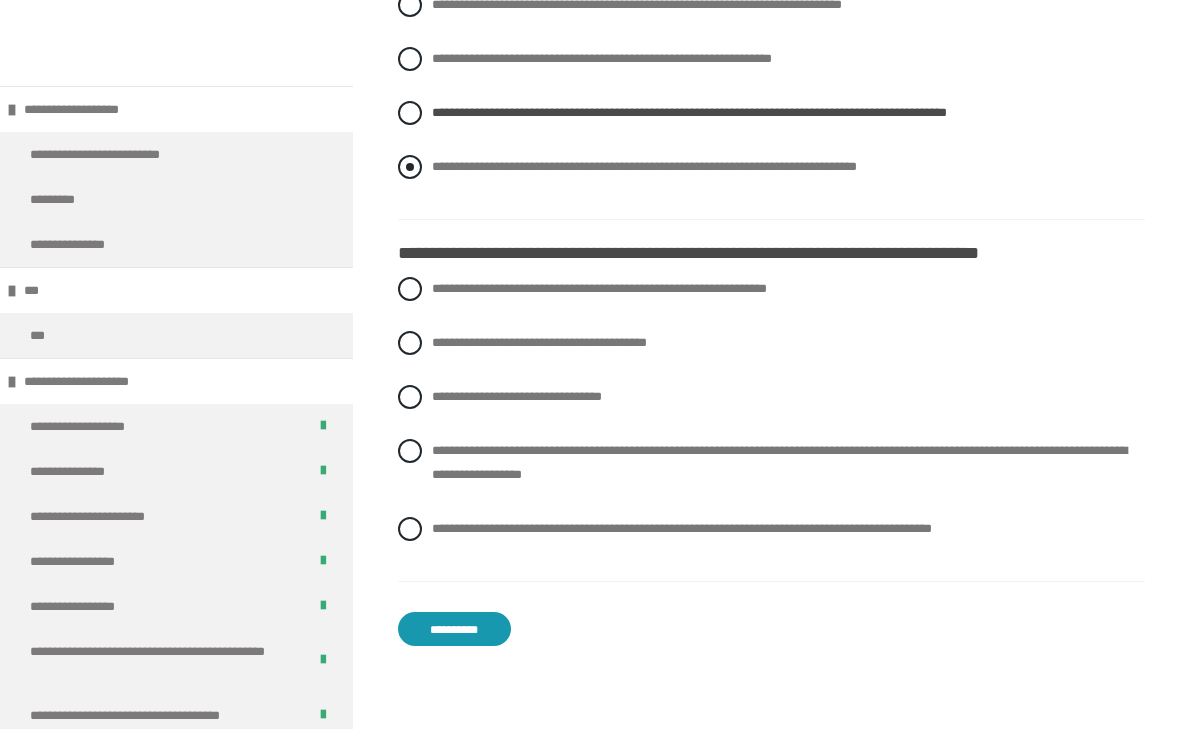 scroll, scrollTop: 3378, scrollLeft: 0, axis: vertical 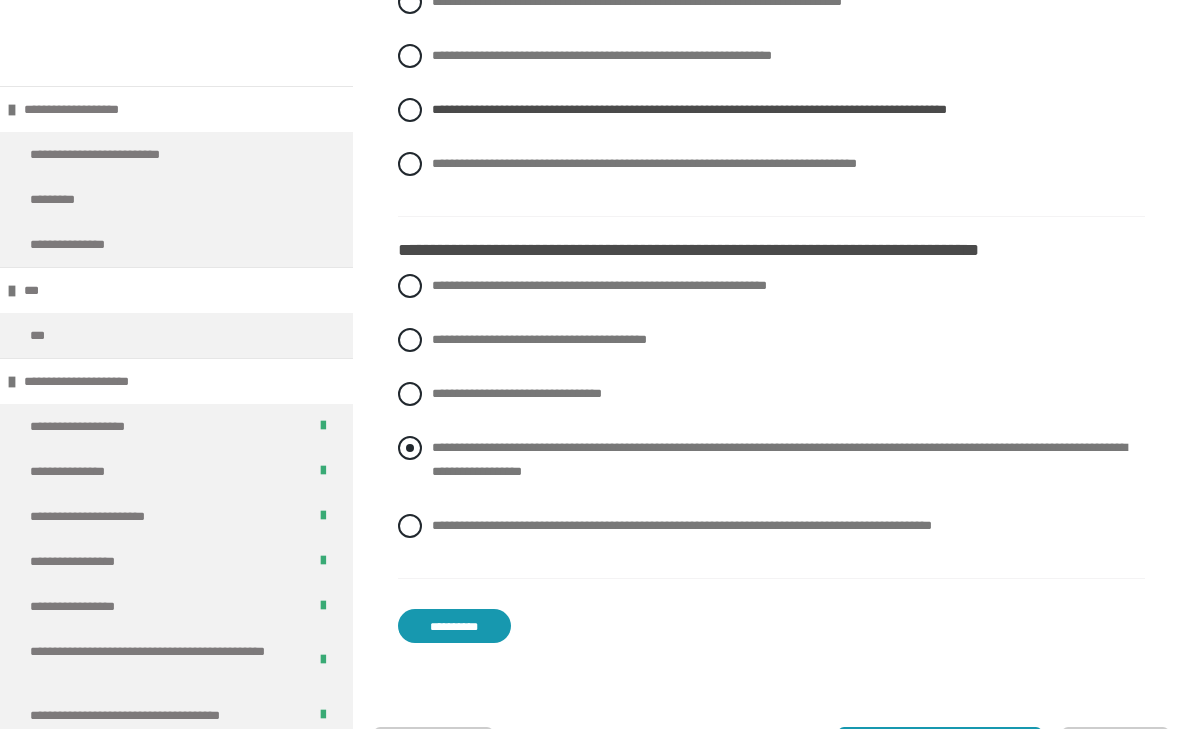 click at bounding box center (410, 448) 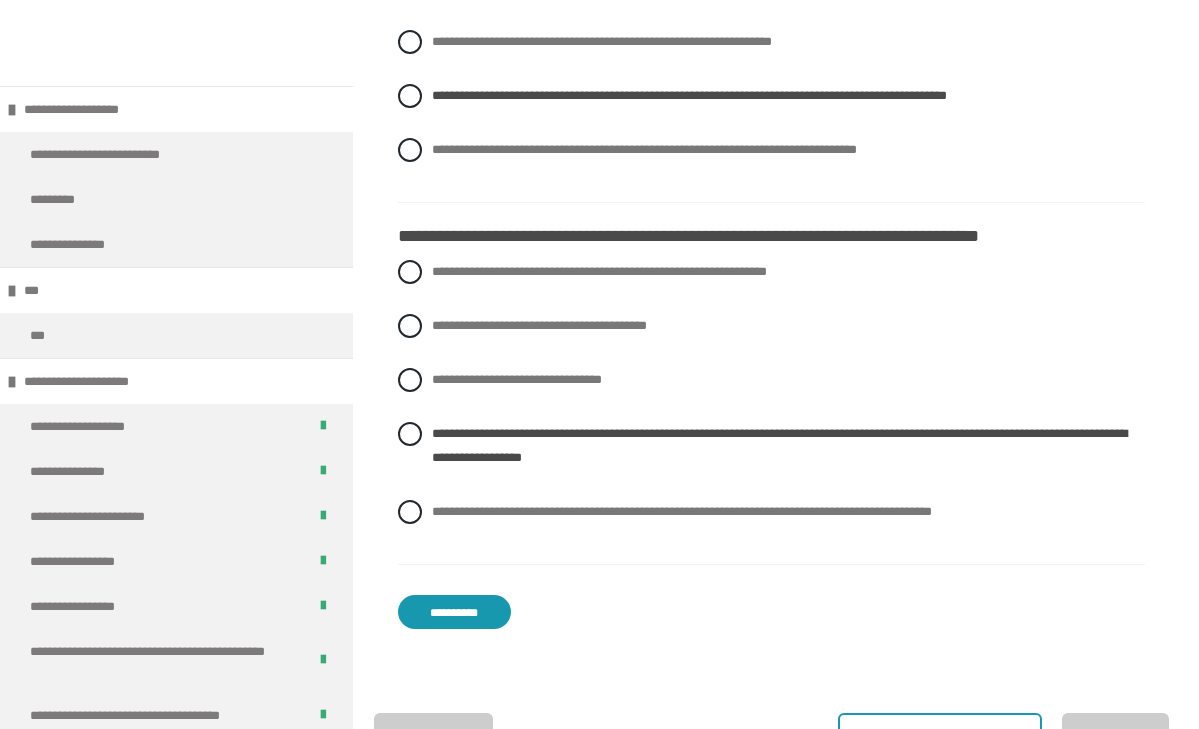 scroll, scrollTop: 3392, scrollLeft: 0, axis: vertical 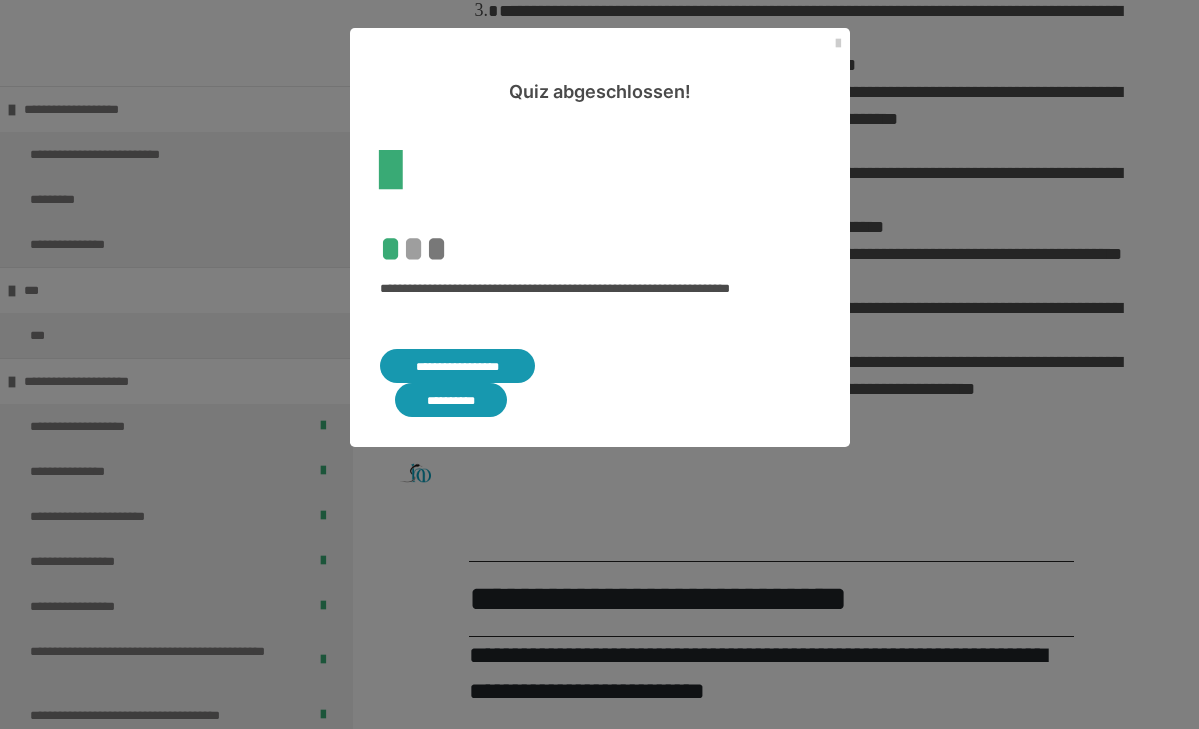 click on "**********" at bounding box center (458, 366) 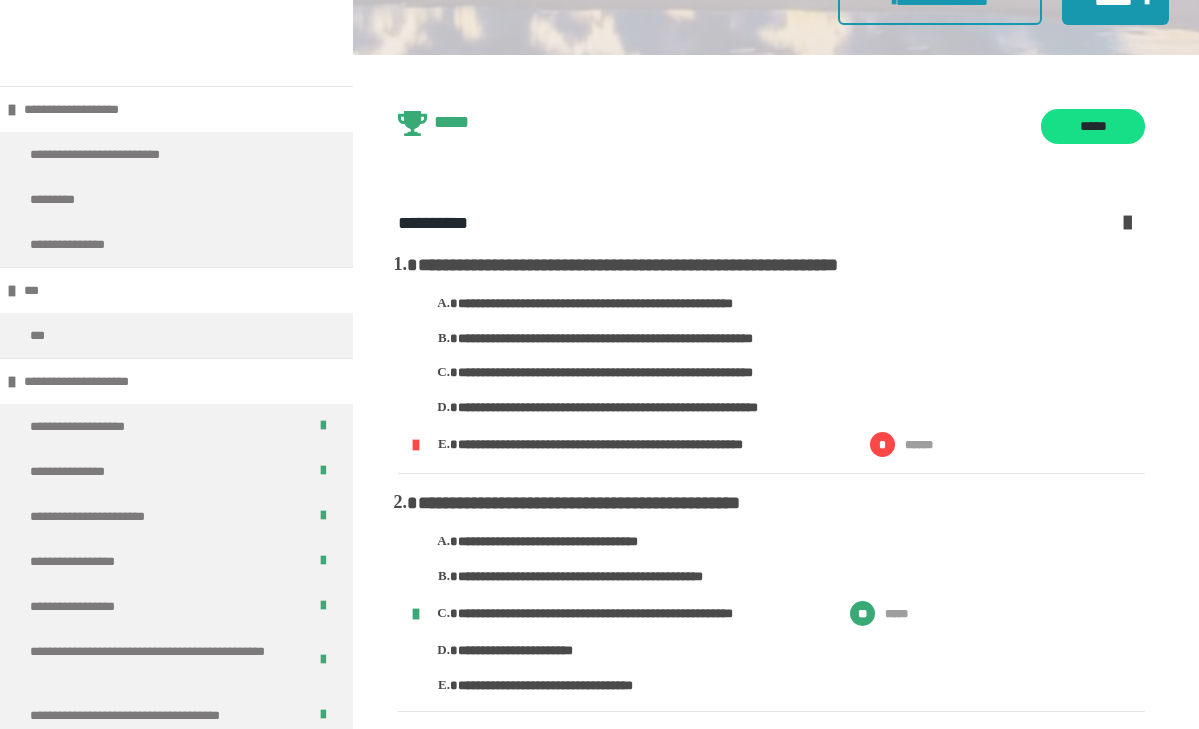 scroll, scrollTop: 380, scrollLeft: 0, axis: vertical 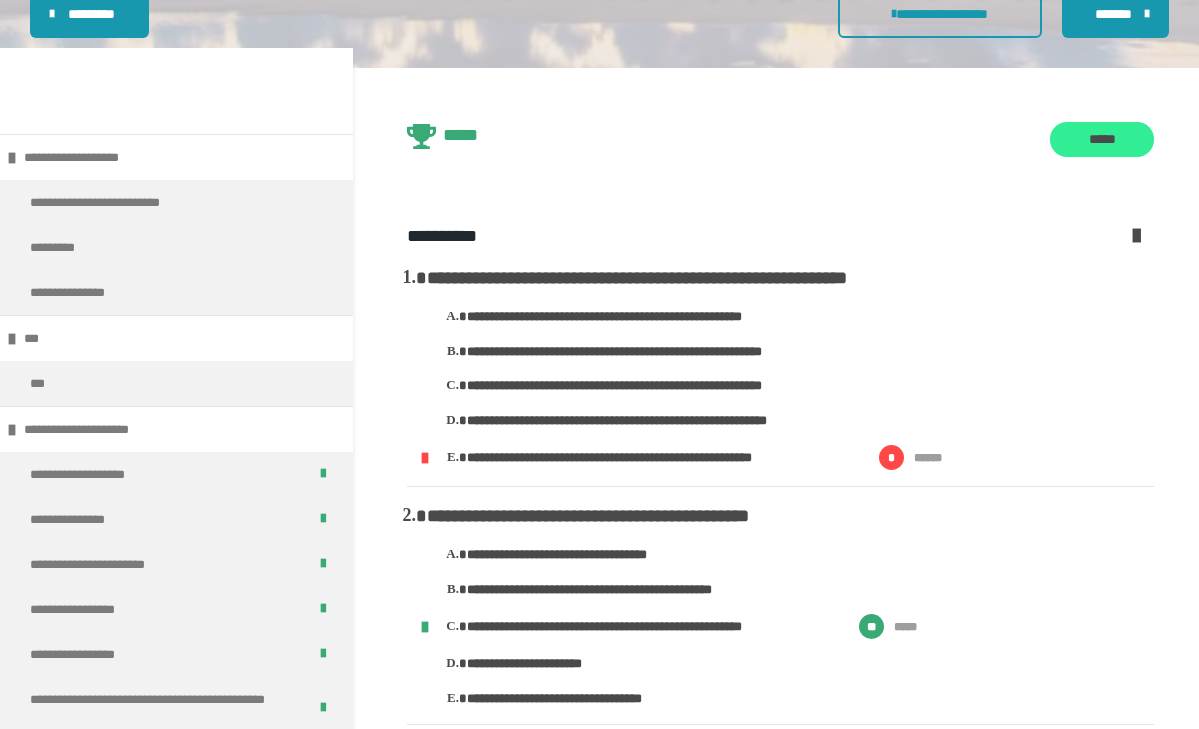 click on "*****" at bounding box center (1102, 139) 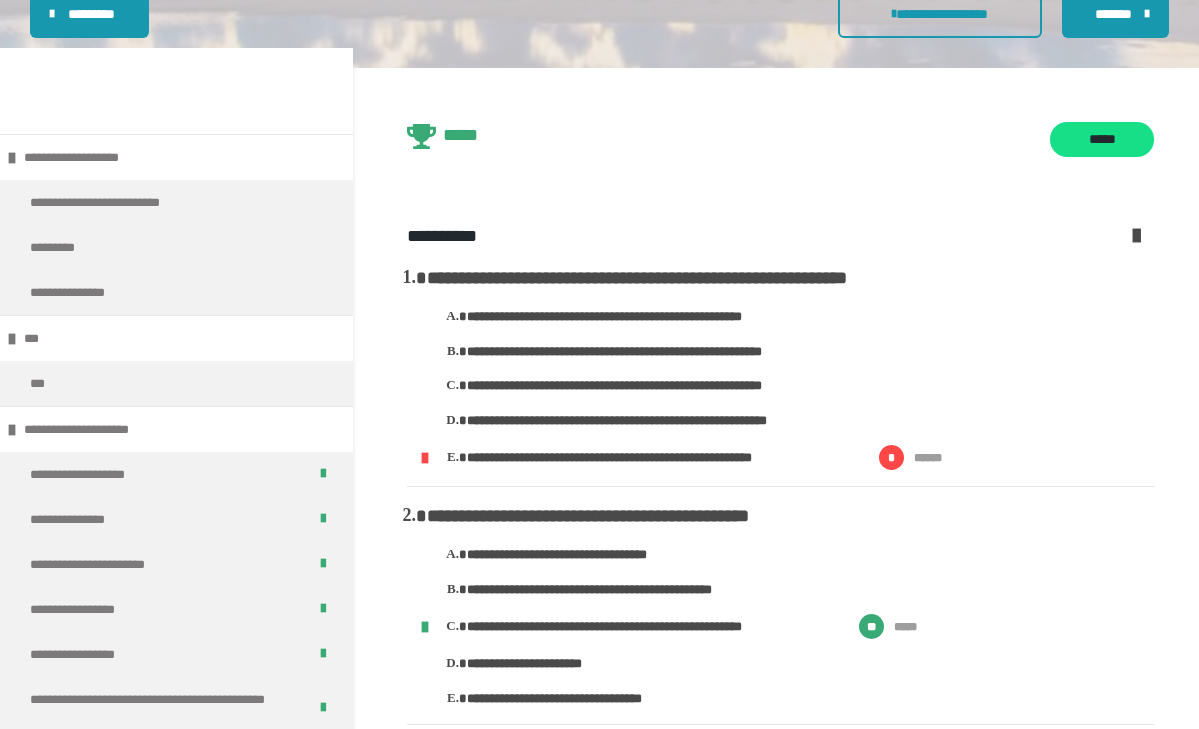 click on "***** *****" at bounding box center (780, 135) 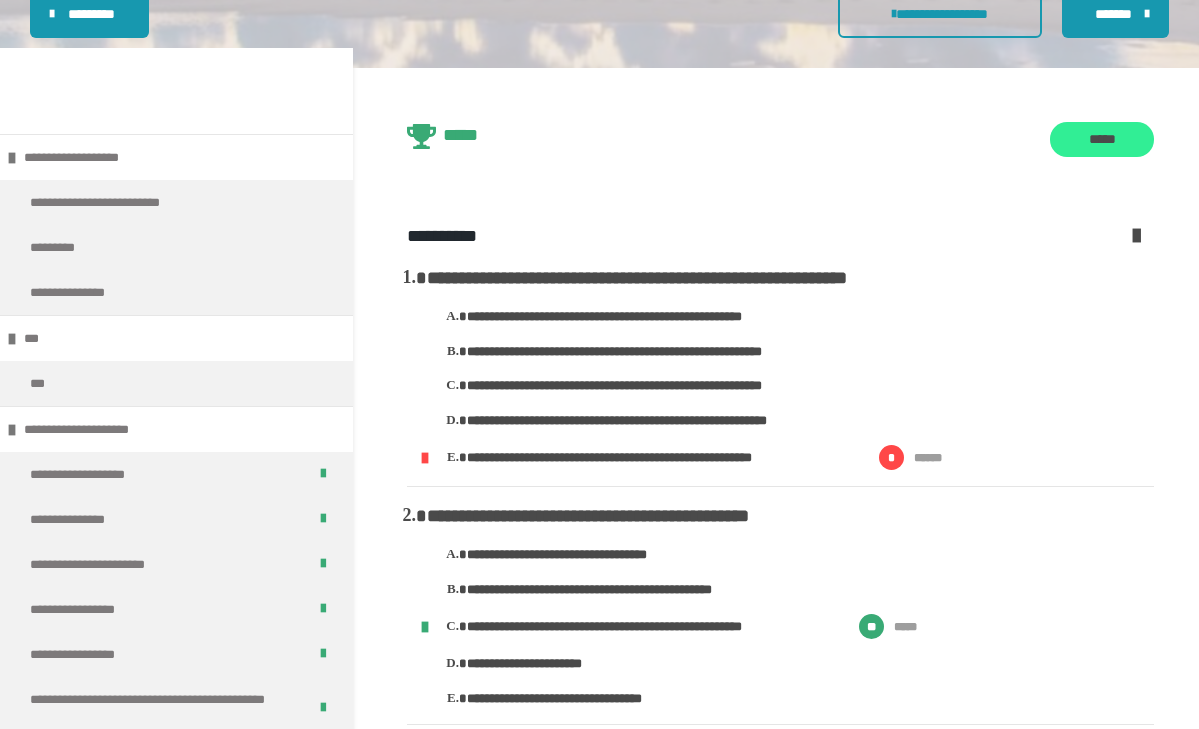 click on "*****" at bounding box center (1102, 139) 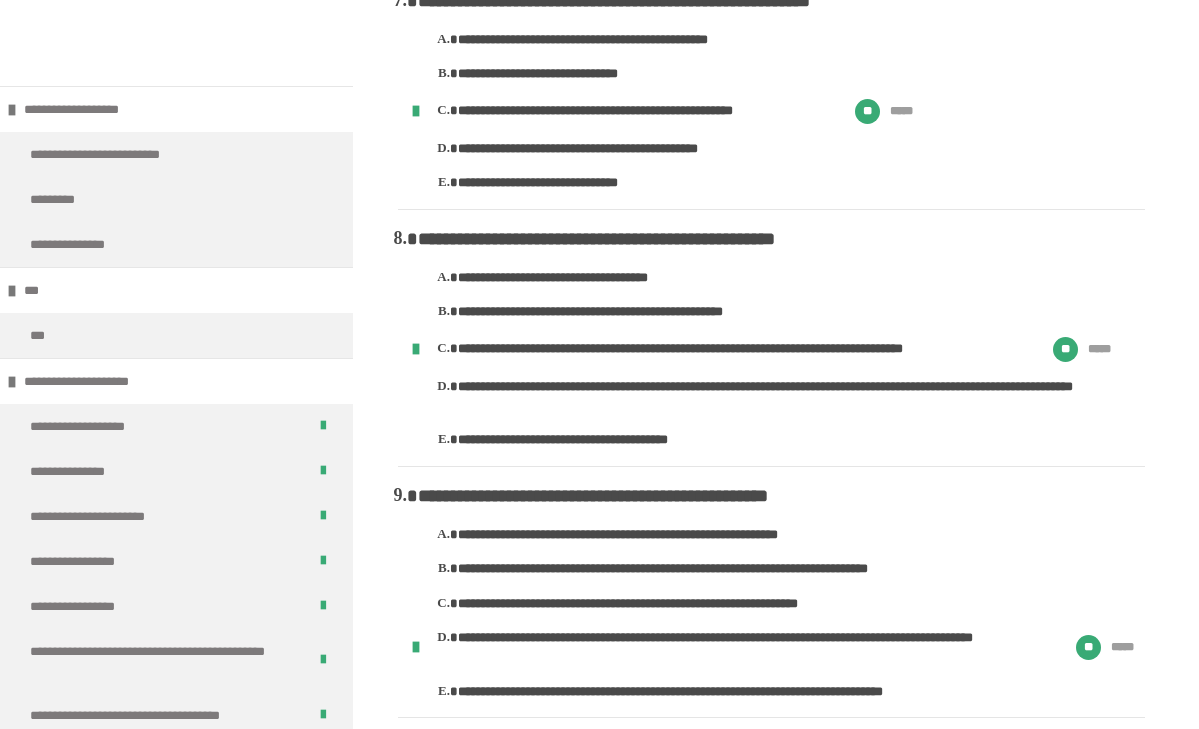 scroll, scrollTop: 2218, scrollLeft: 0, axis: vertical 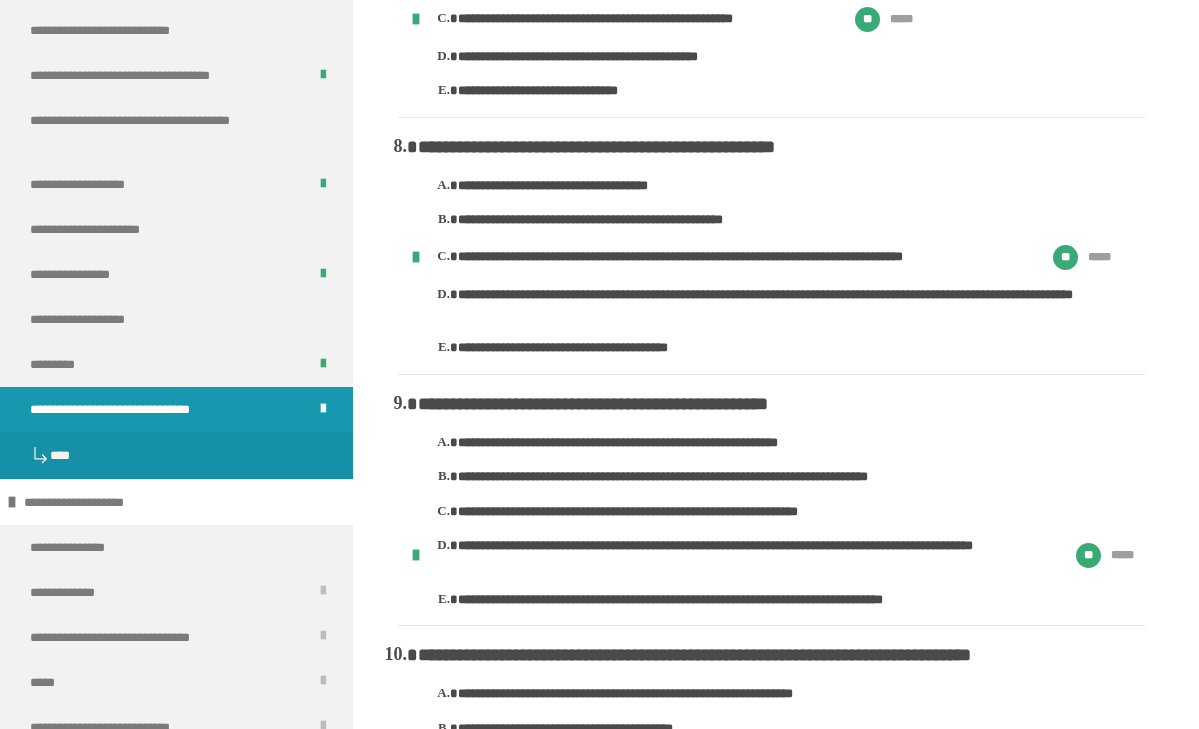 click on "**********" at bounding box center [138, 409] 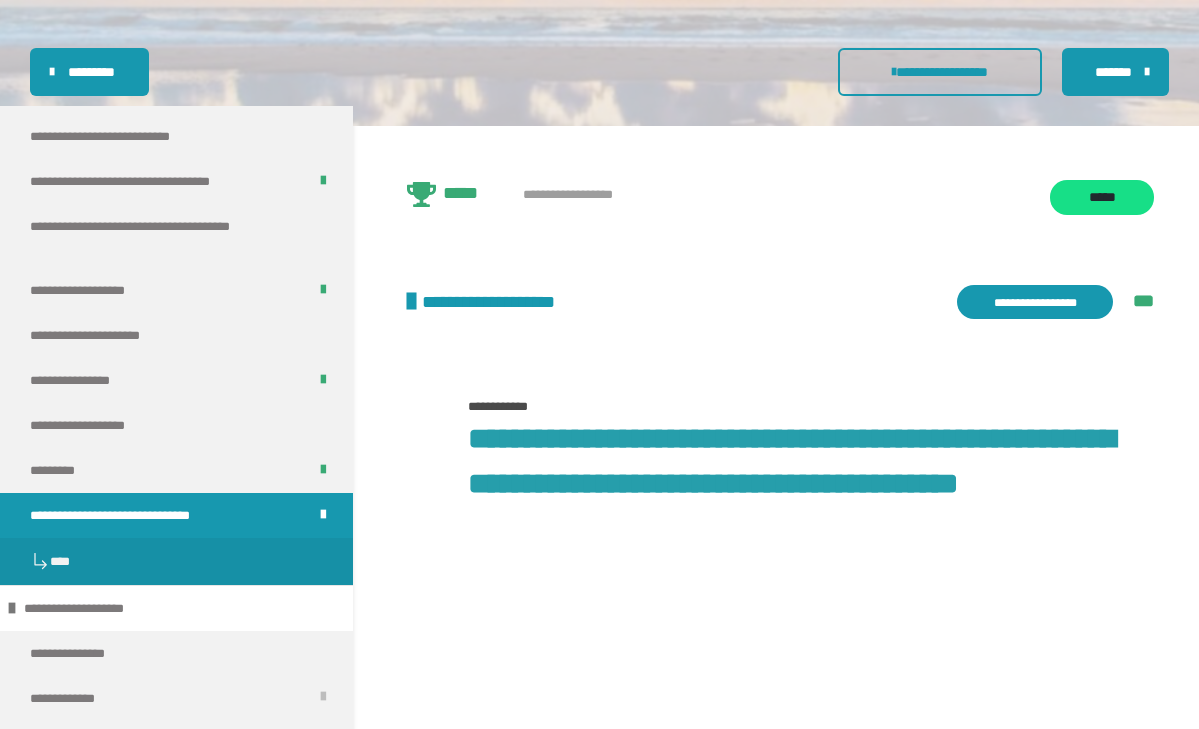 scroll, scrollTop: 181, scrollLeft: 0, axis: vertical 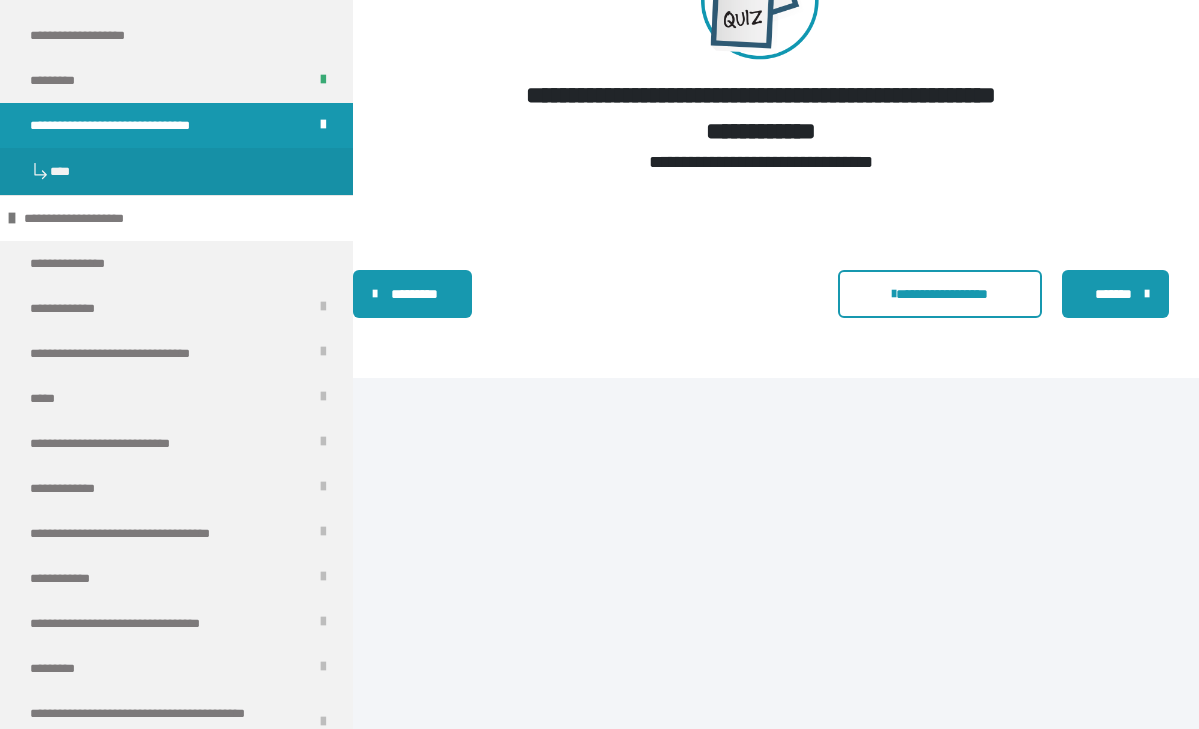 click on "*******" at bounding box center [1113, 294] 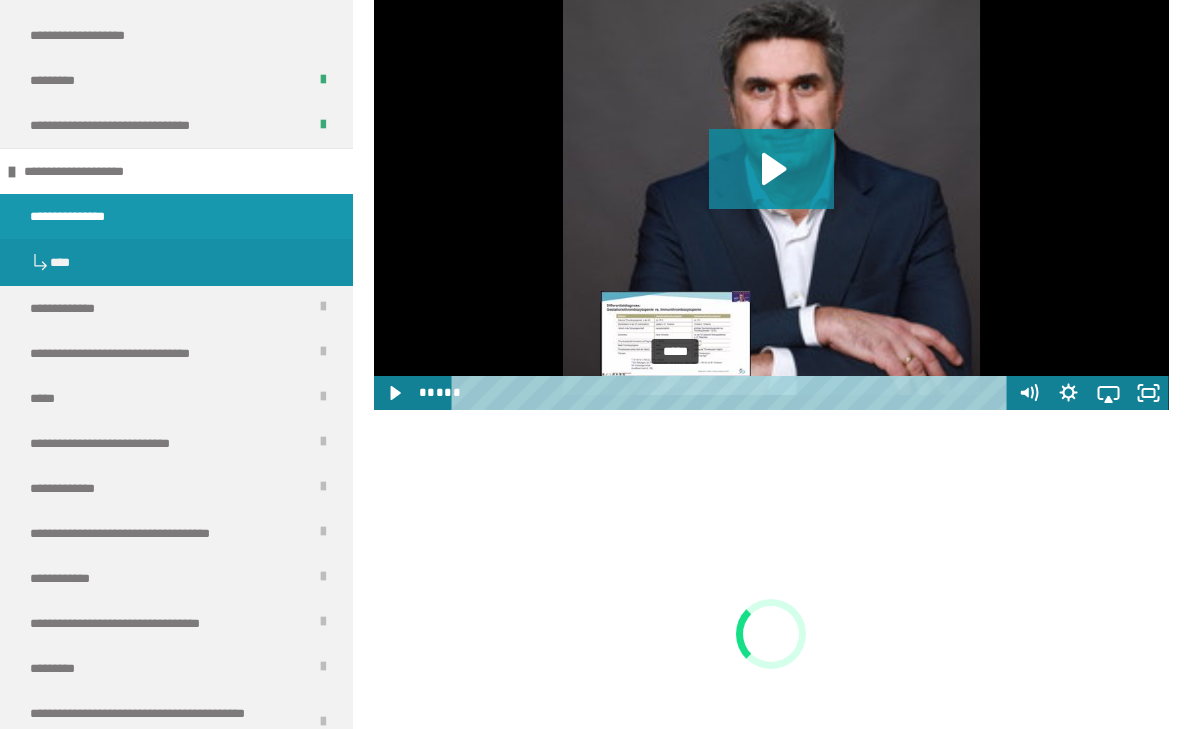 scroll, scrollTop: 1816, scrollLeft: 0, axis: vertical 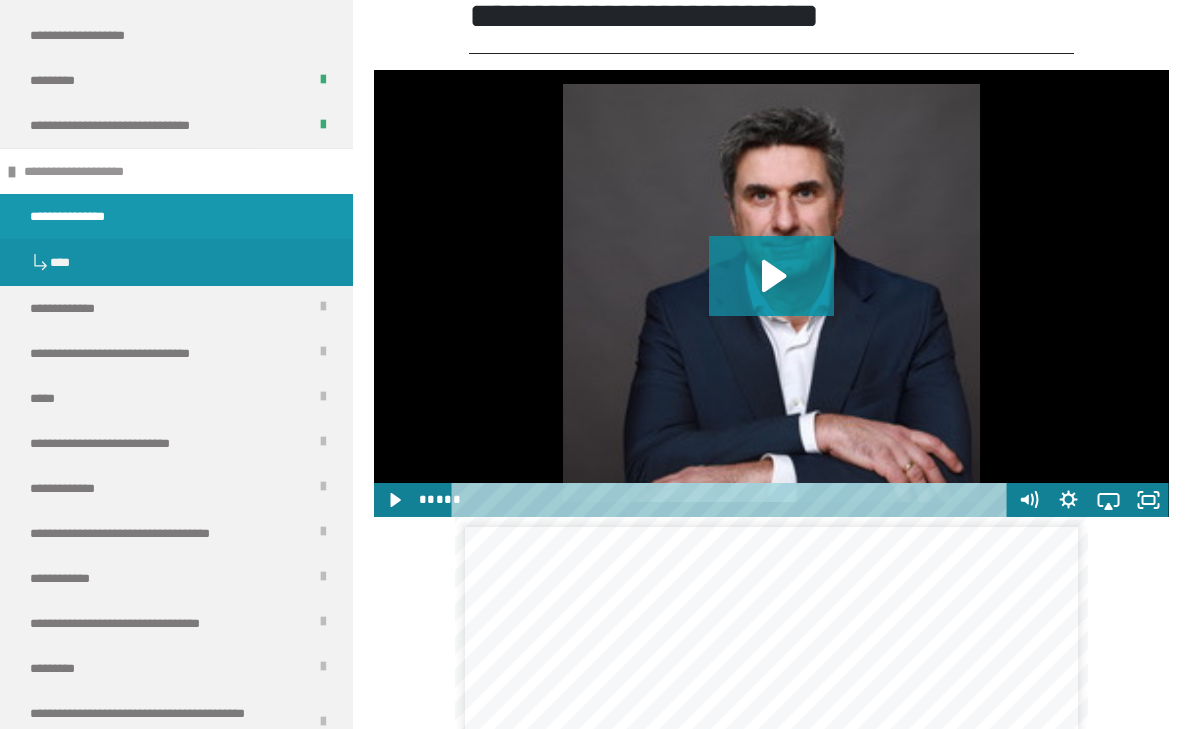 click on "**********" at bounding box center (94, 171) 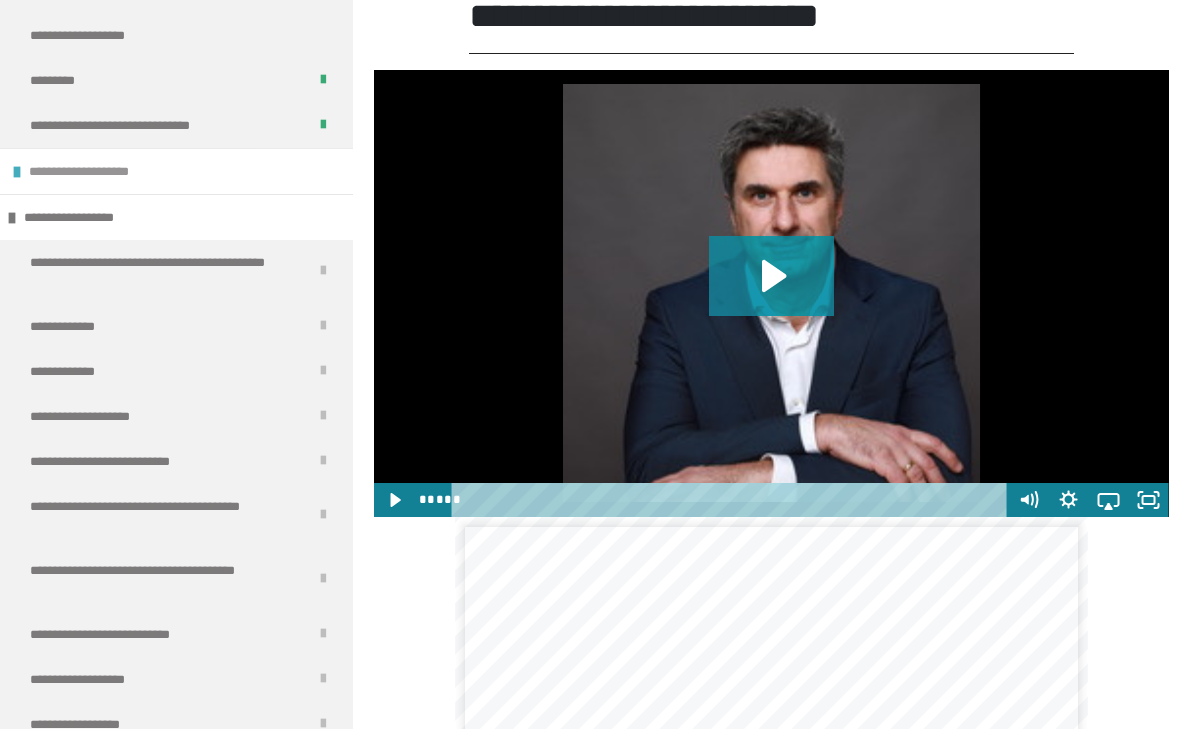 click at bounding box center (17, 172) 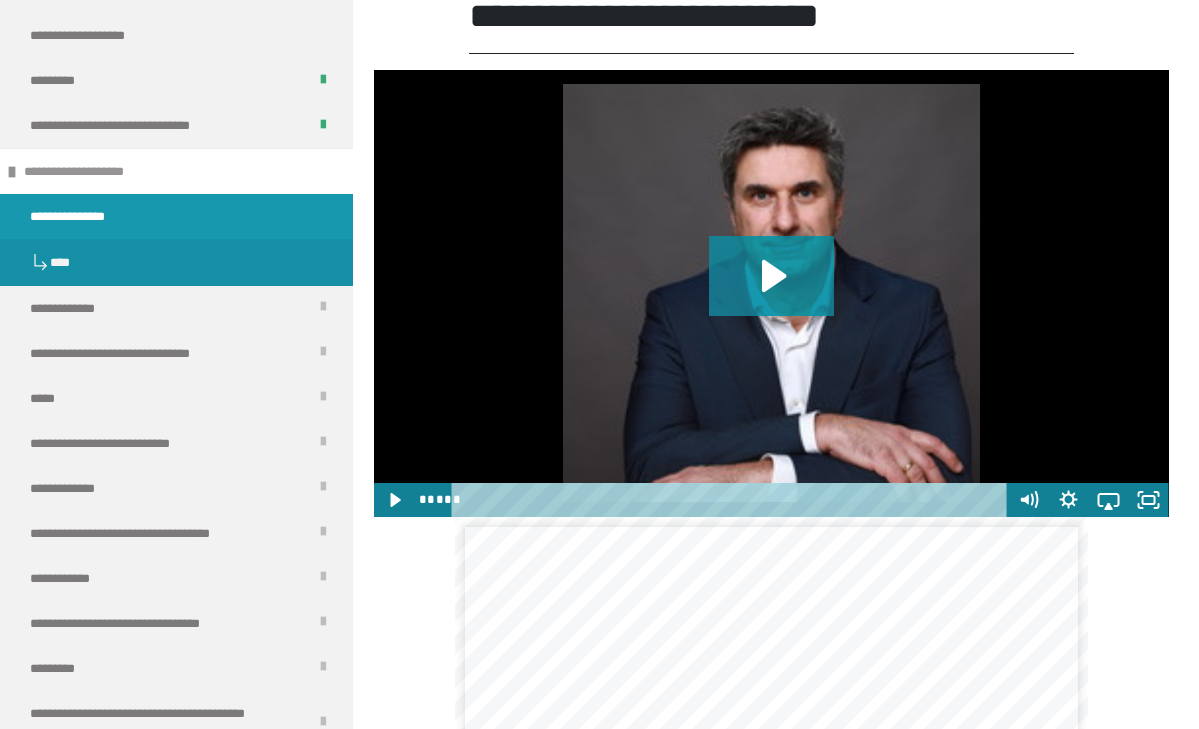 click on "**********" at bounding box center (94, 171) 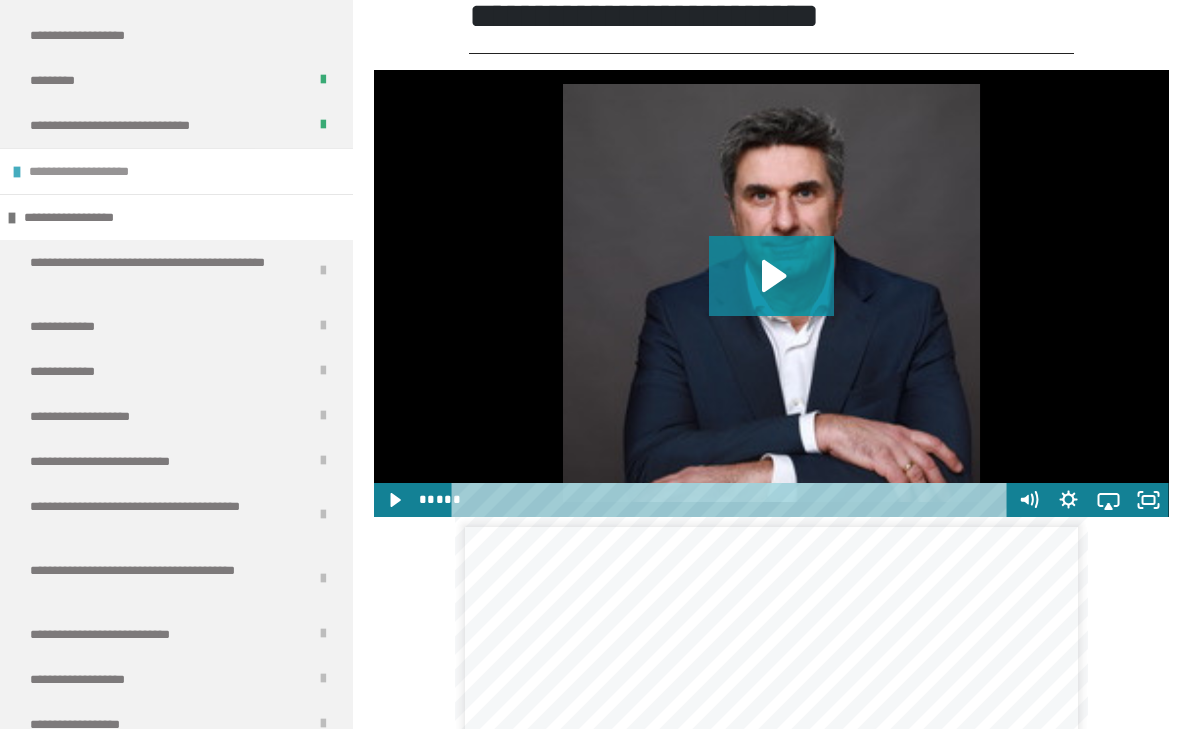 click at bounding box center [17, 172] 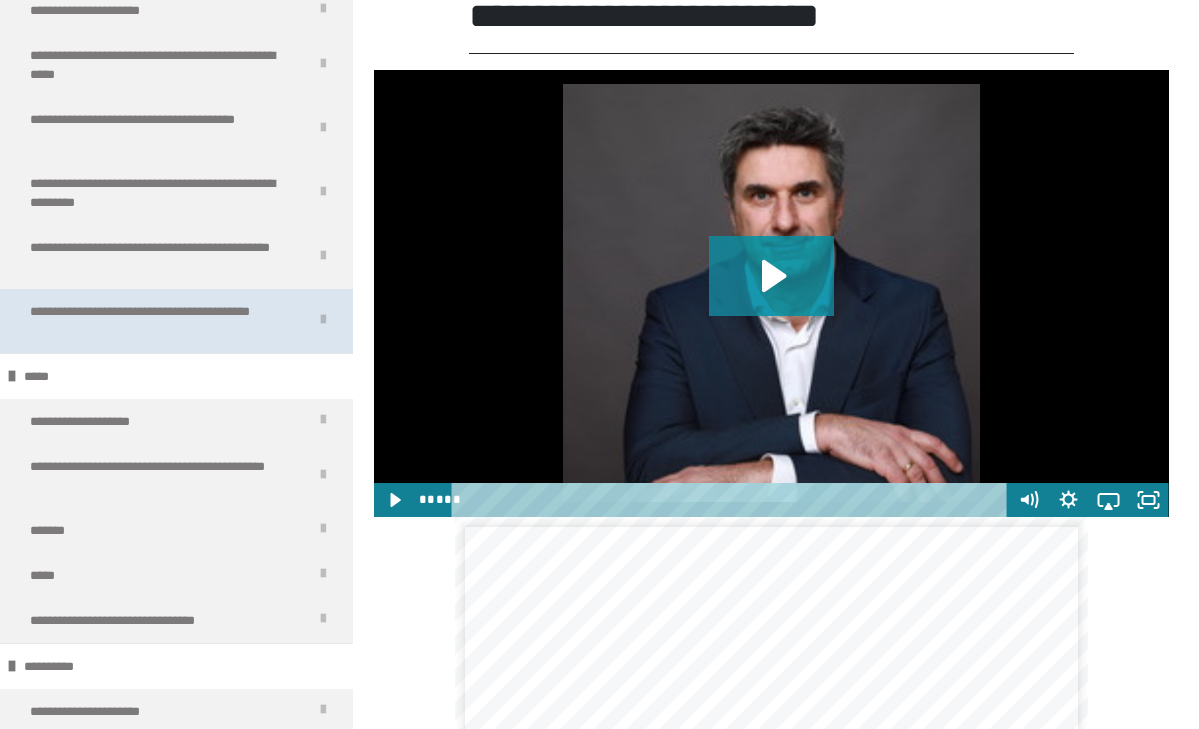 scroll, scrollTop: 2770, scrollLeft: 0, axis: vertical 